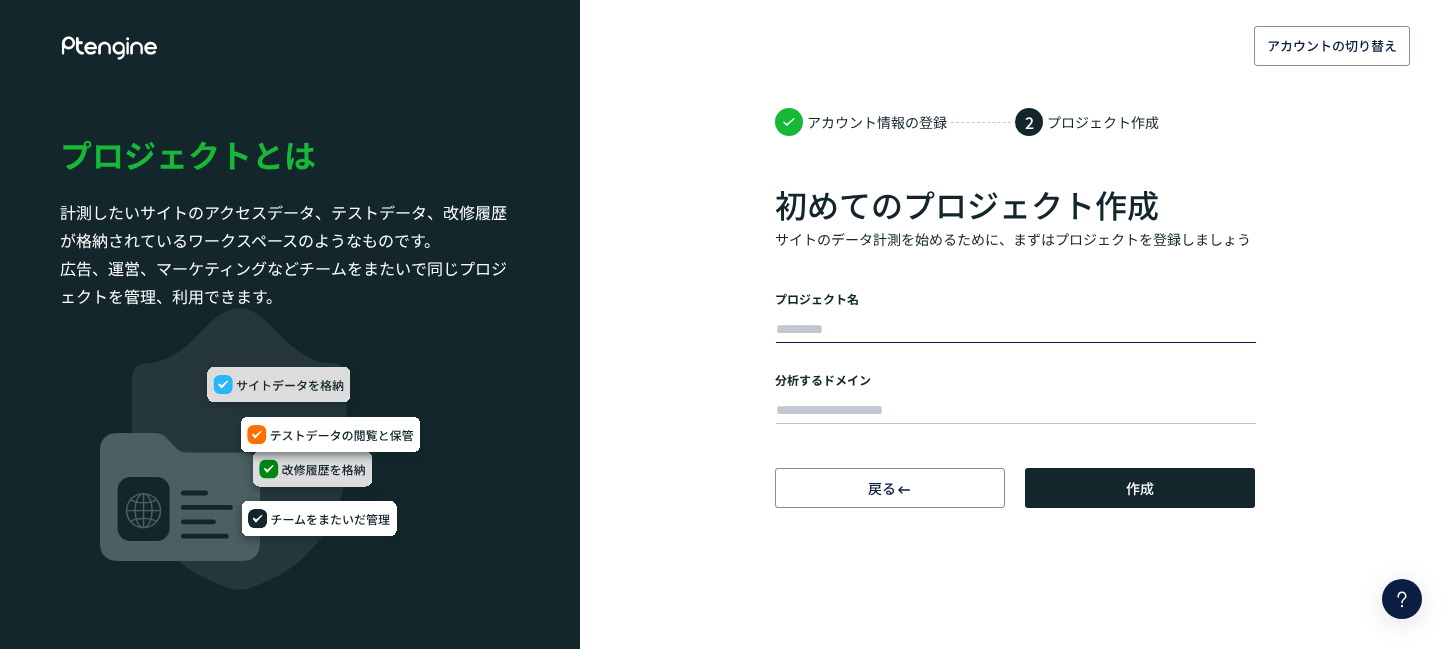 scroll, scrollTop: 0, scrollLeft: 0, axis: both 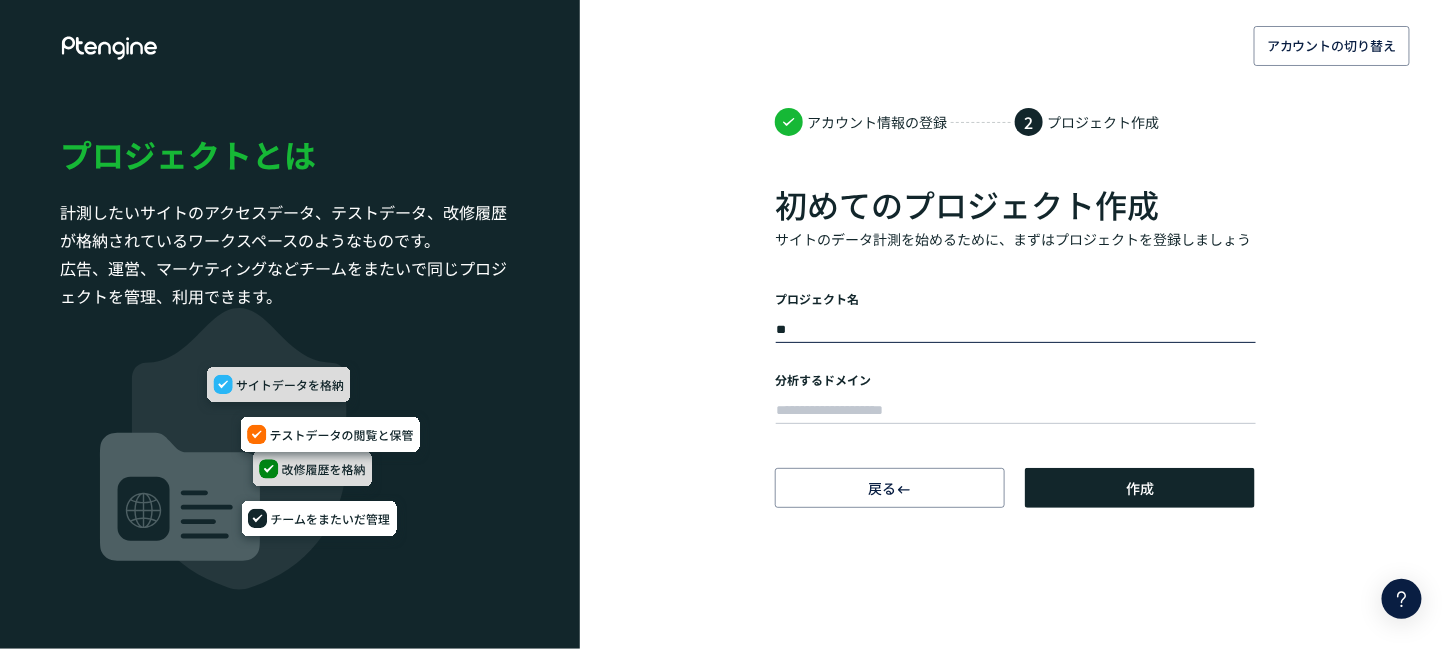 type on "*" 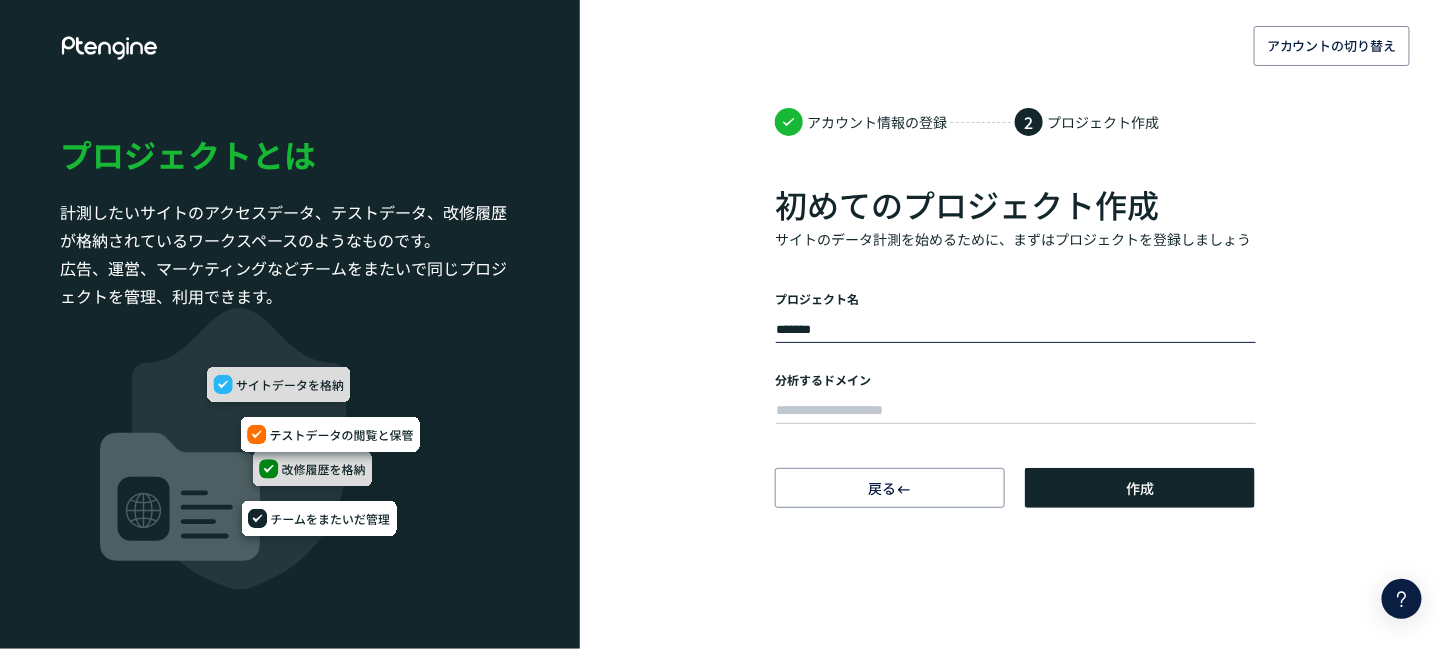 type on "*******" 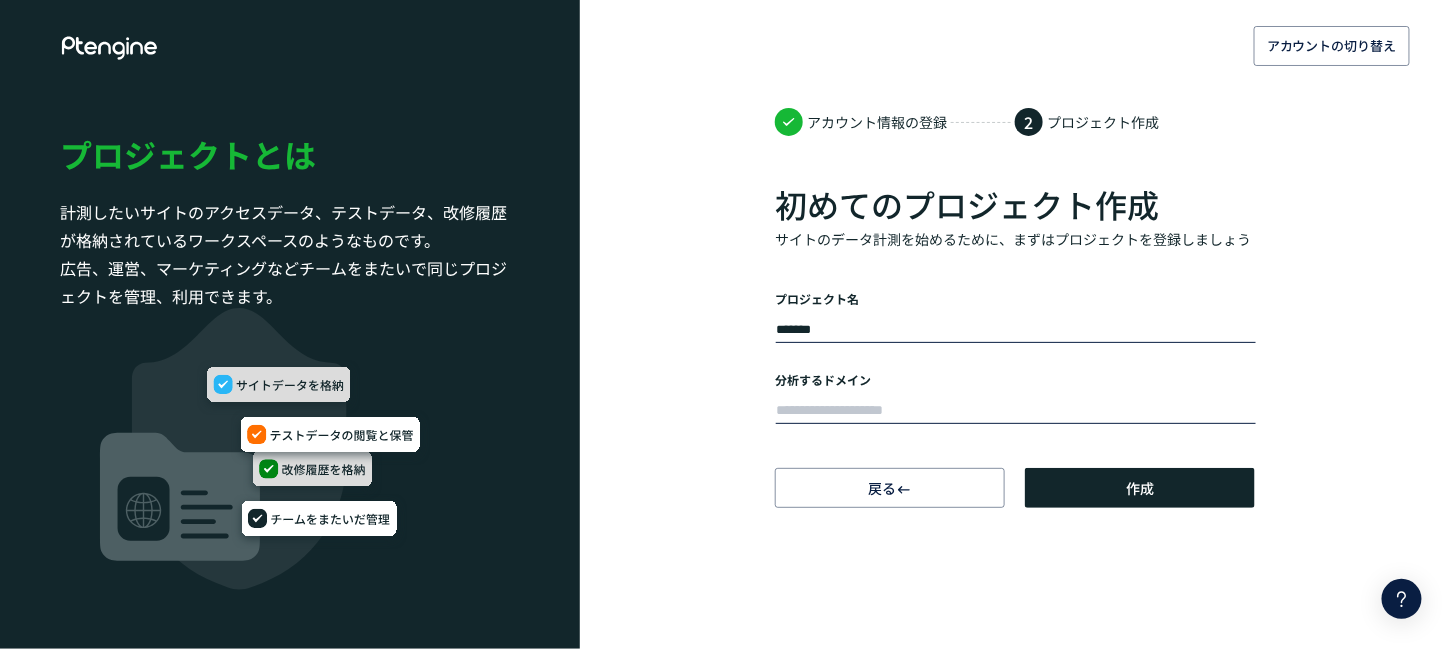 drag, startPoint x: 1119, startPoint y: 399, endPoint x: 1128, endPoint y: 404, distance: 10.29563 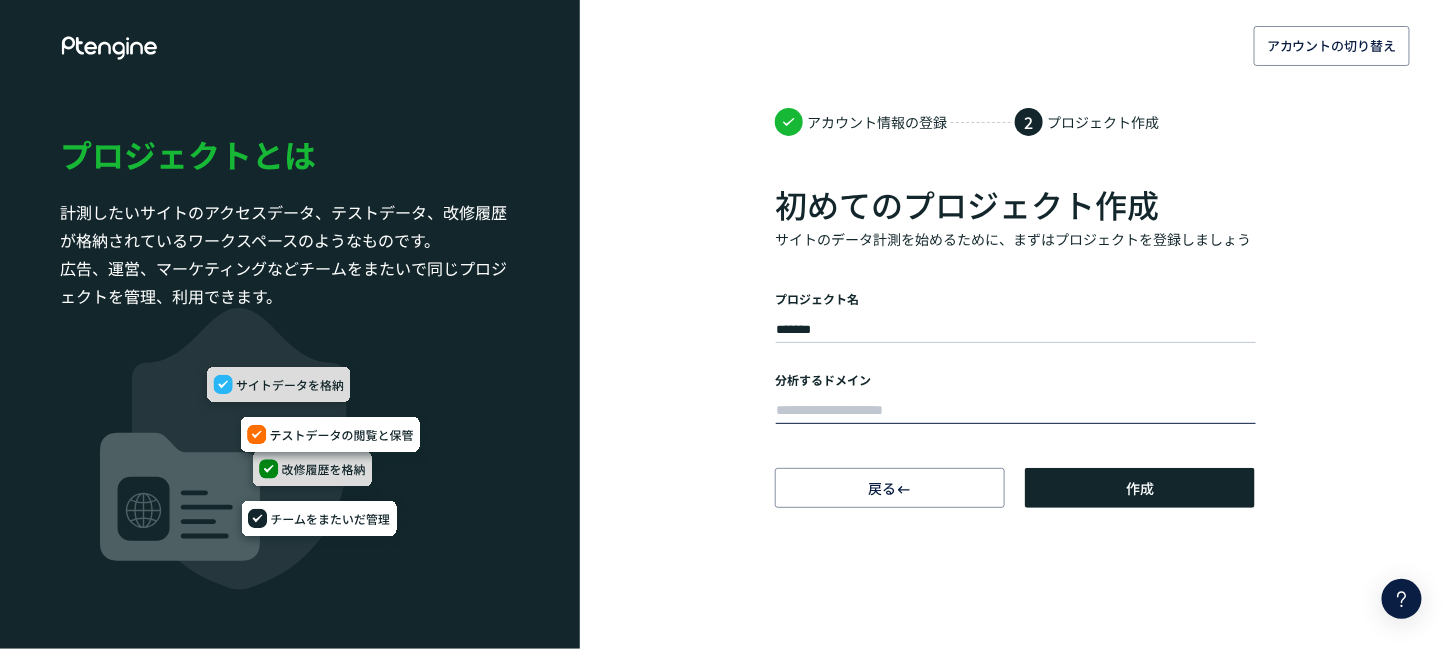 paste on "**********" 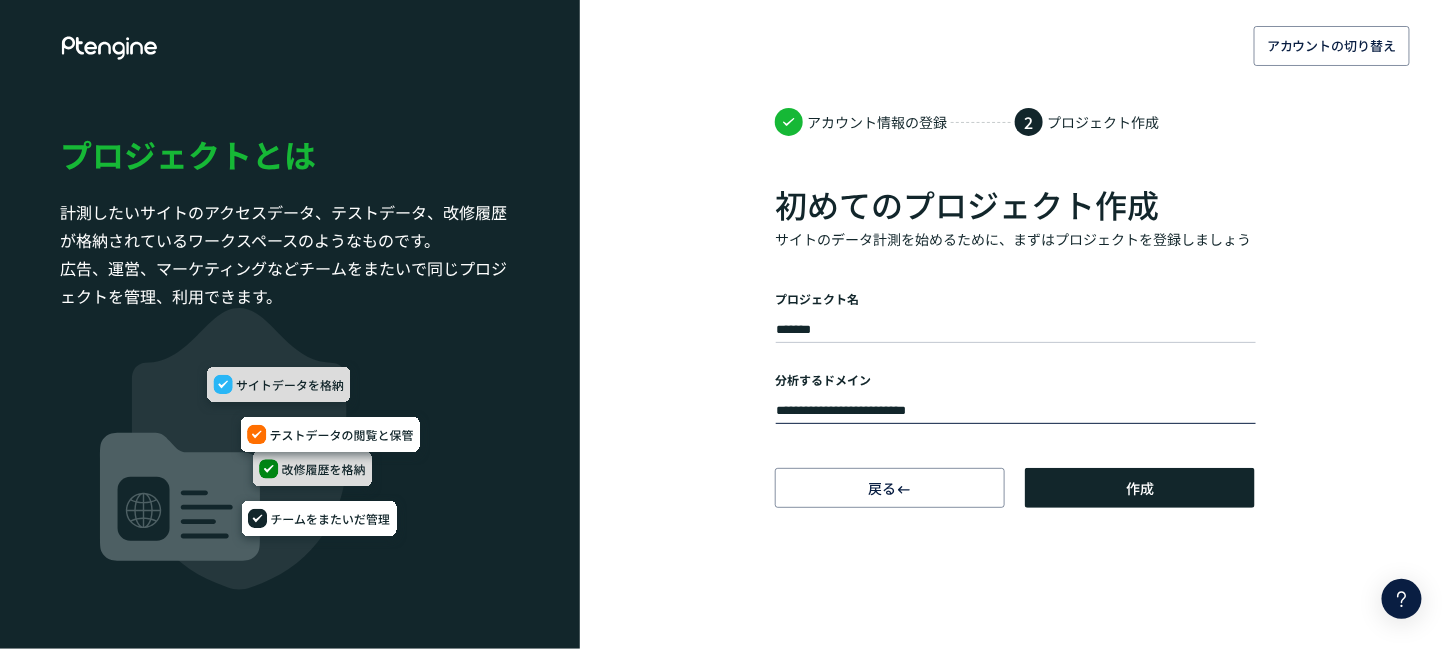 type on "**********" 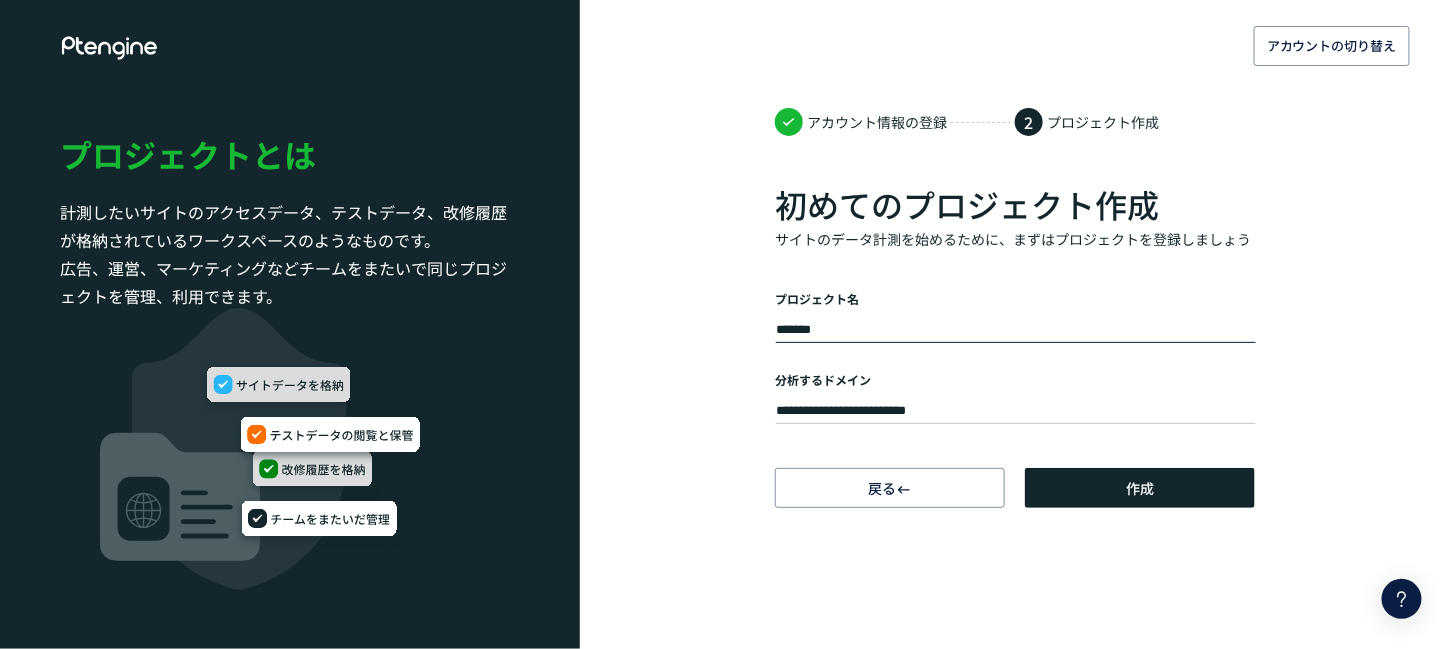 click on "*******" at bounding box center (1016, 330) 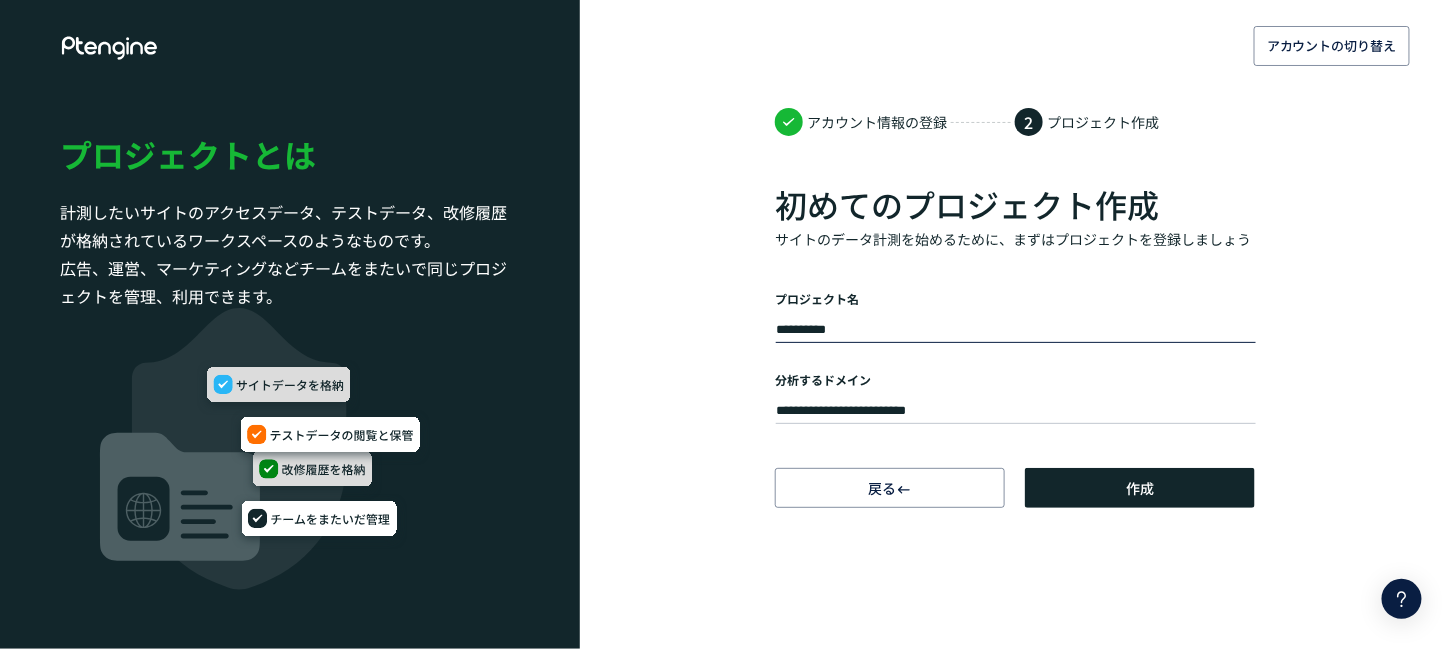 type on "**********" 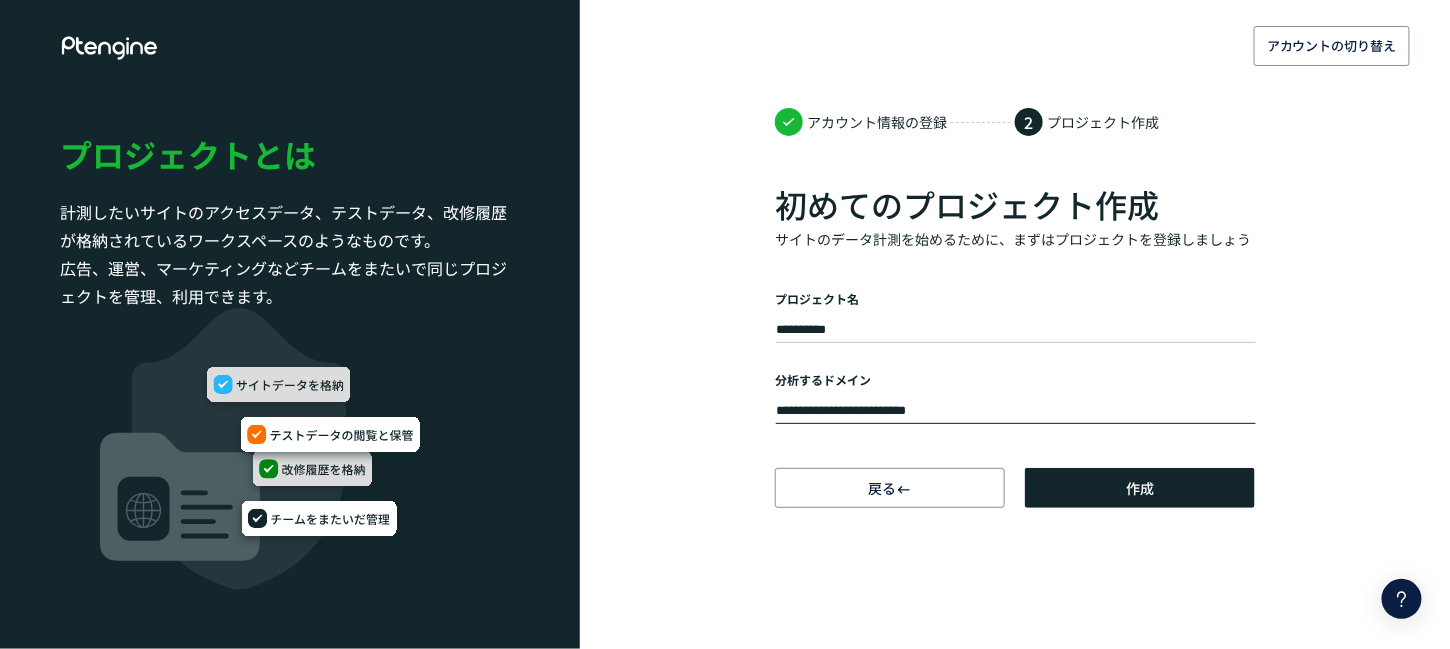 click on "**********" at bounding box center (1016, 411) 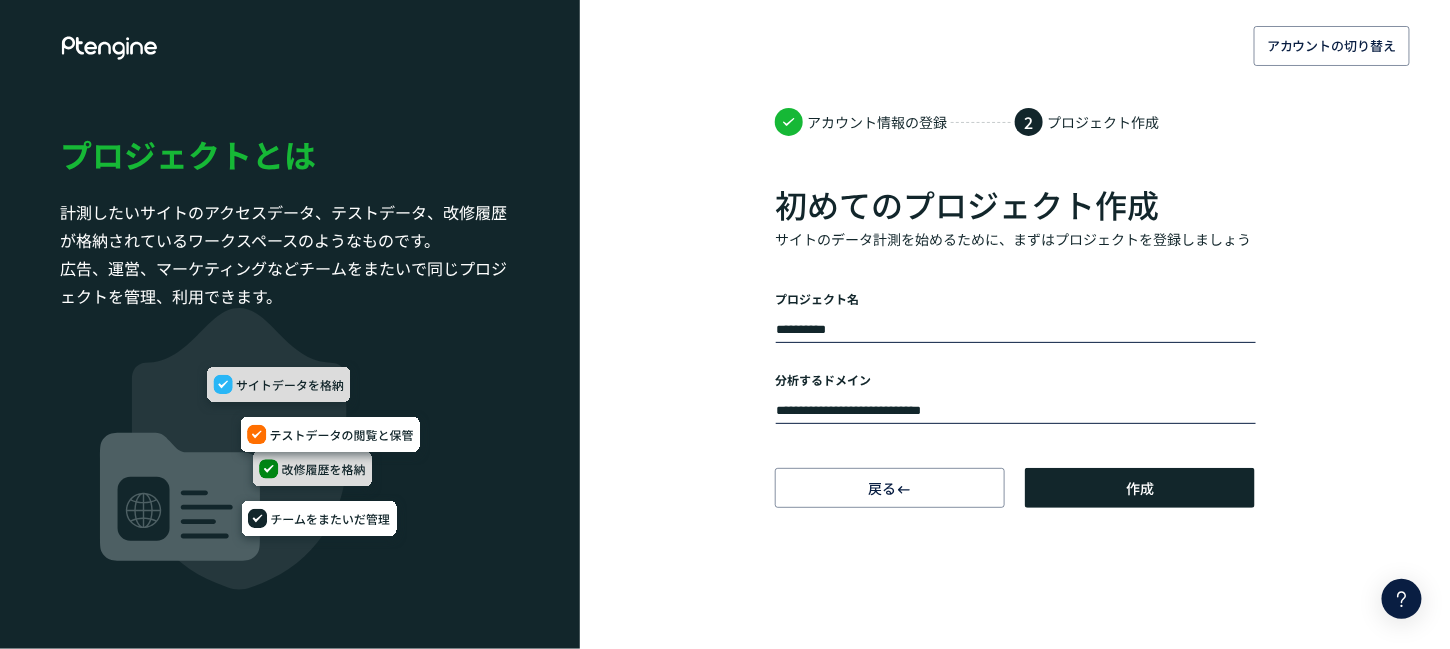 type on "**********" 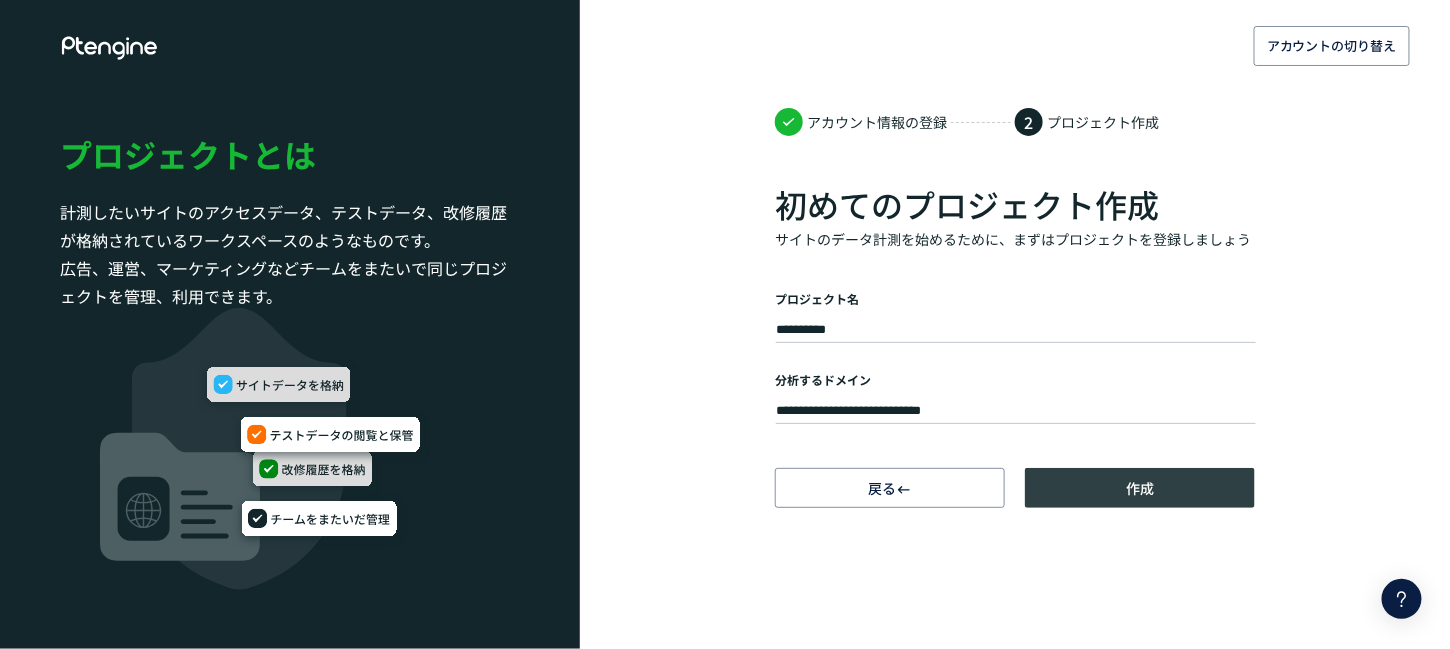click on "作成" at bounding box center (1140, 488) 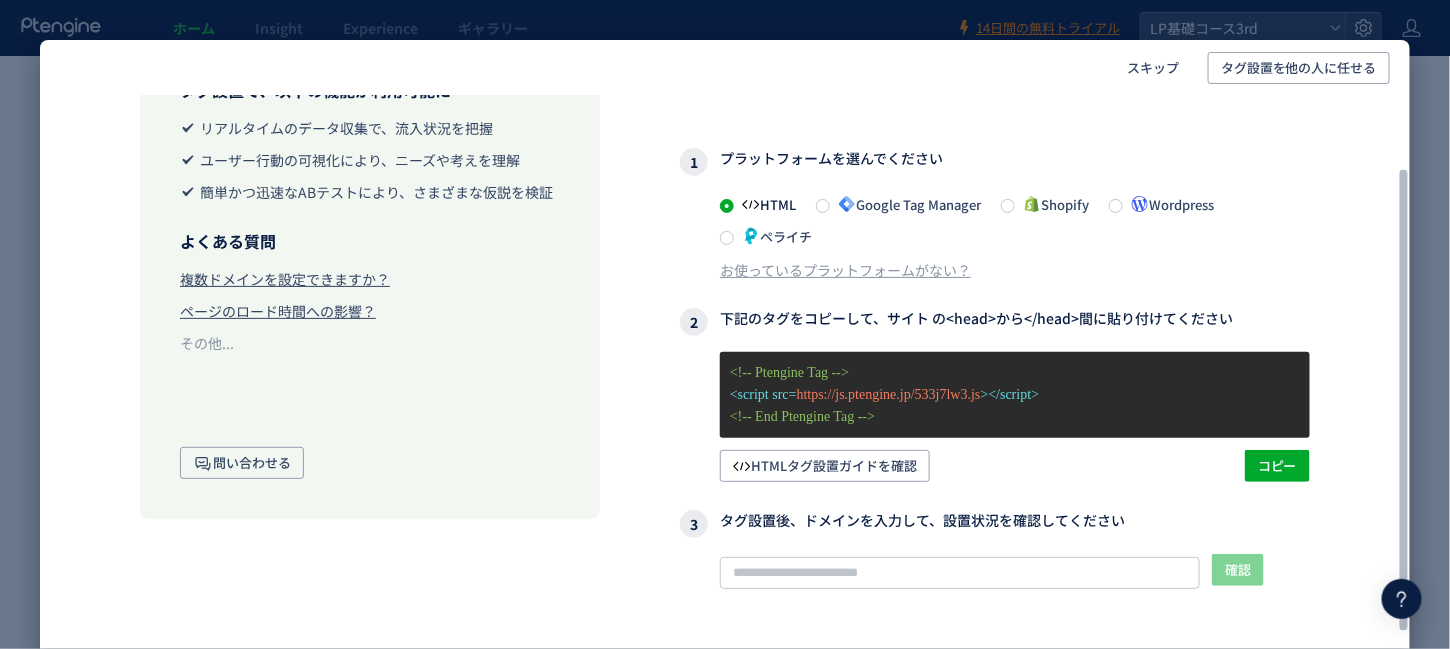 scroll, scrollTop: 100, scrollLeft: 0, axis: vertical 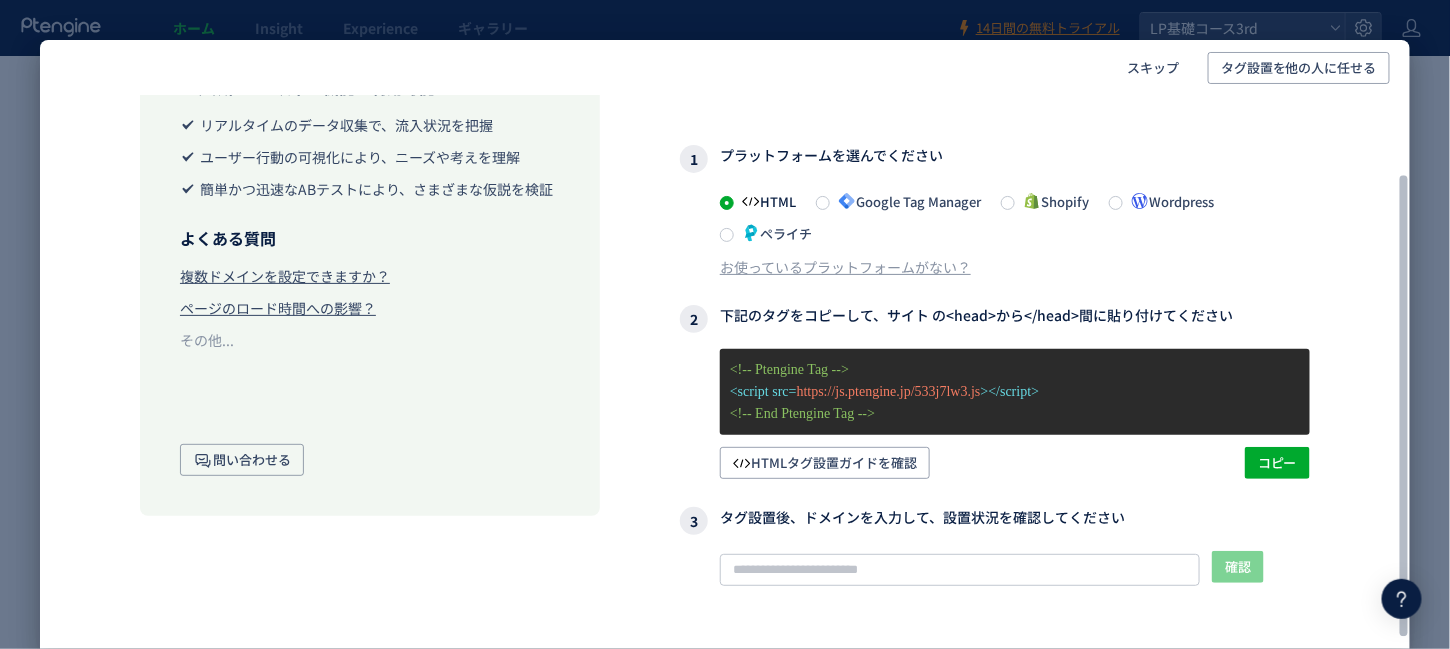 click 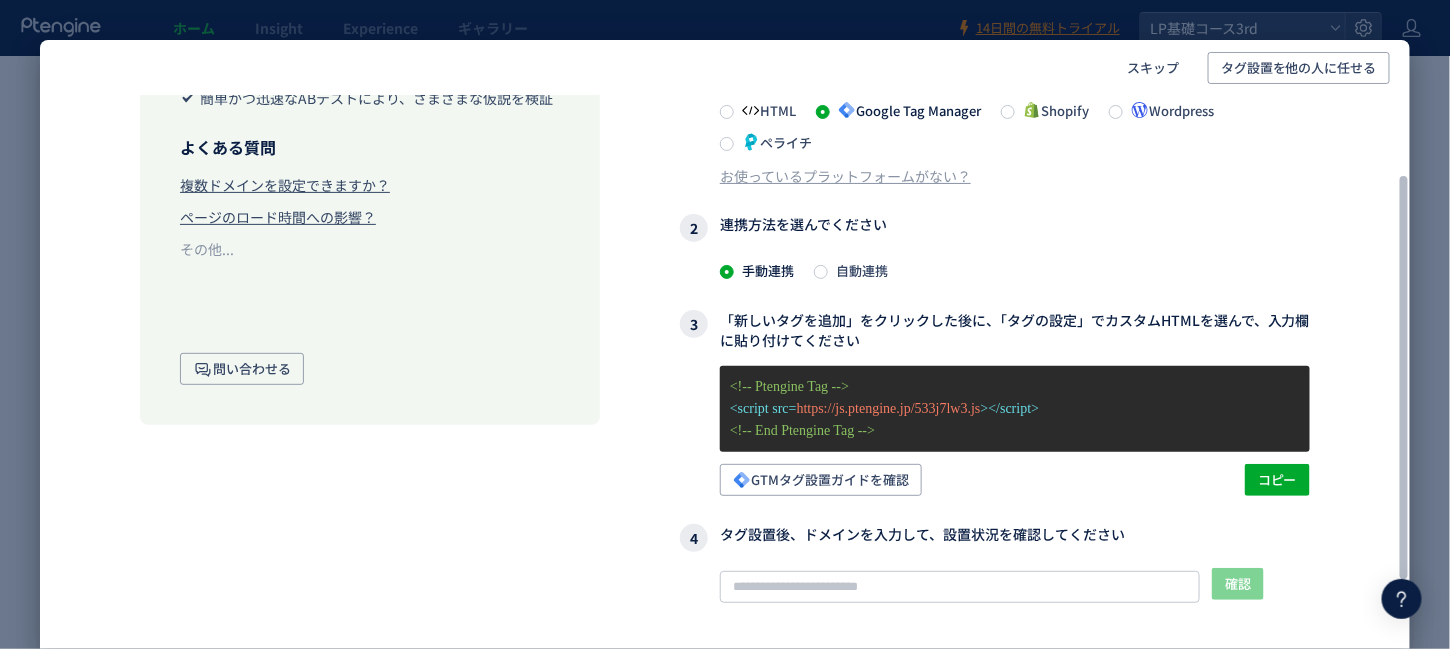 scroll, scrollTop: 200, scrollLeft: 0, axis: vertical 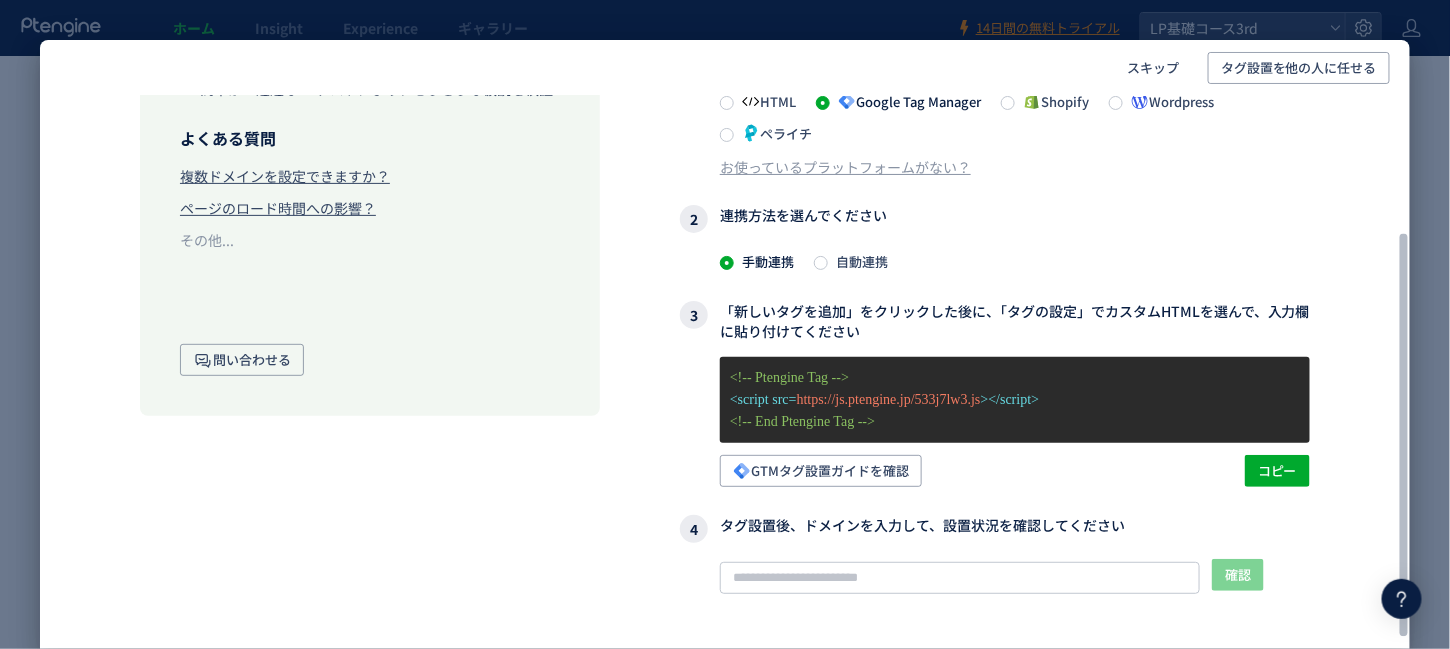 click on "自動連携" at bounding box center (858, 261) 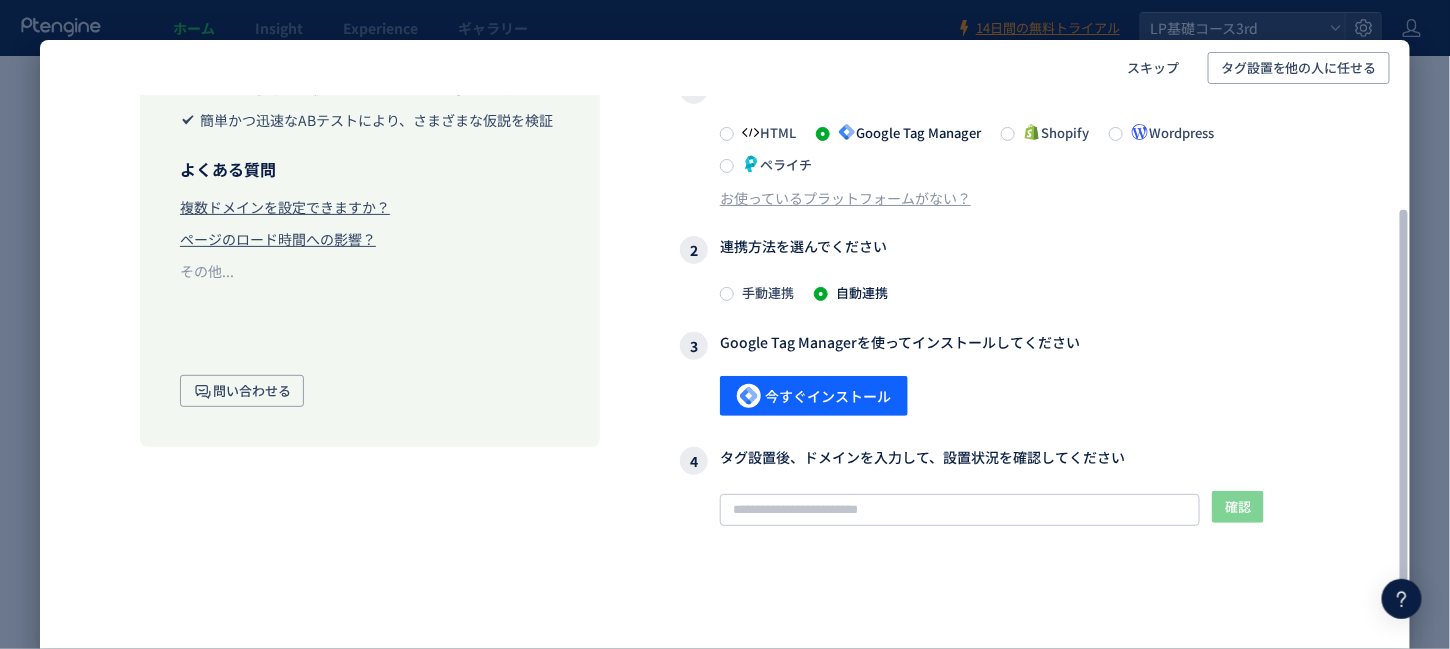 scroll, scrollTop: 164, scrollLeft: 0, axis: vertical 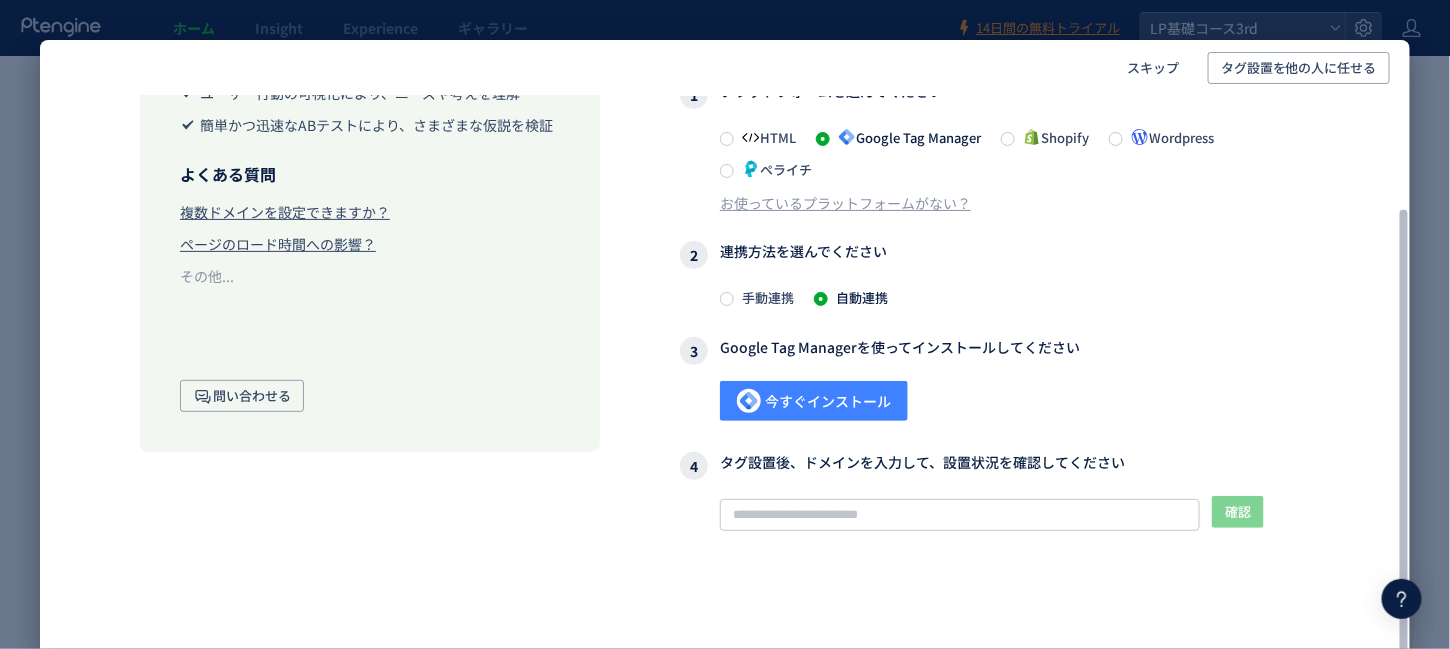 click on "今すぐインストール" at bounding box center (814, 401) 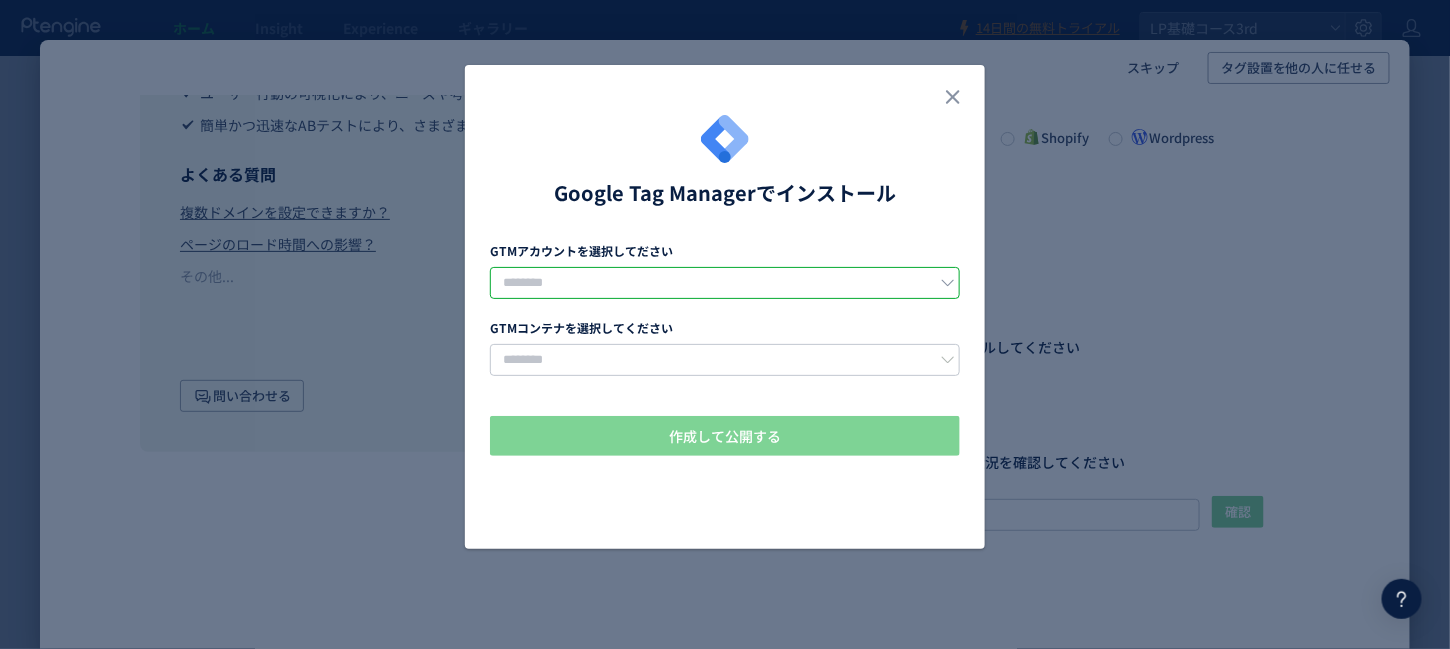 click 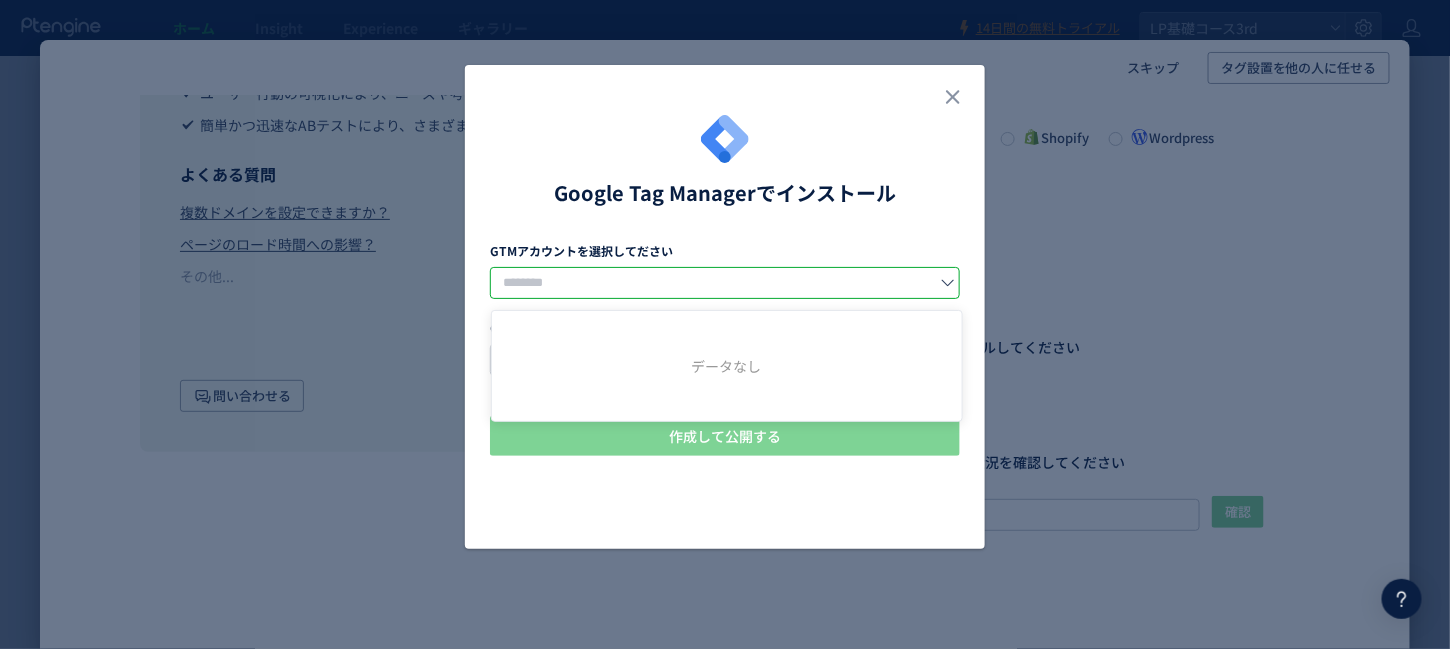 click 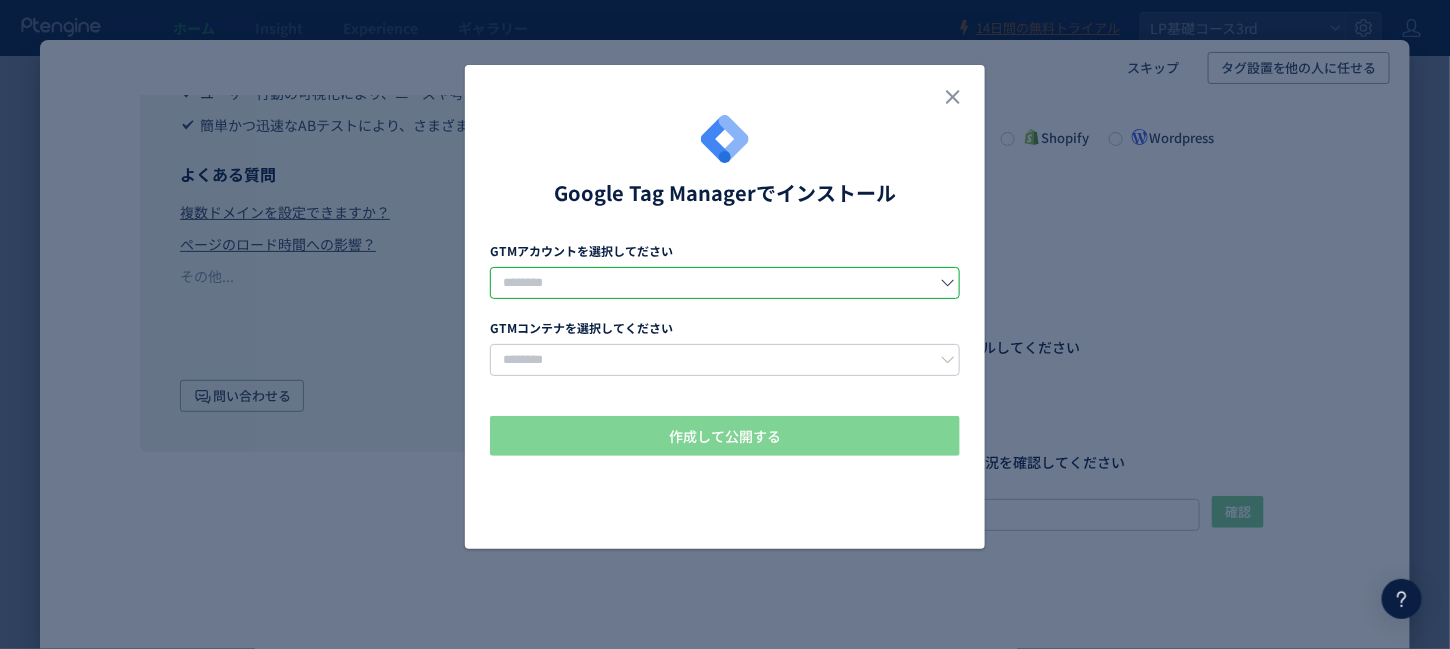 click 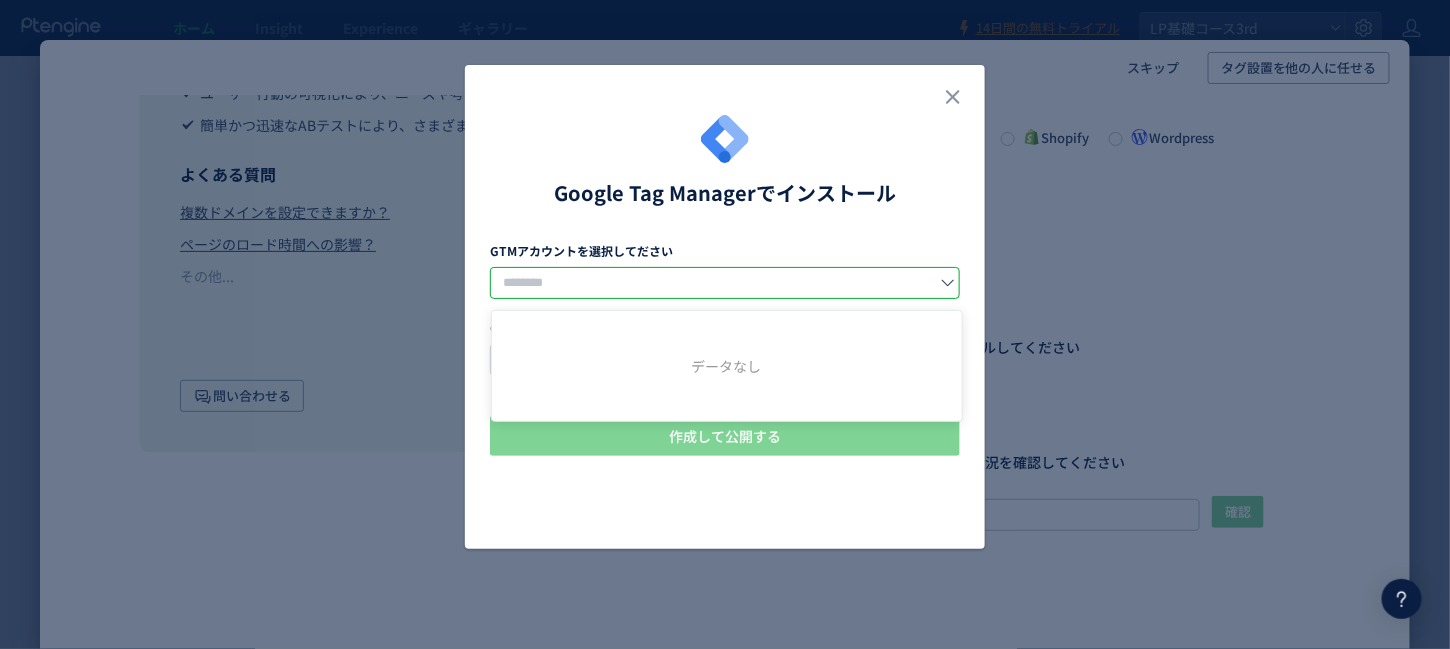 click 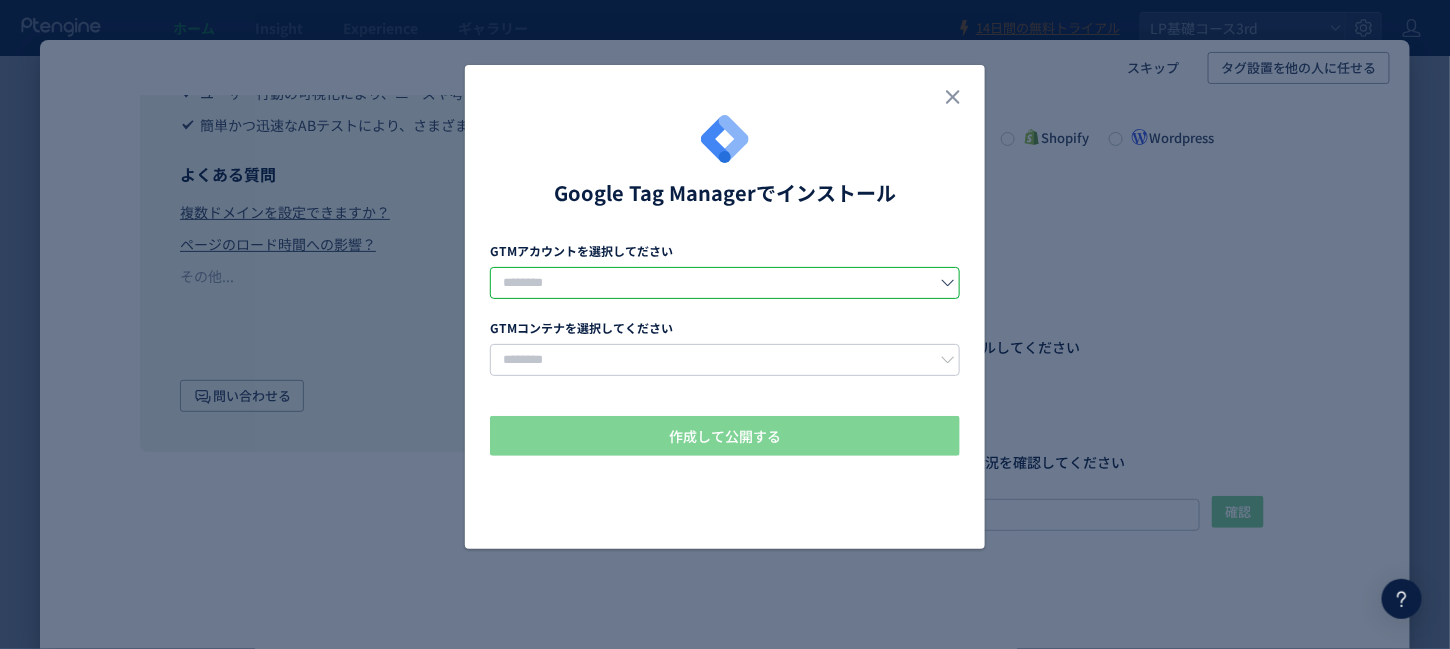 click 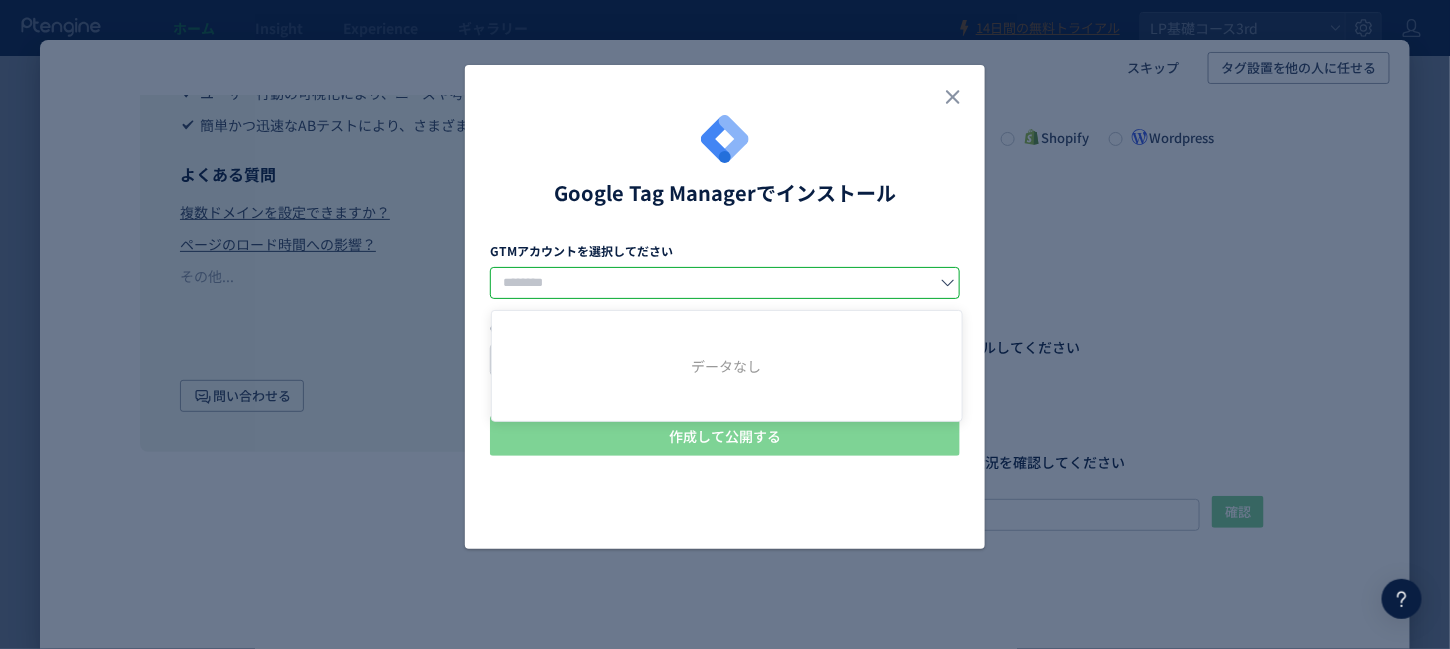 click 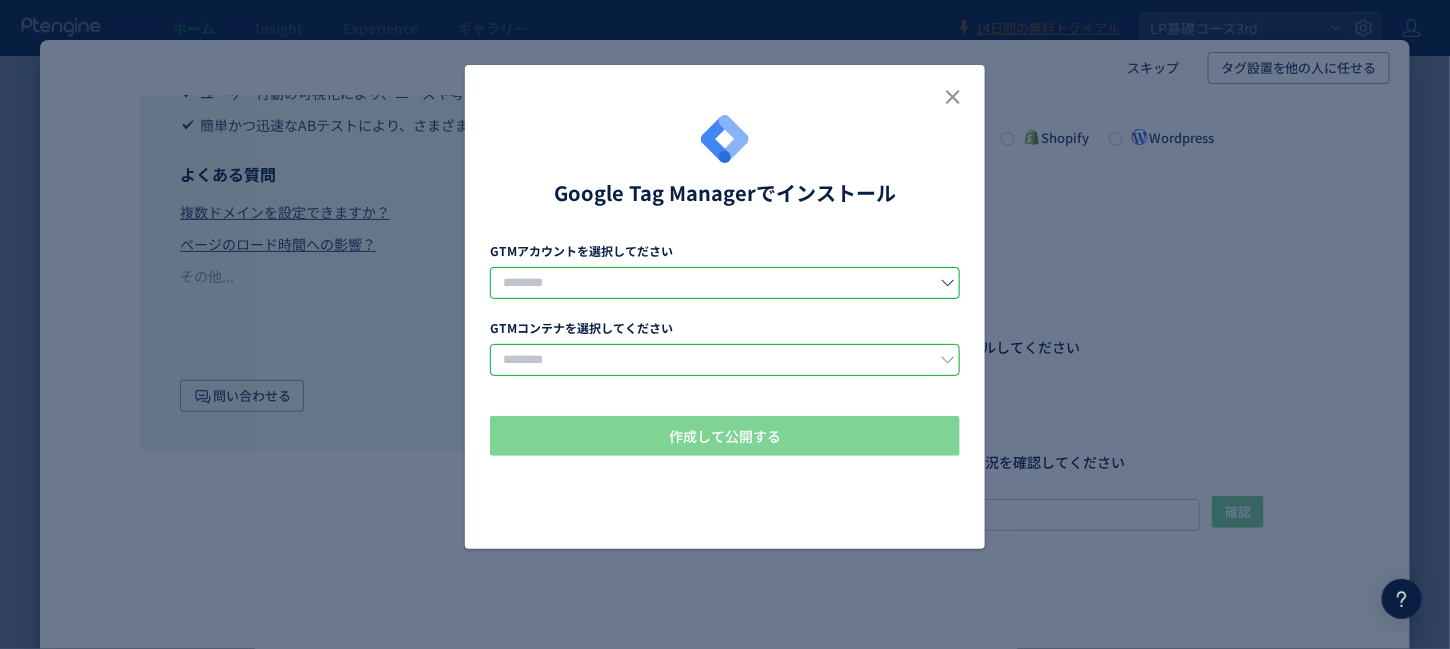 click 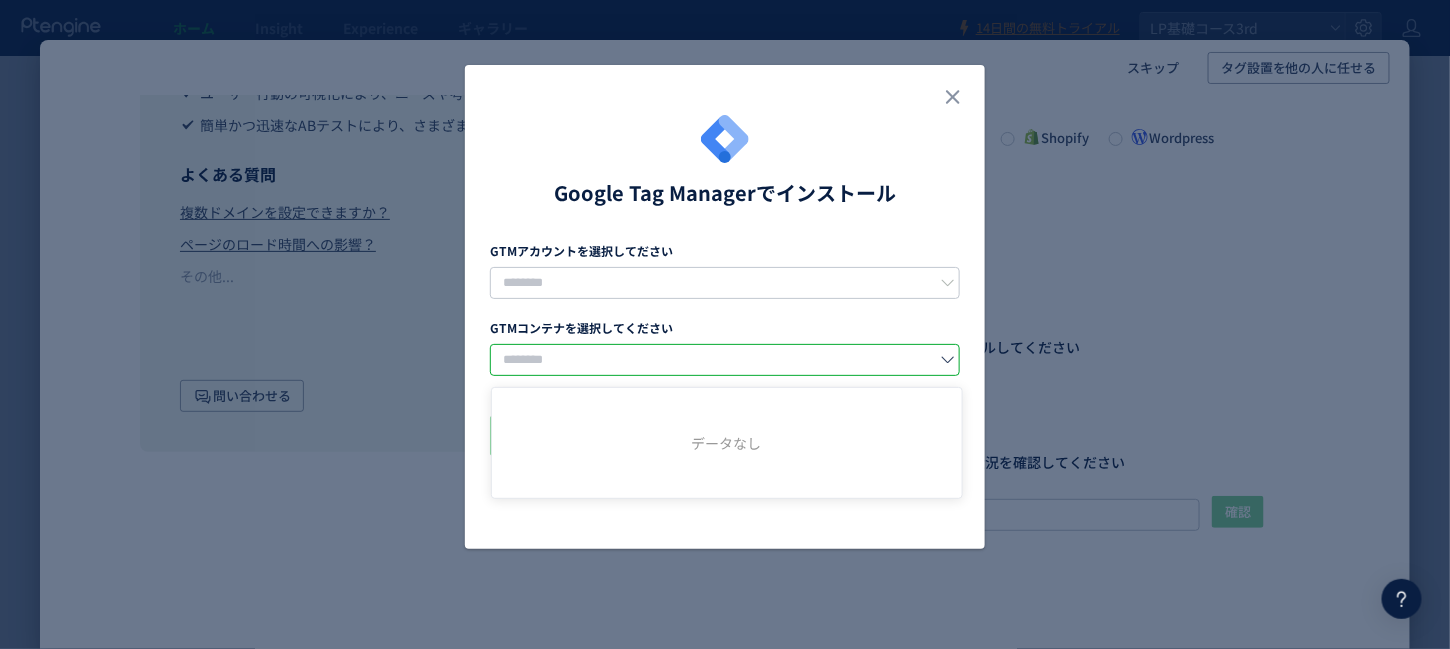 click 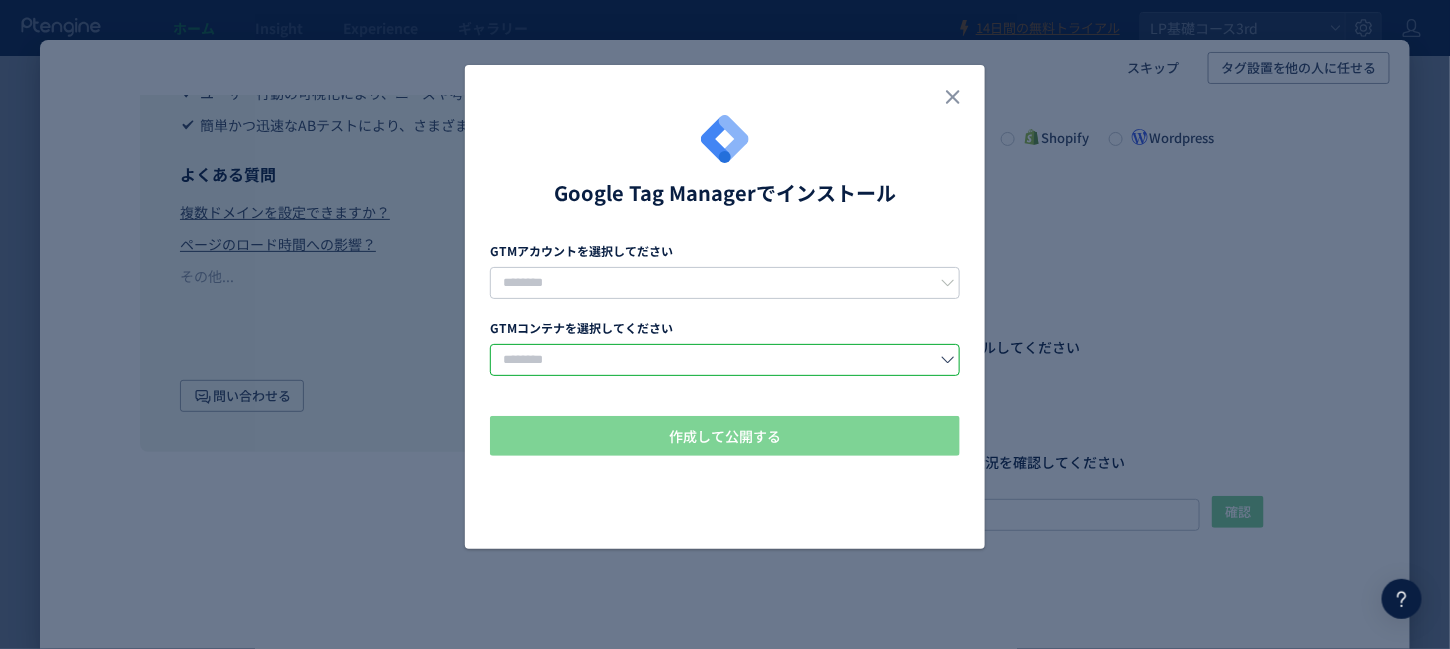 click on "Google Tag Managerでインストール  GTMアカウントを選択してださい  GTMコンテナを選択してください  作成して公開する" 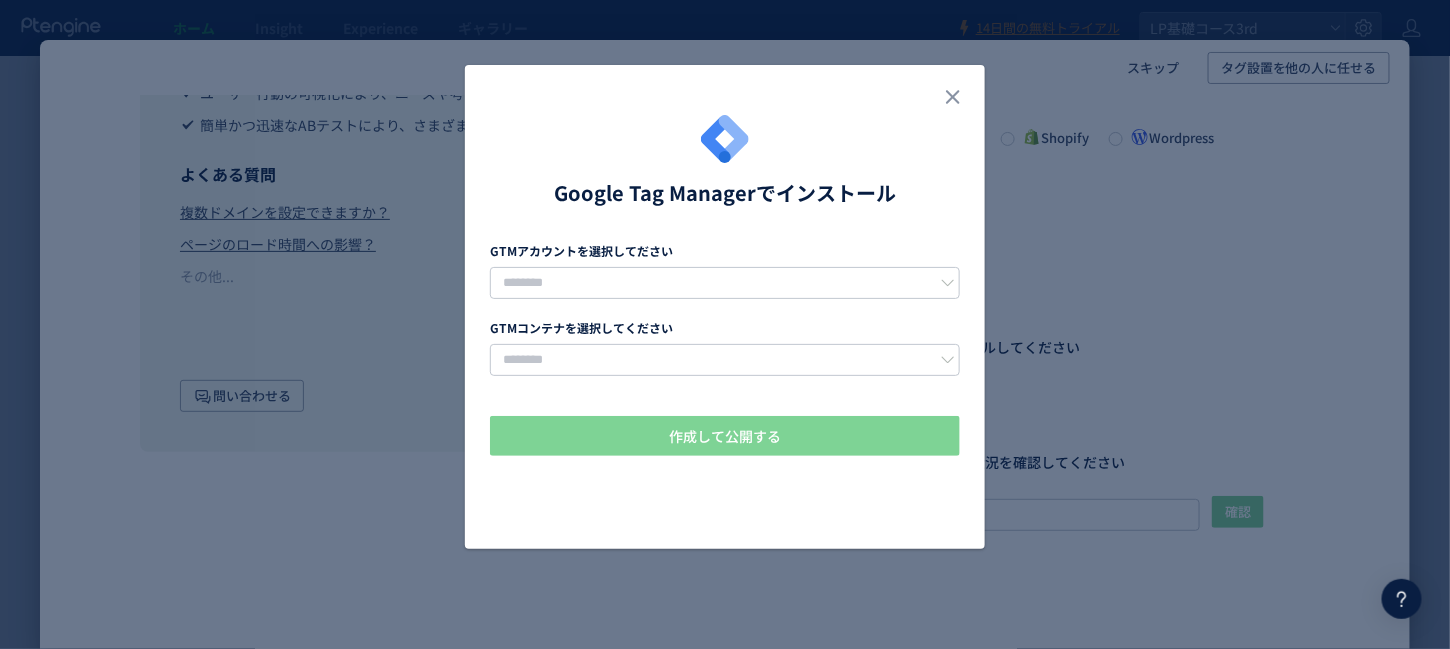 click on "Google Tag Managerでインストール  GTMアカウントを選択してださい  GTMコンテナを選択してください  作成して公開する" 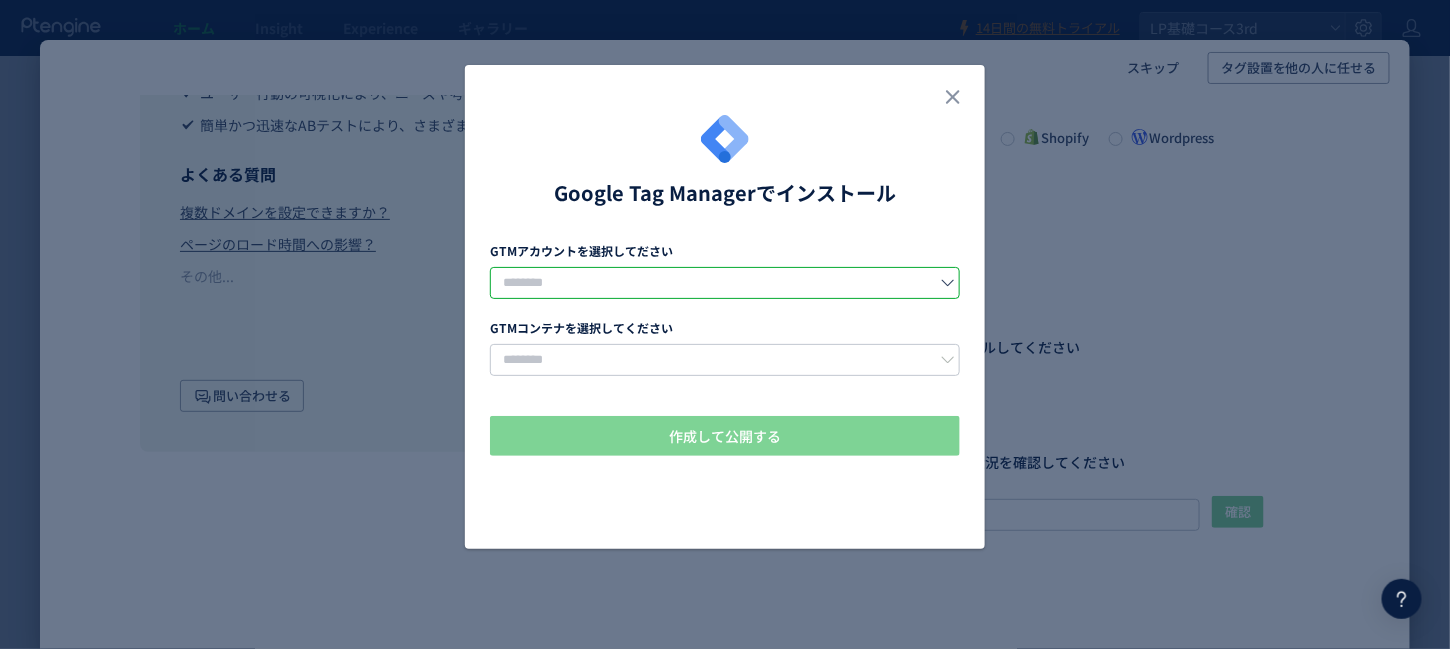 click 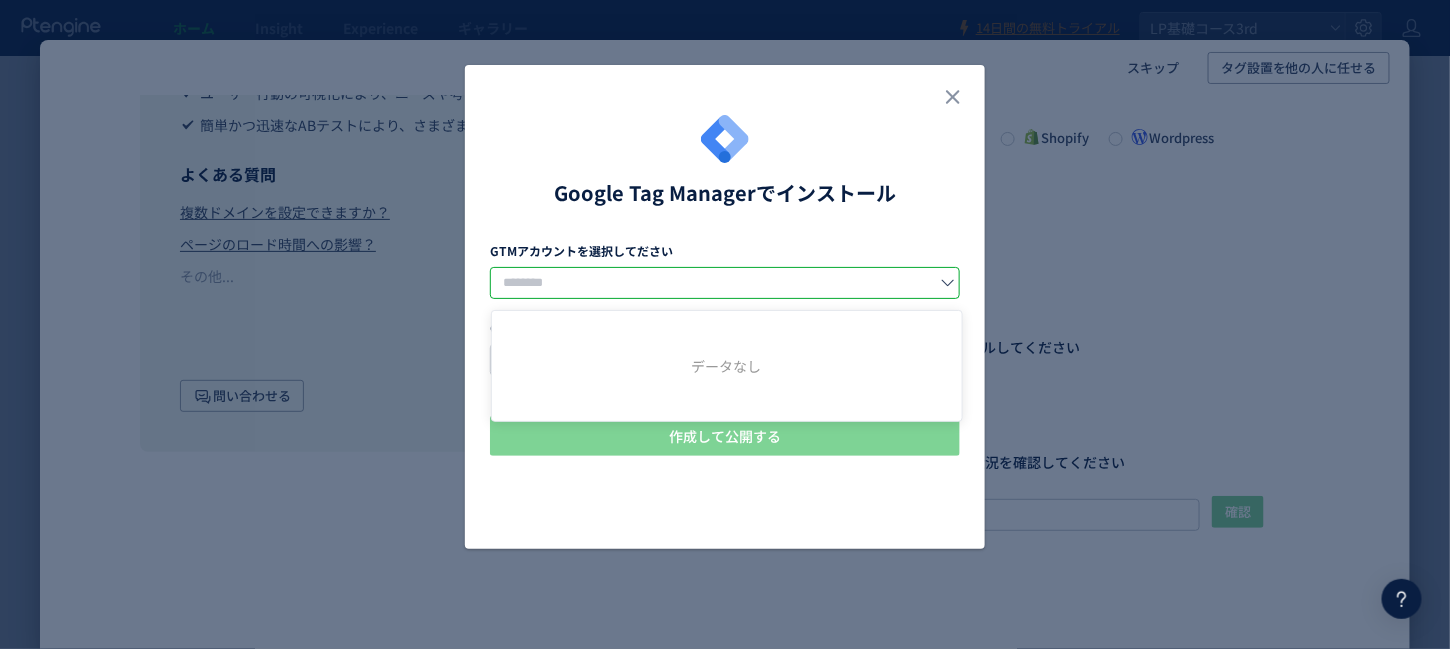 click 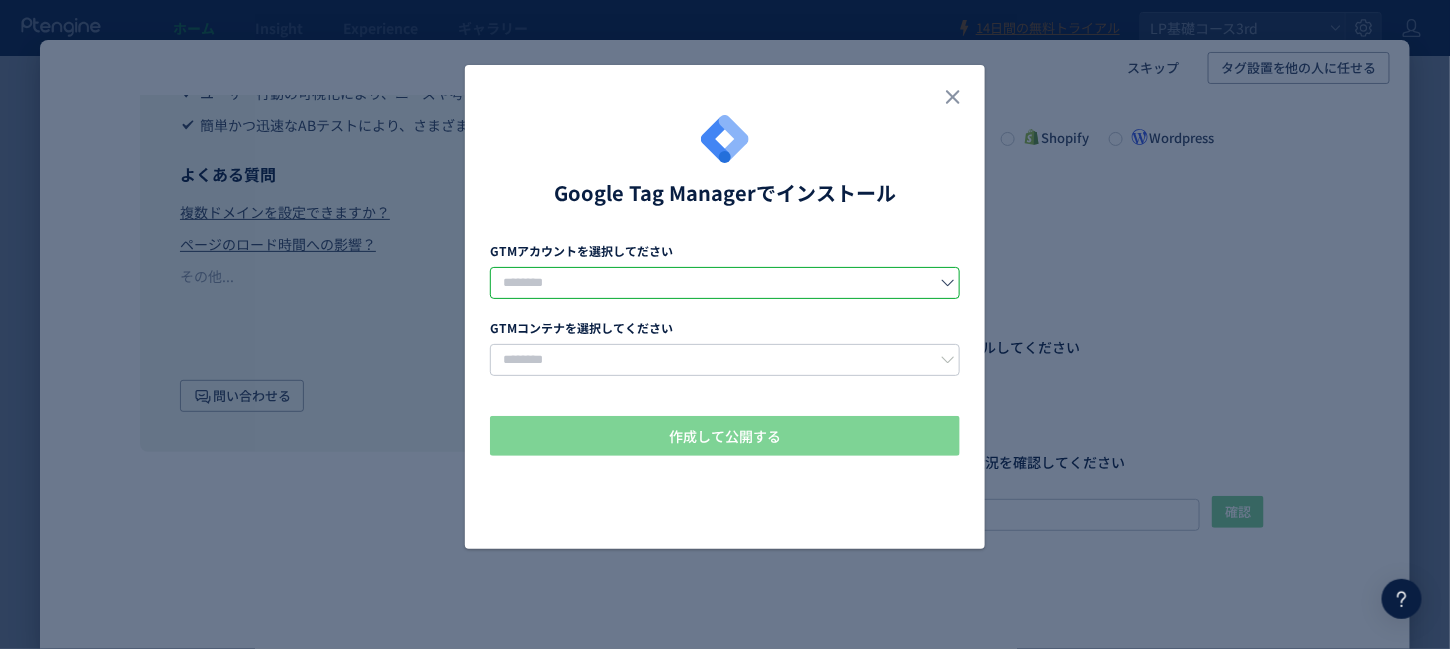 click 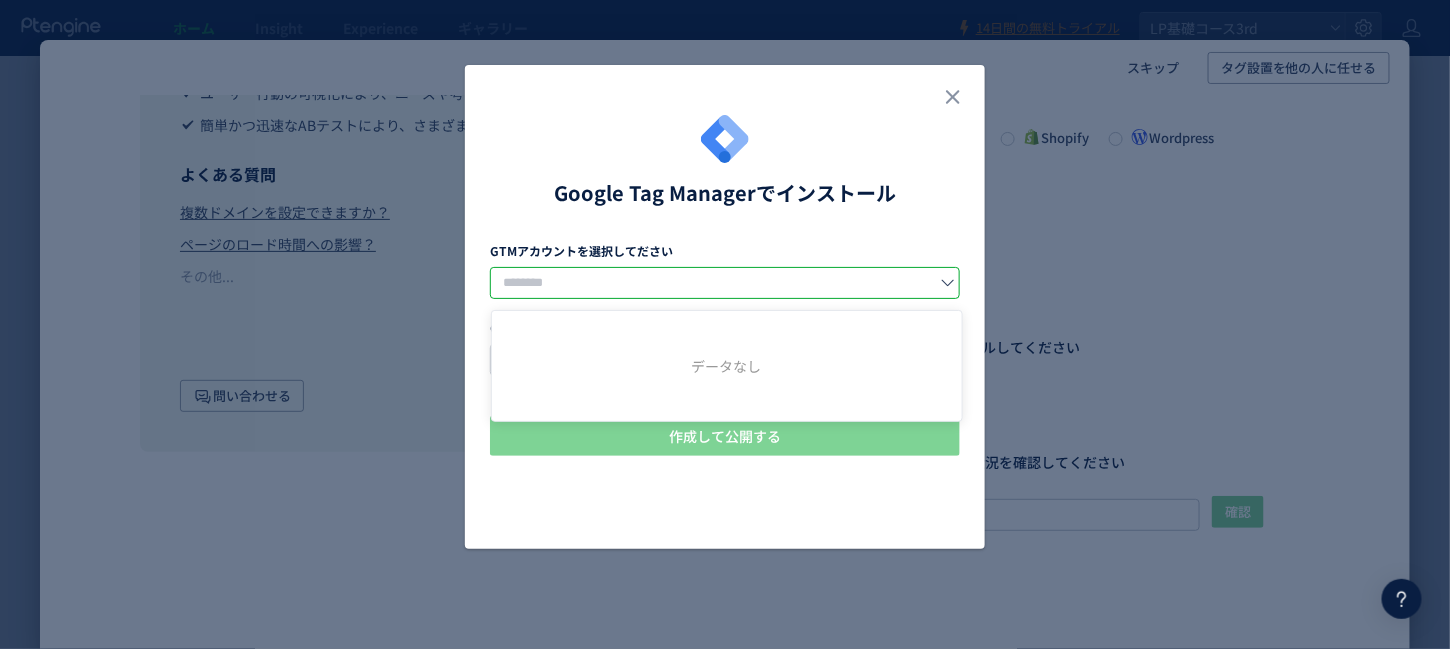 click 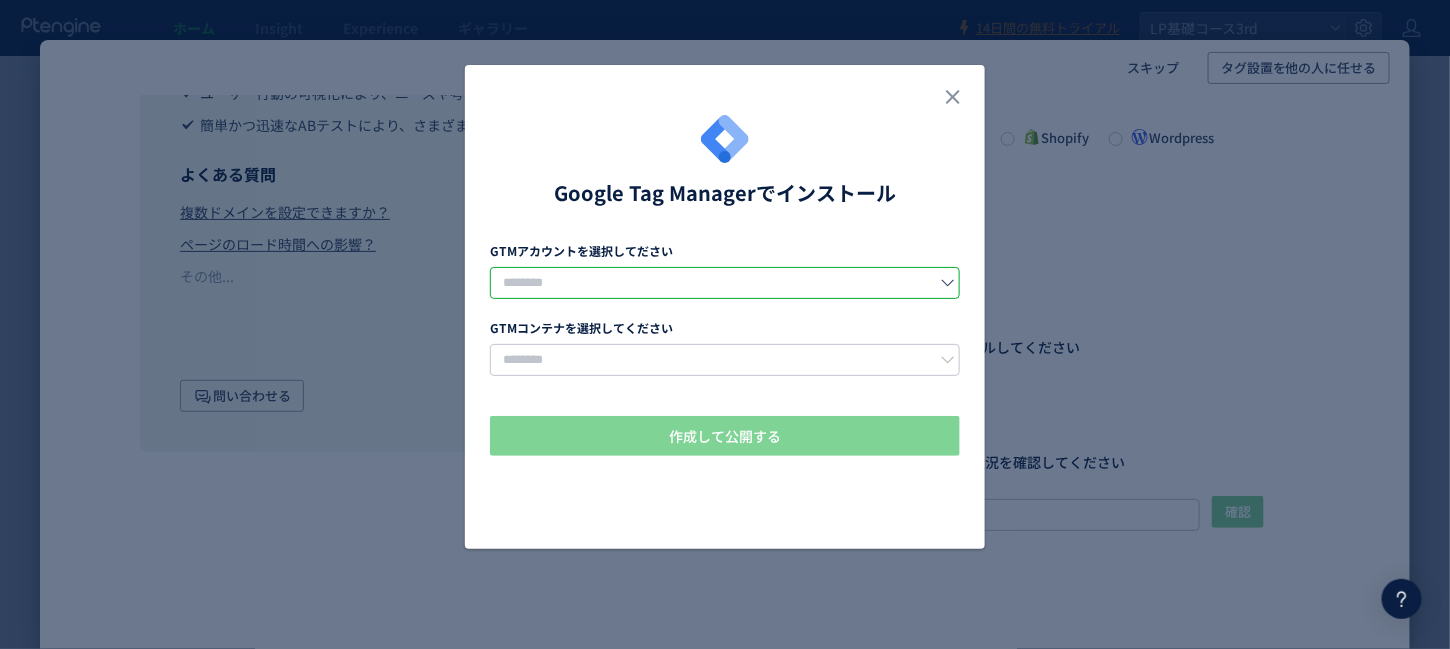 click 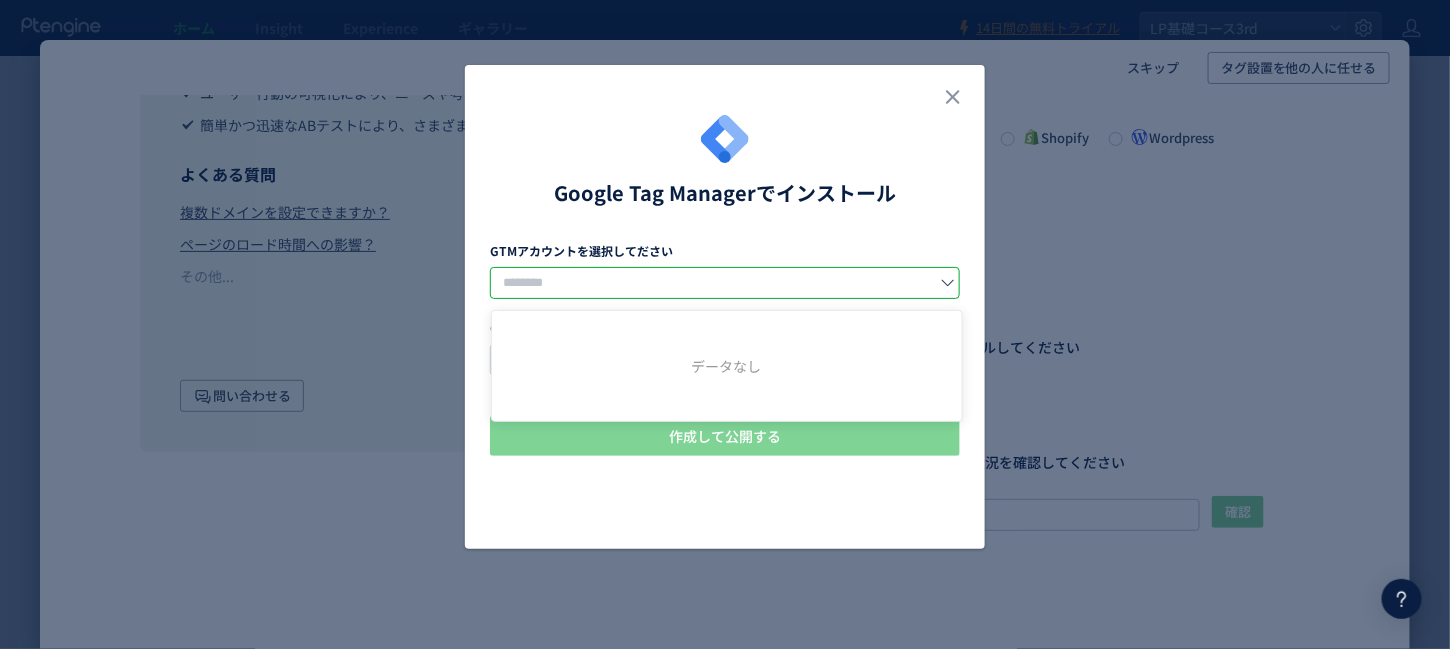 click 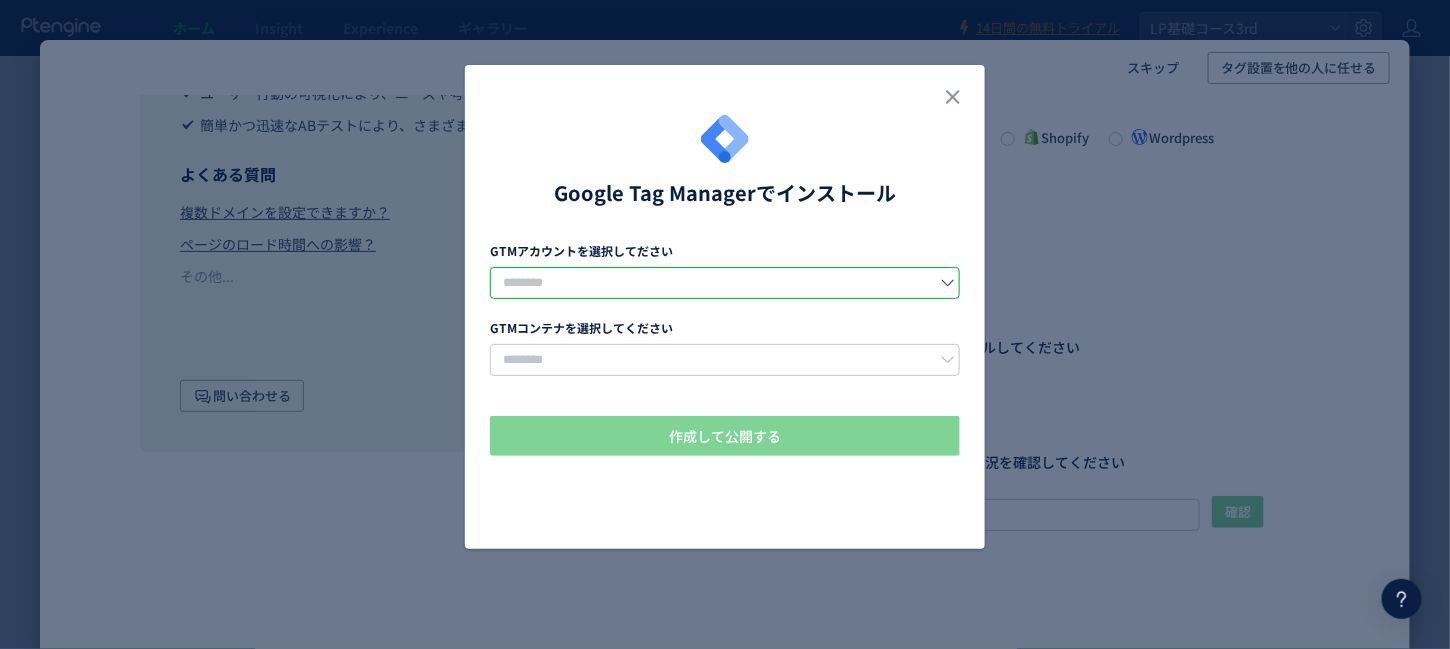 click 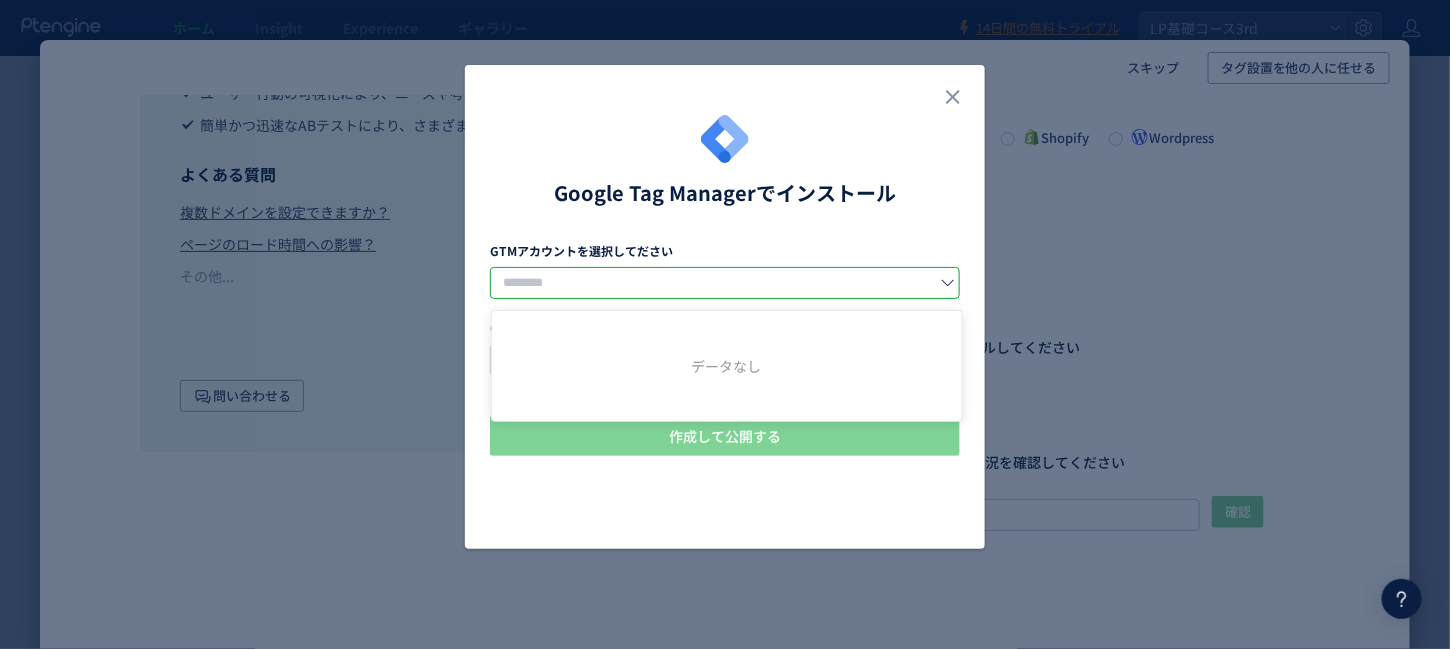click 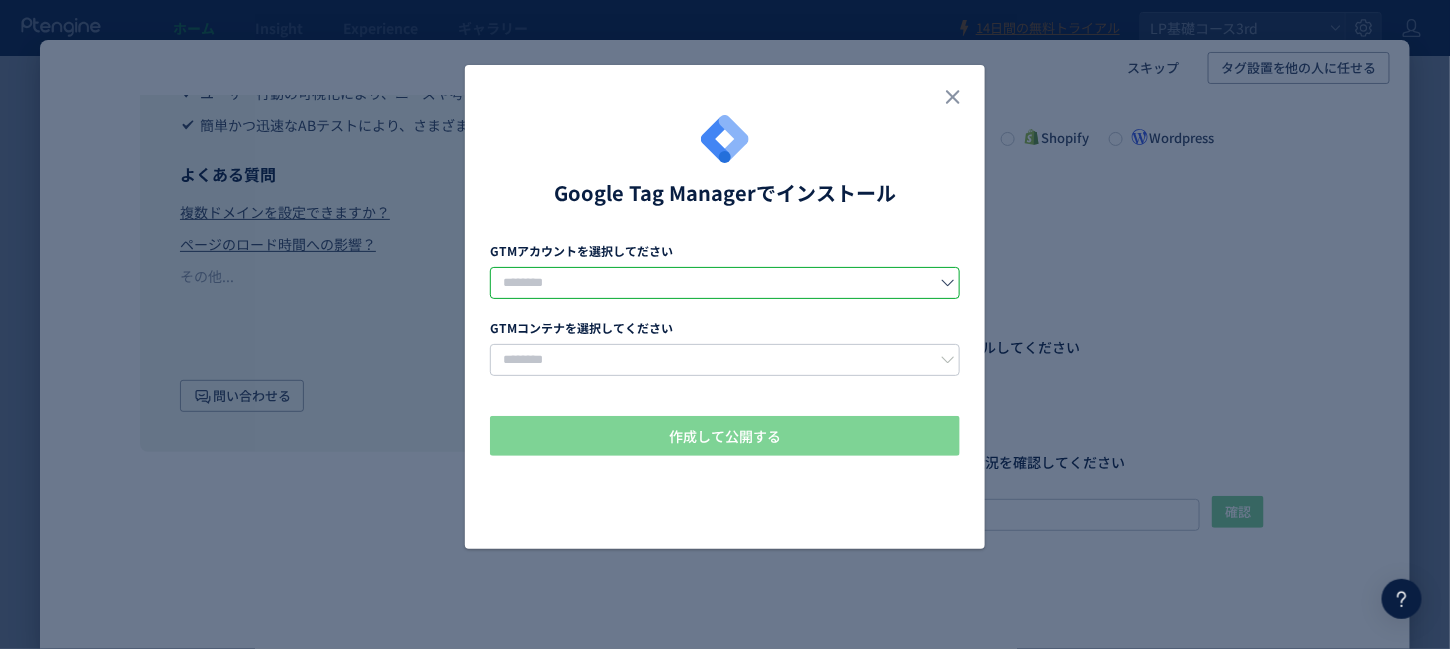click 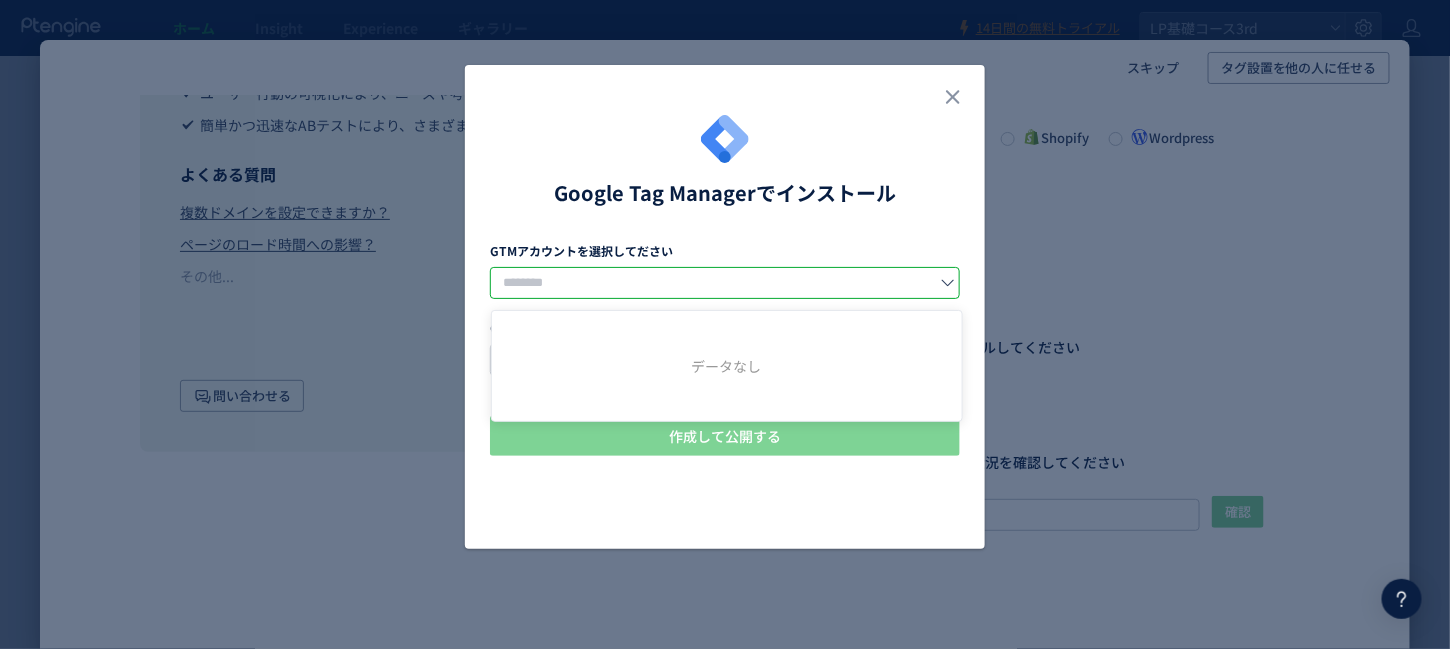 click 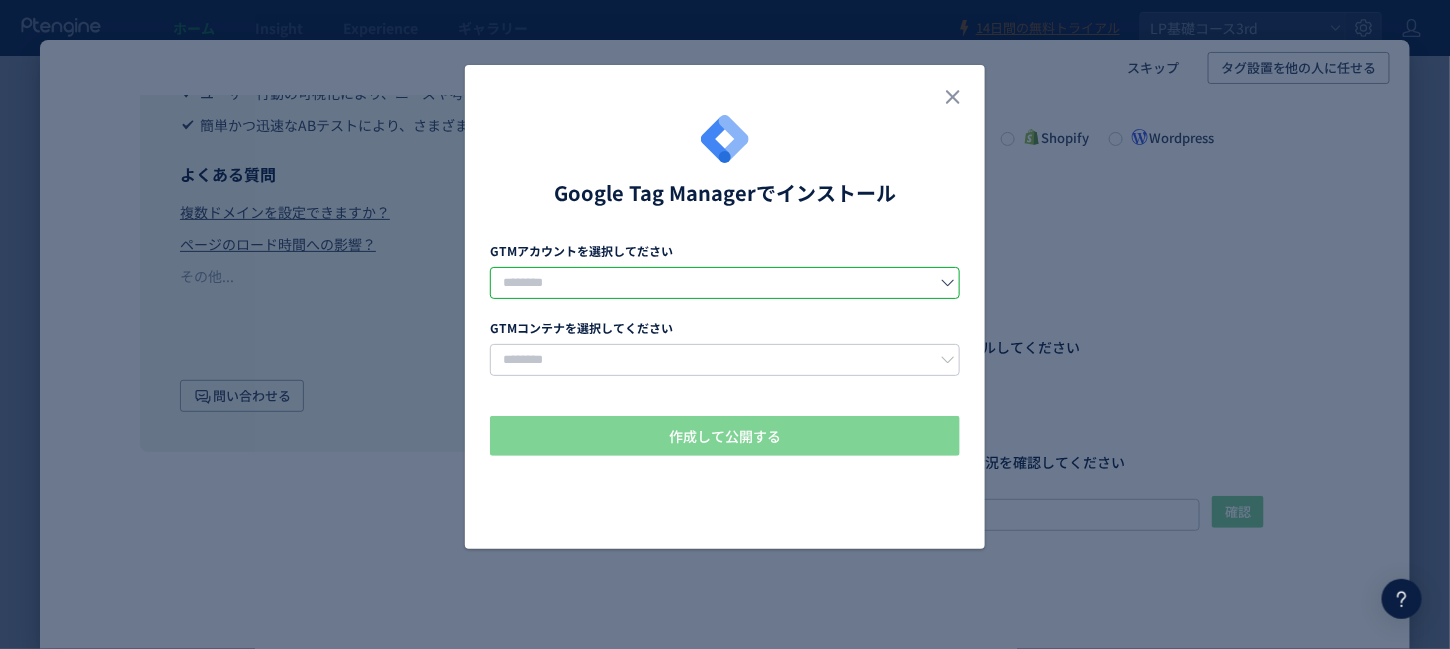 click 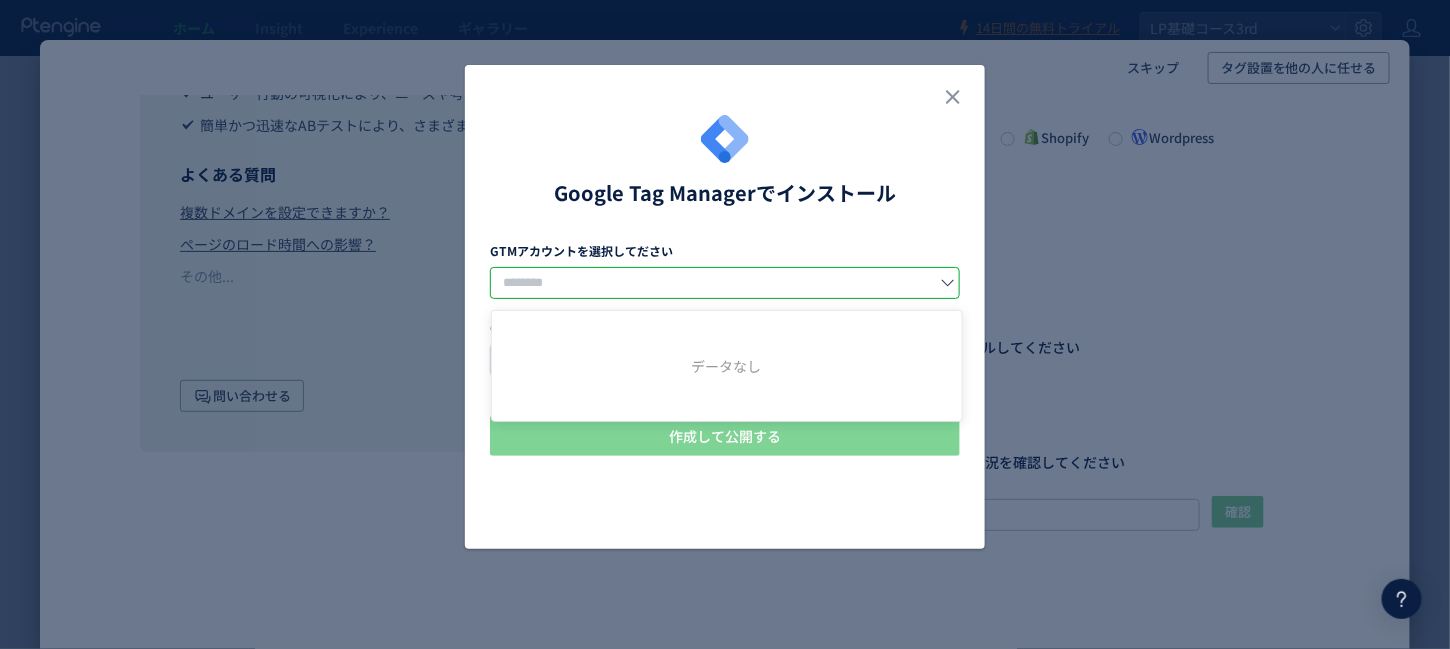 click 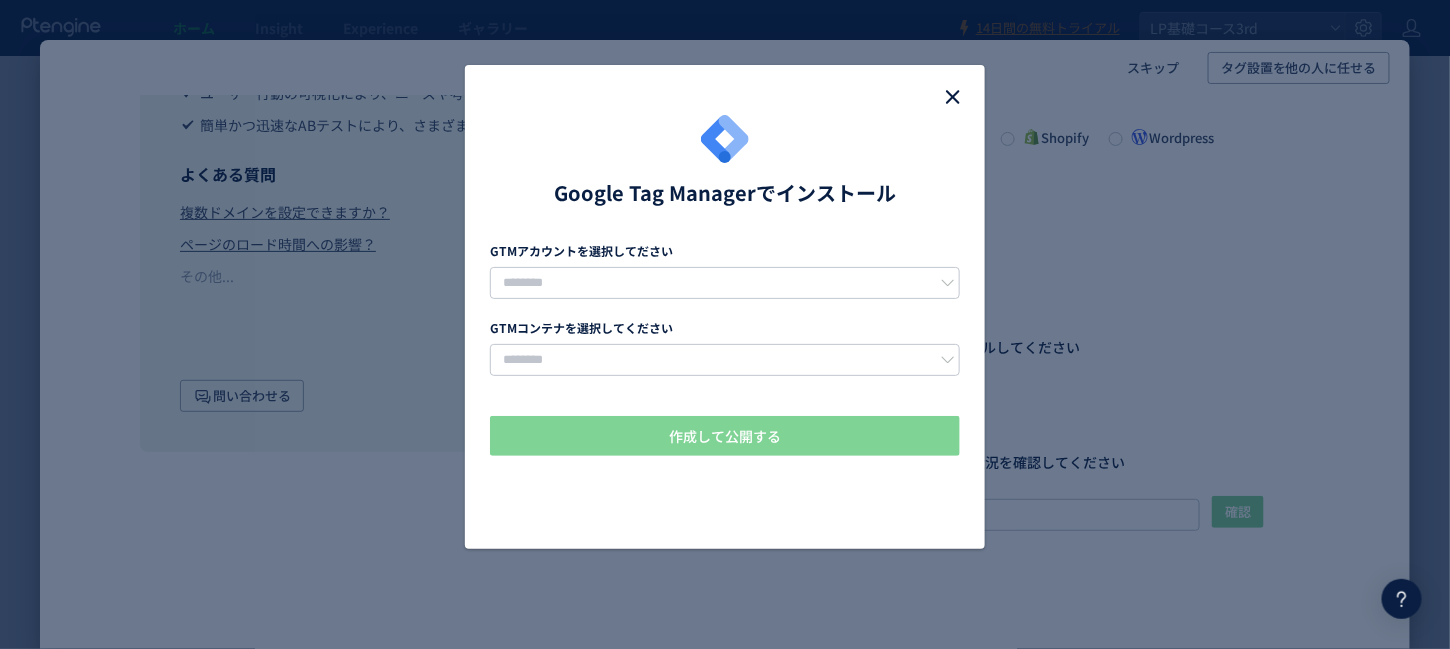 click 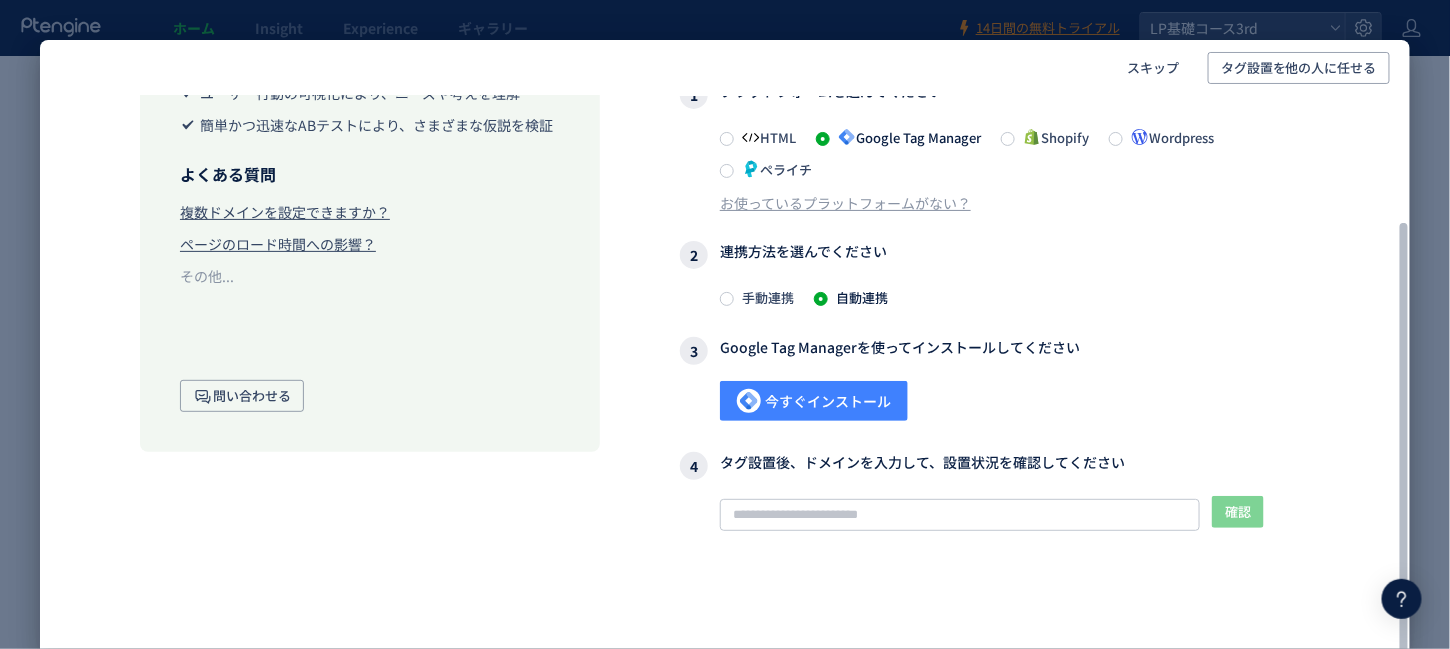 click on "今すぐインストール" at bounding box center (814, 401) 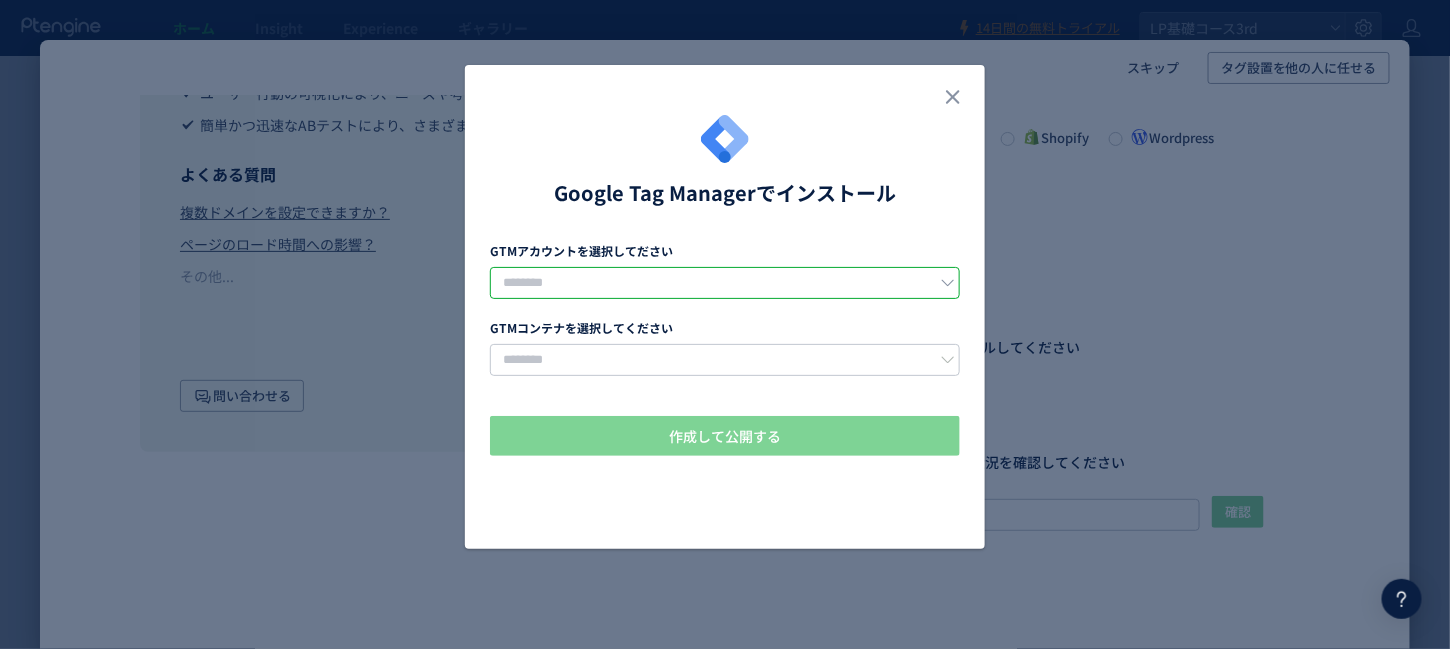 click 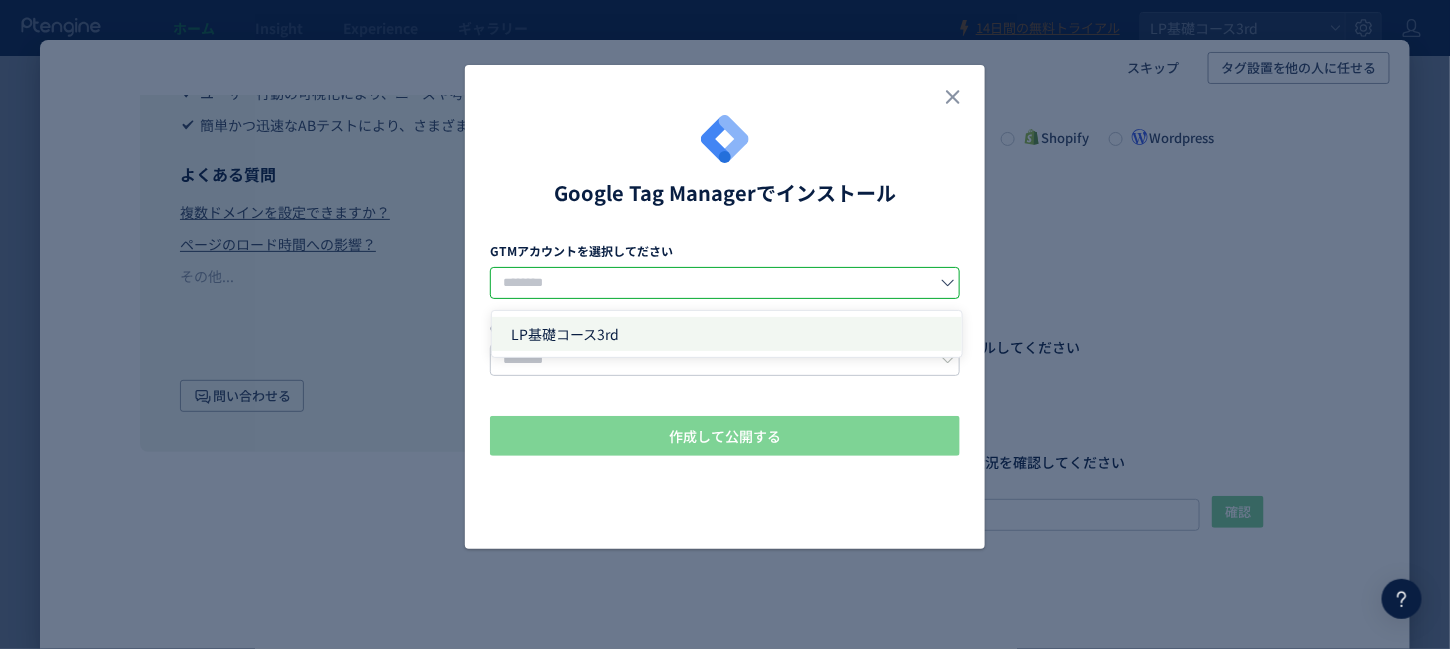 click on "LP基礎コース3rd" 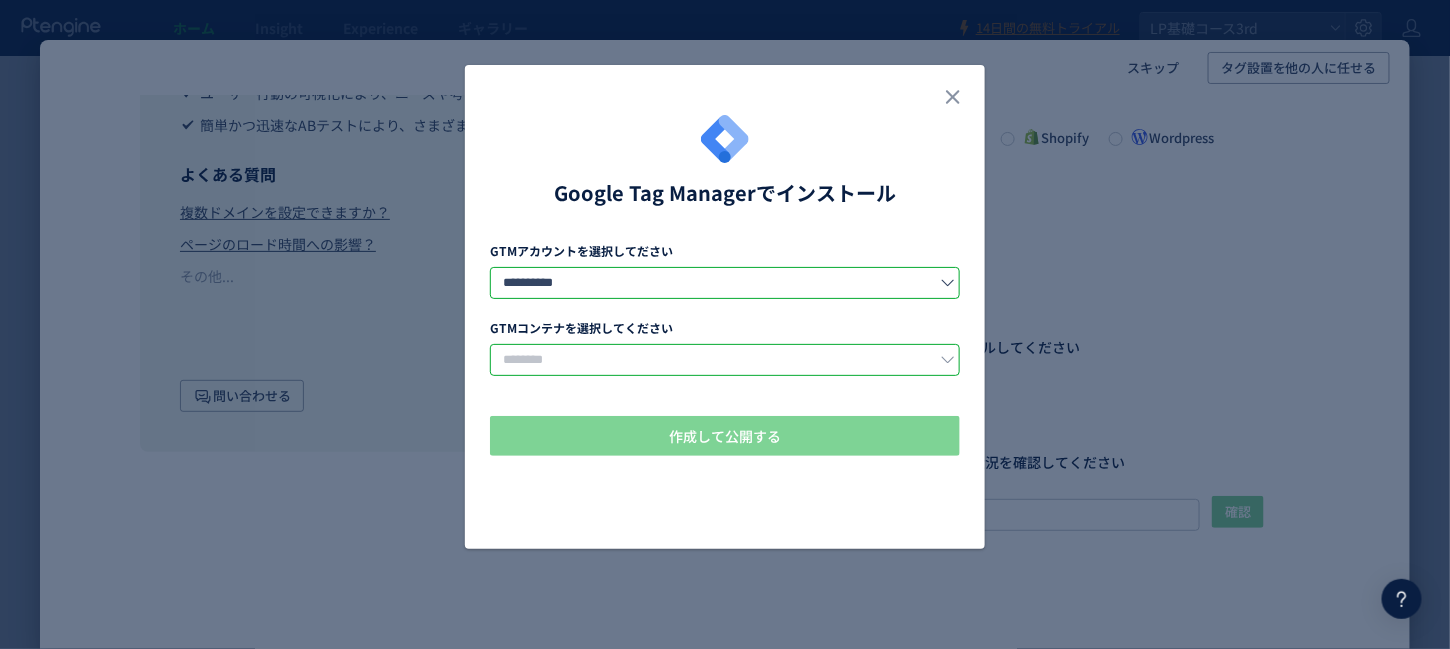 click 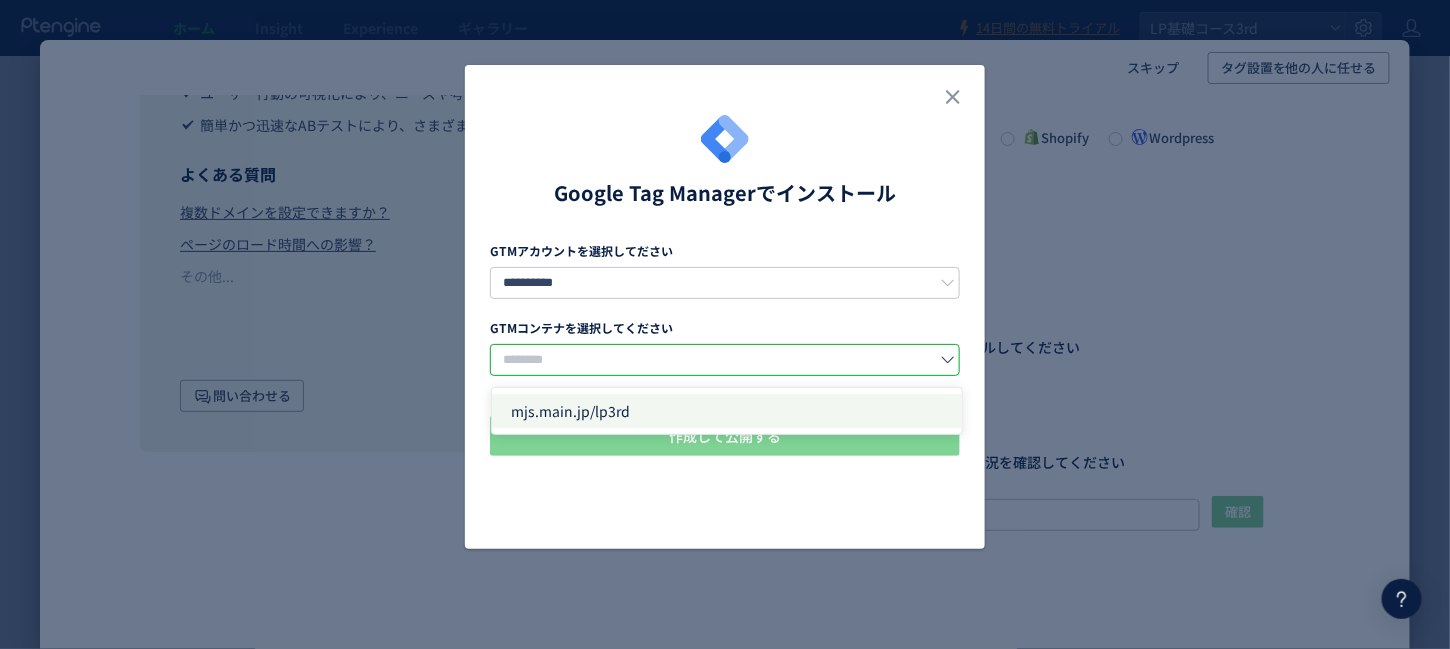 click on "mjs.main.jp/lp3rd" 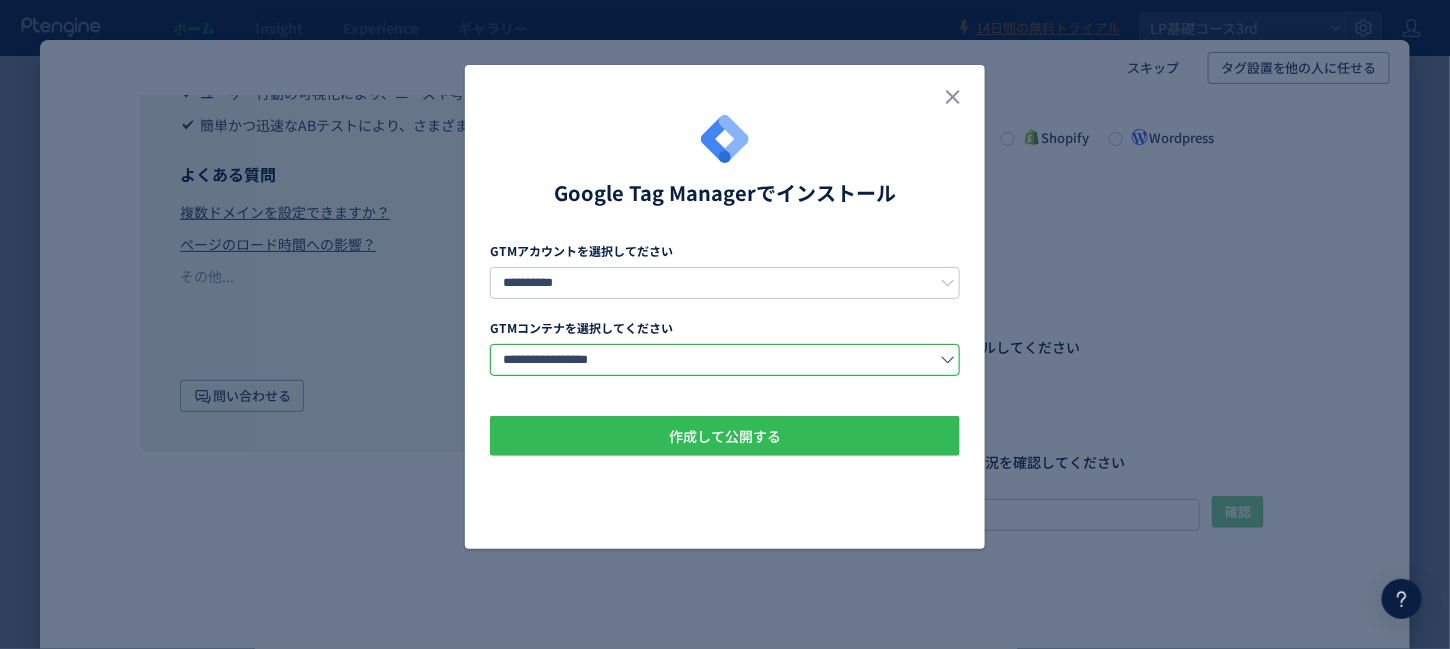 click on "作成して公開する" at bounding box center (725, 436) 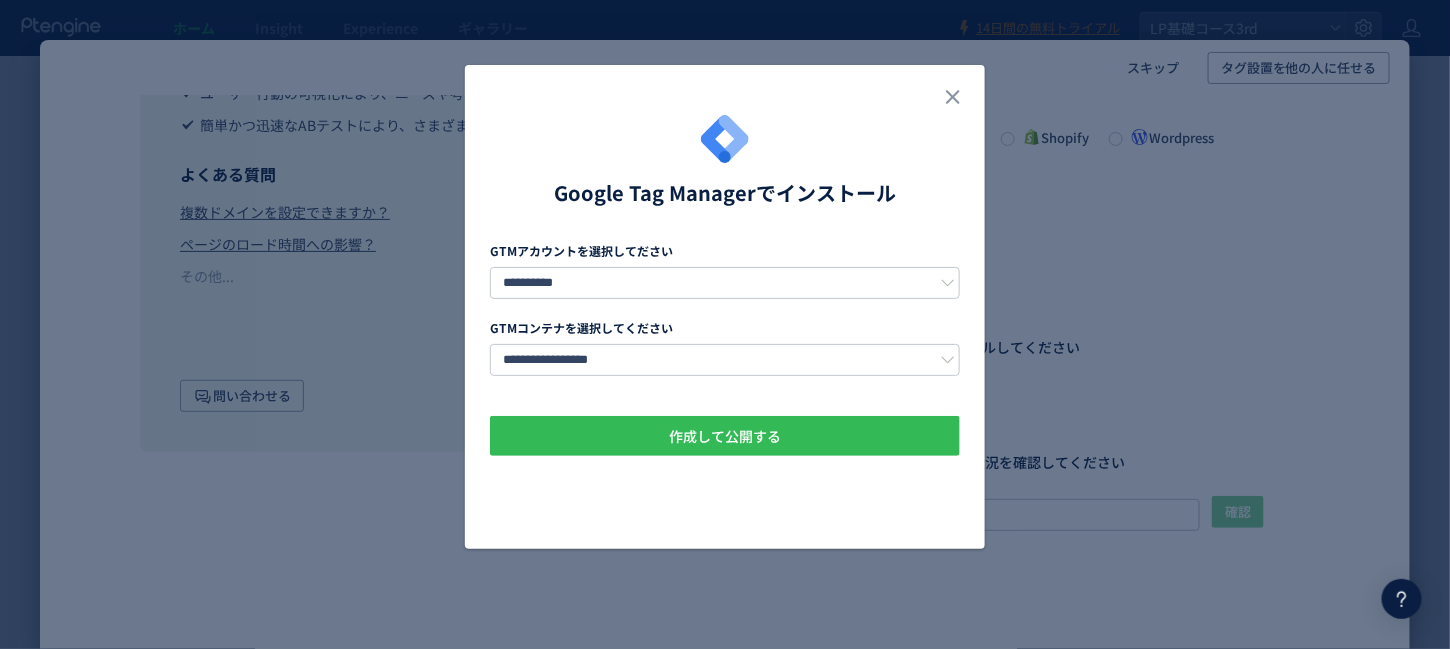 click on "作成して公開する" at bounding box center (725, 436) 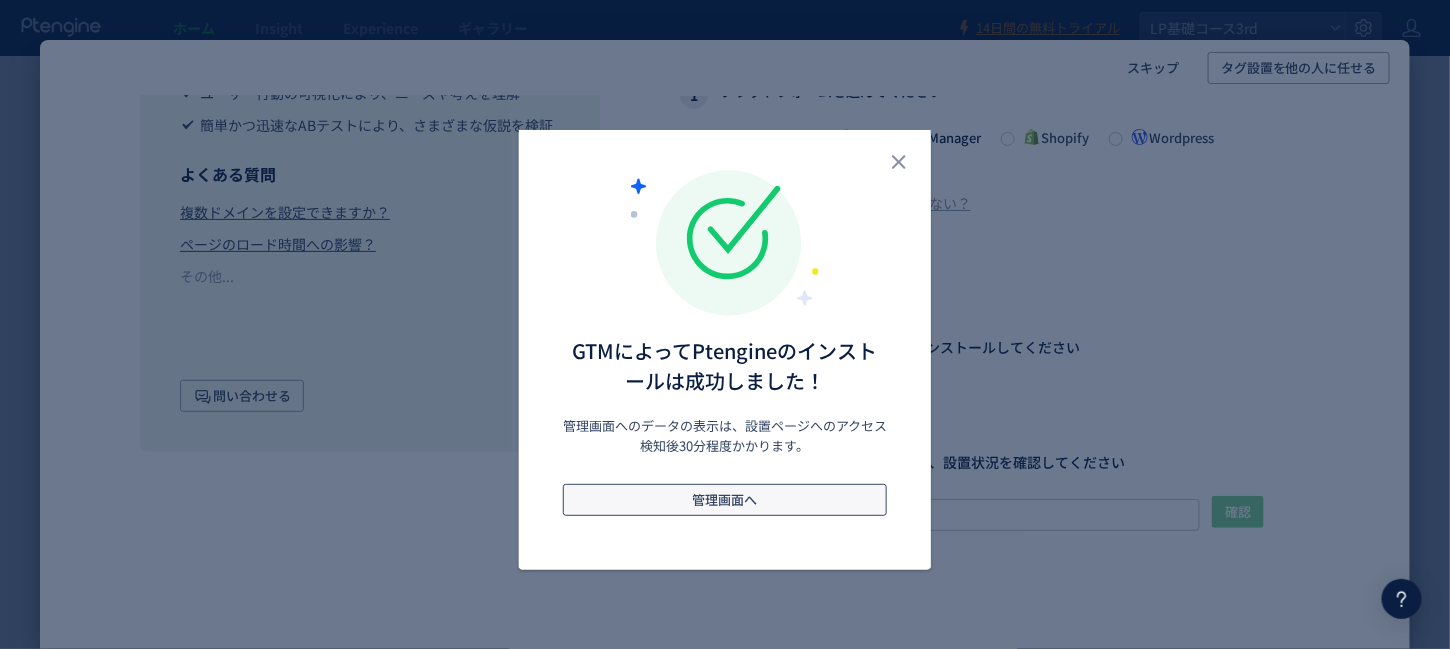 click on "管理画面へ" at bounding box center (725, 500) 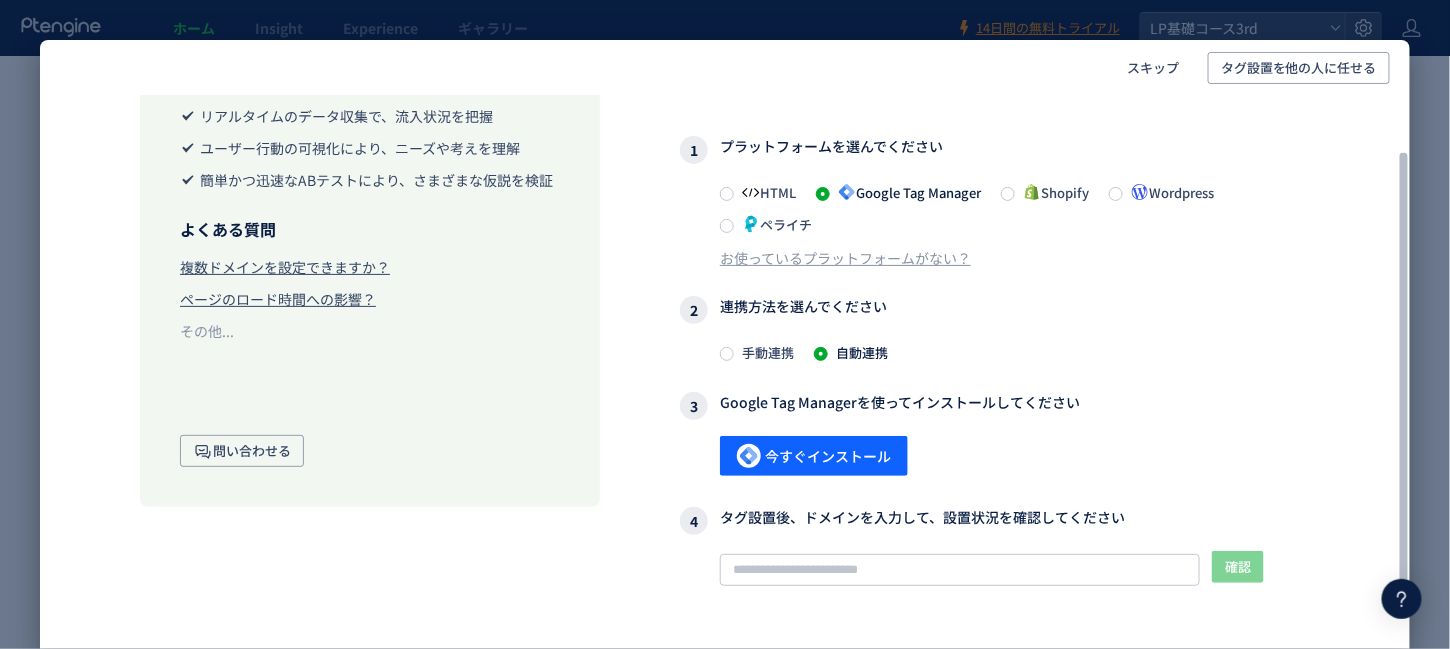 scroll, scrollTop: 164, scrollLeft: 0, axis: vertical 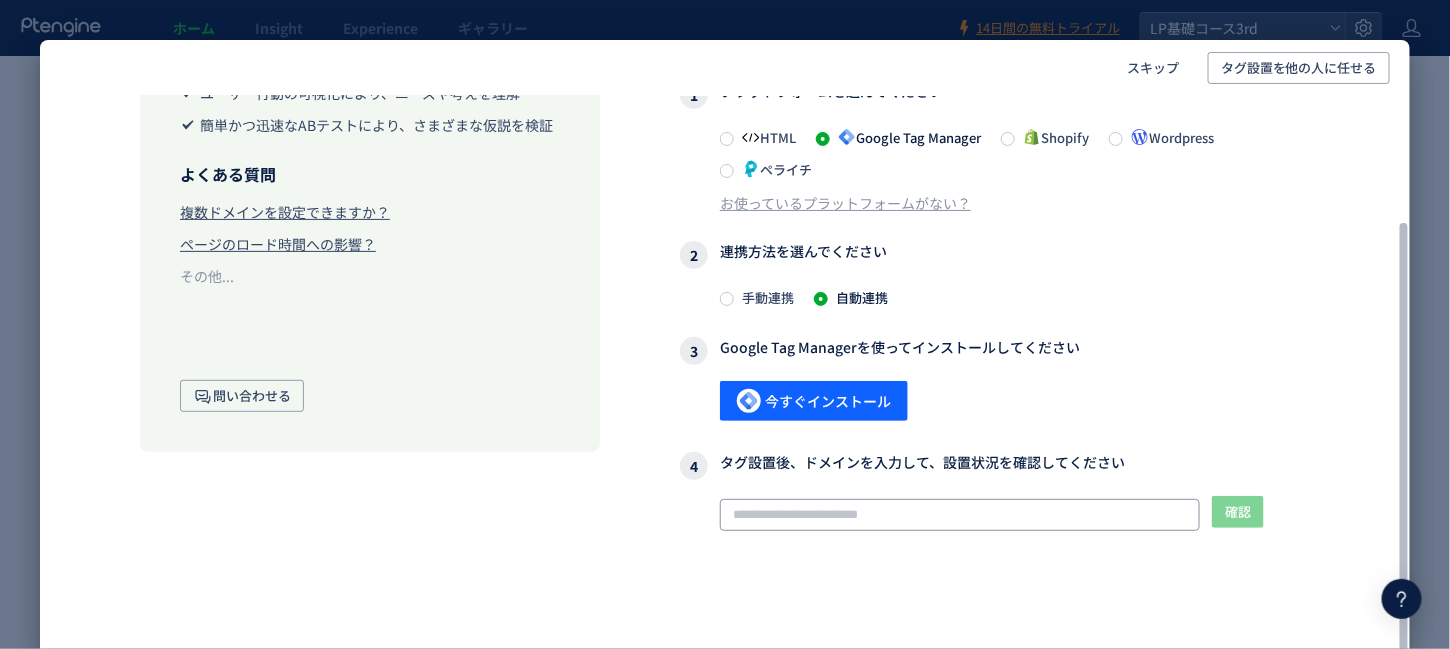 click 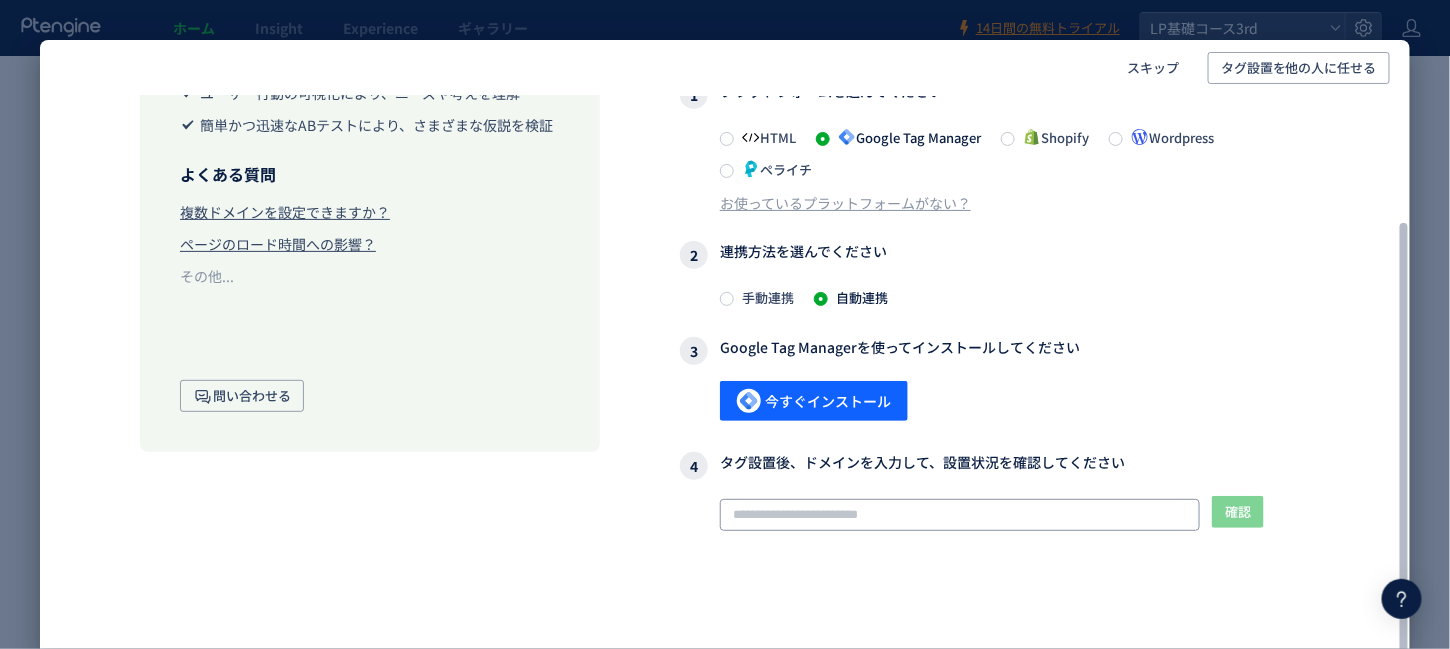 click 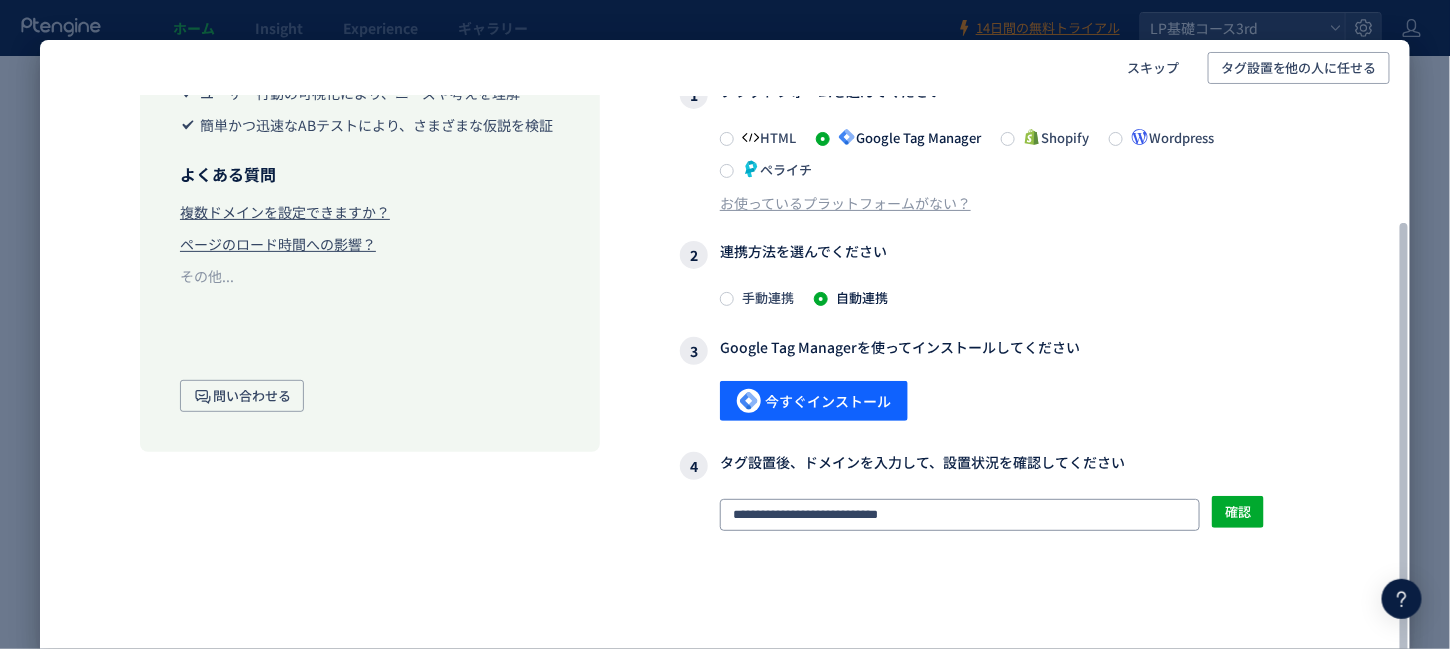 type on "**********" 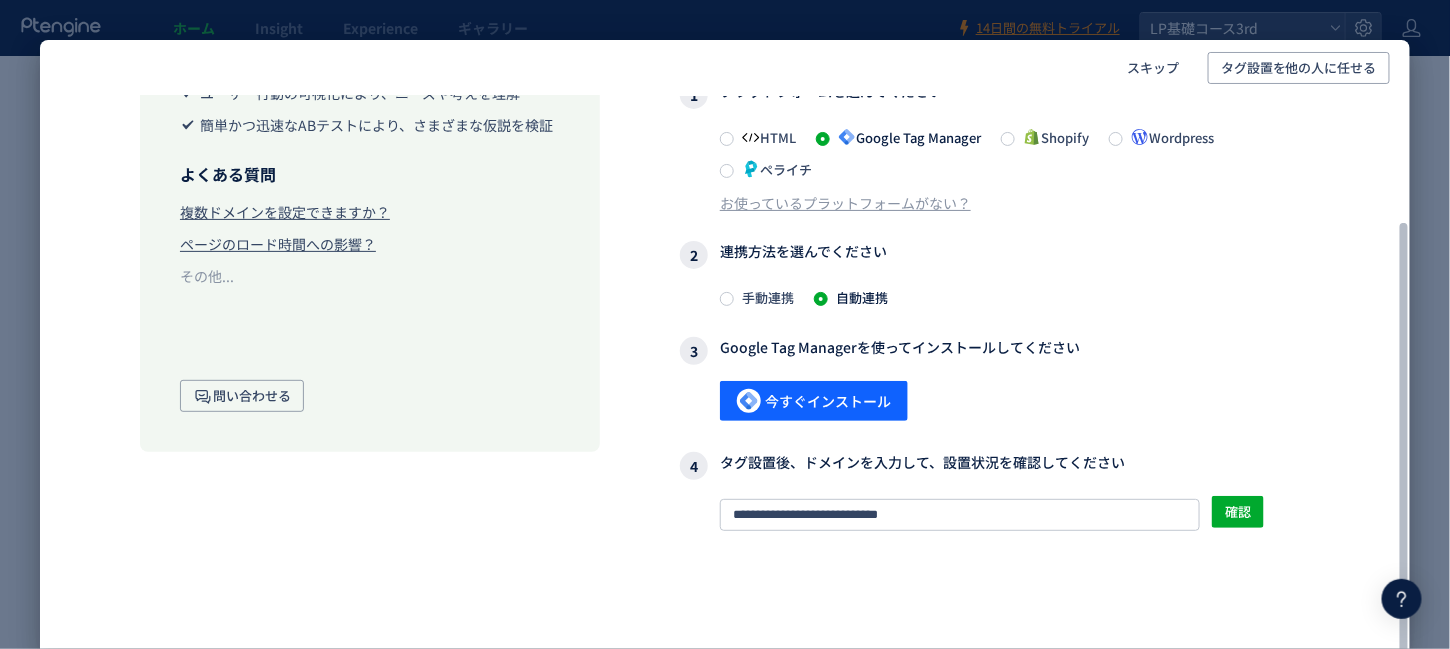 drag, startPoint x: 878, startPoint y: 553, endPoint x: 891, endPoint y: 552, distance: 13.038404 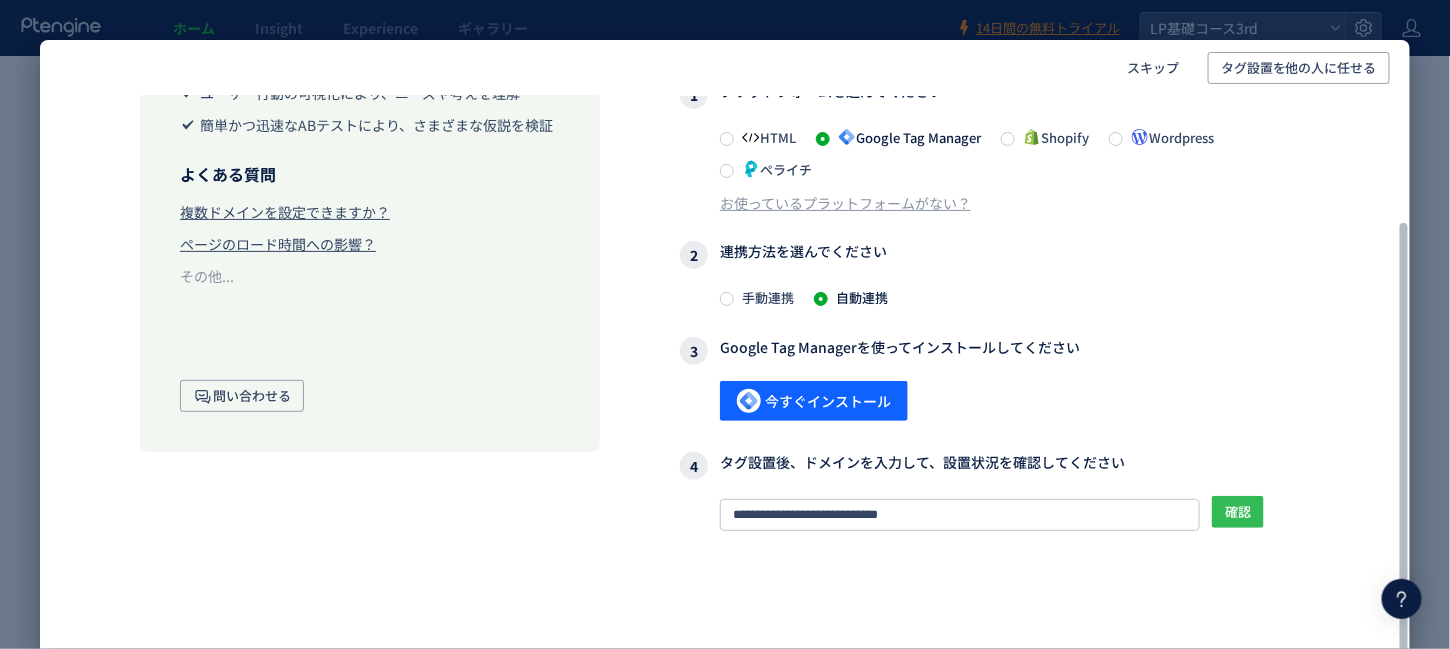 click on "確認" at bounding box center (1238, 512) 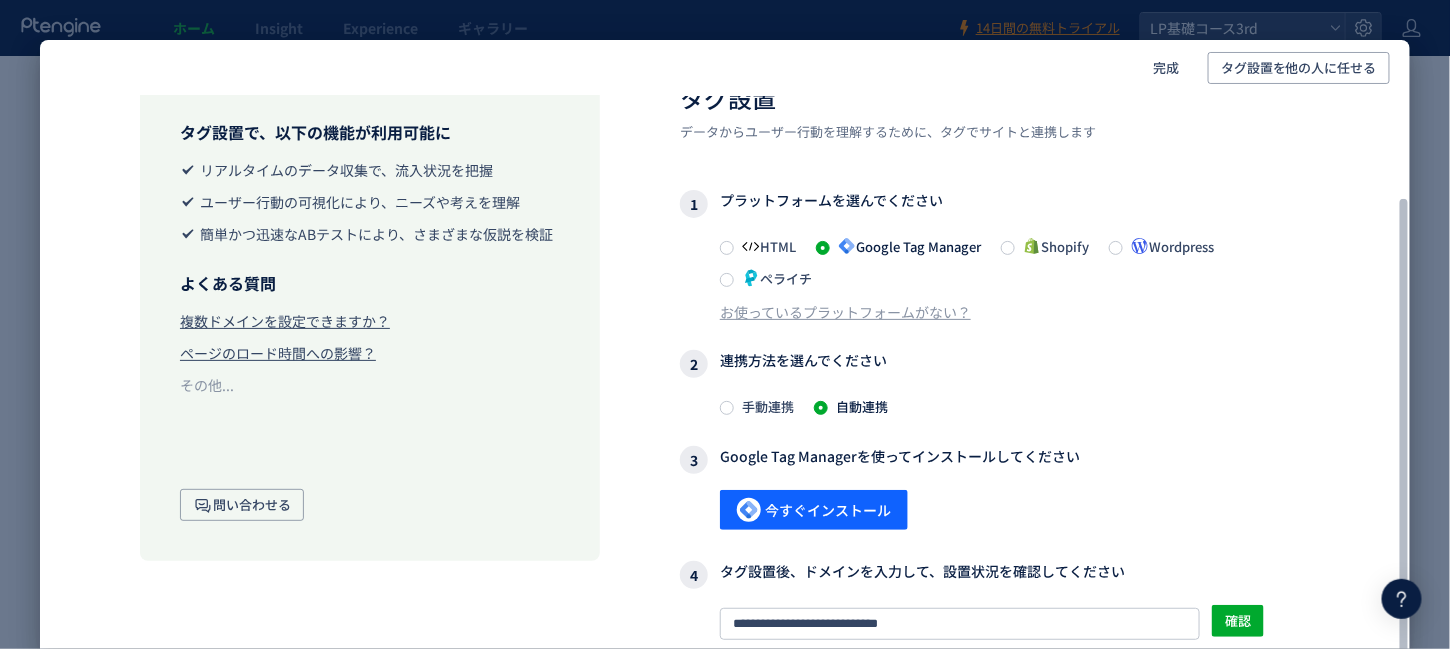 scroll, scrollTop: 142, scrollLeft: 0, axis: vertical 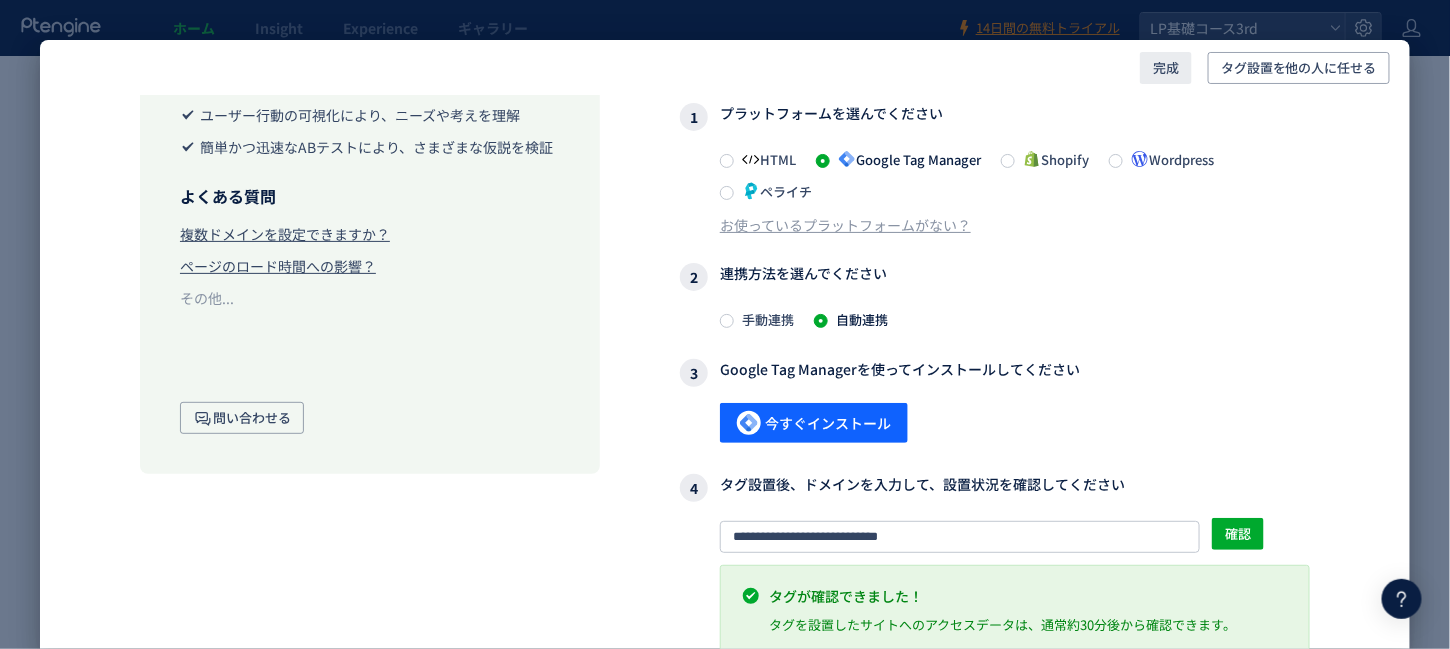 click on "完成" at bounding box center [1166, 68] 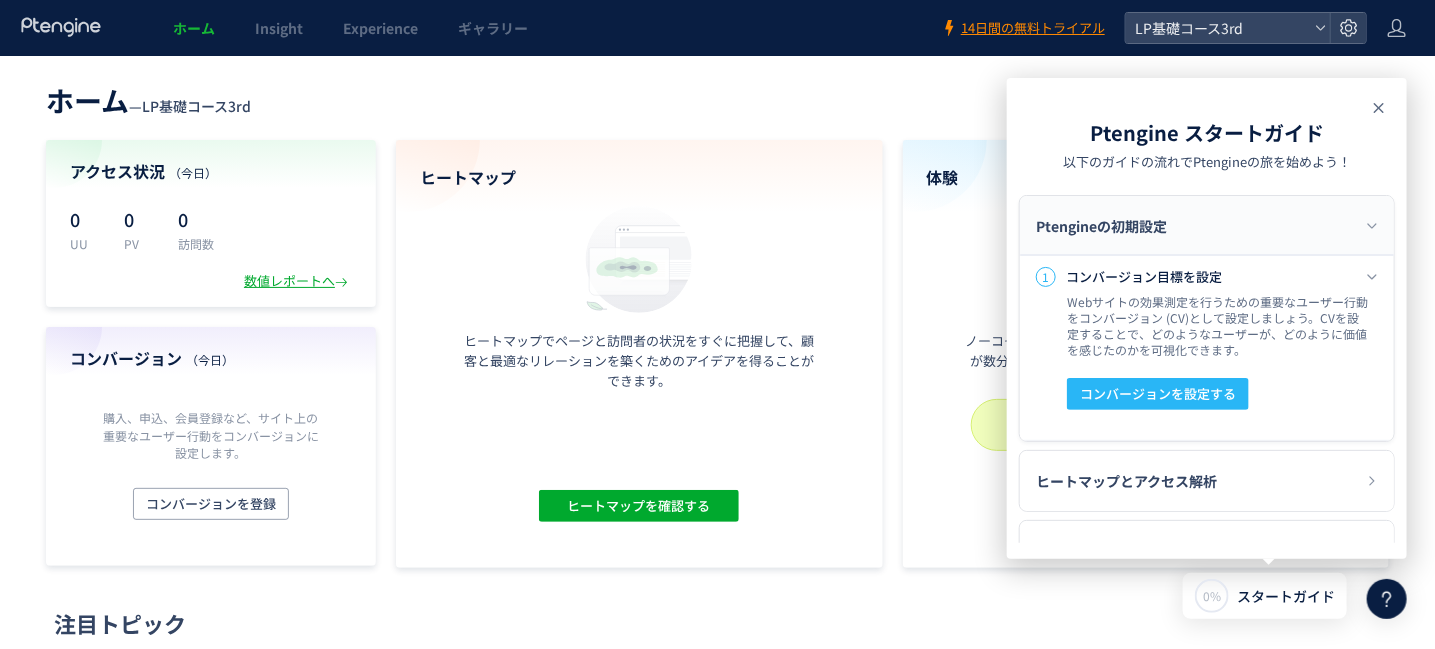 click 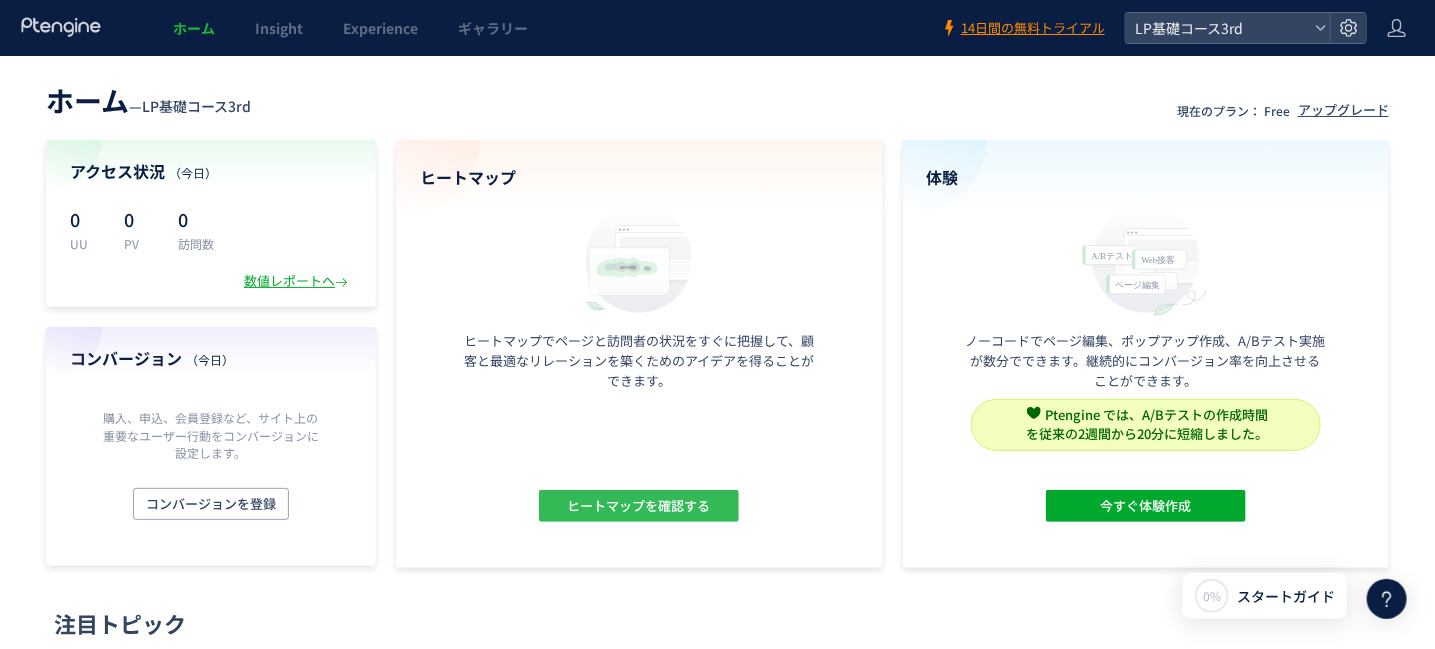 click on "ヒートマップを確認する" at bounding box center (639, 506) 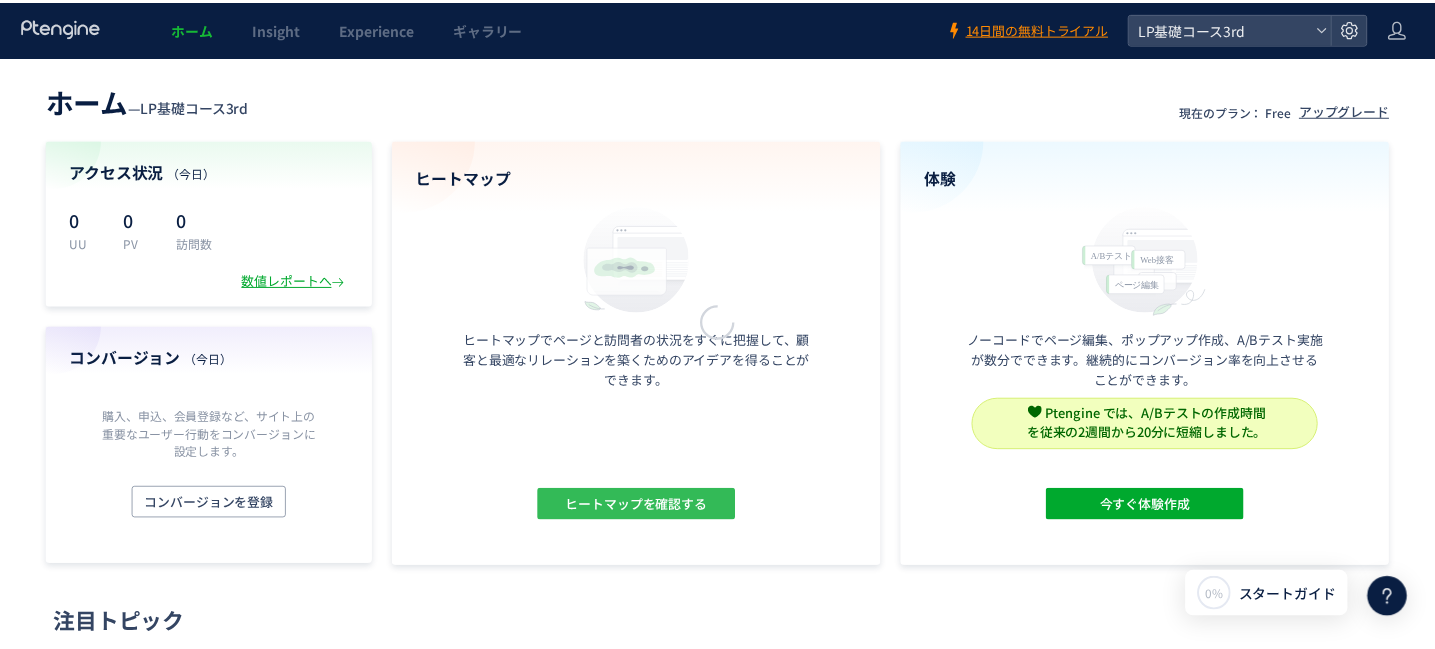 scroll, scrollTop: 0, scrollLeft: 0, axis: both 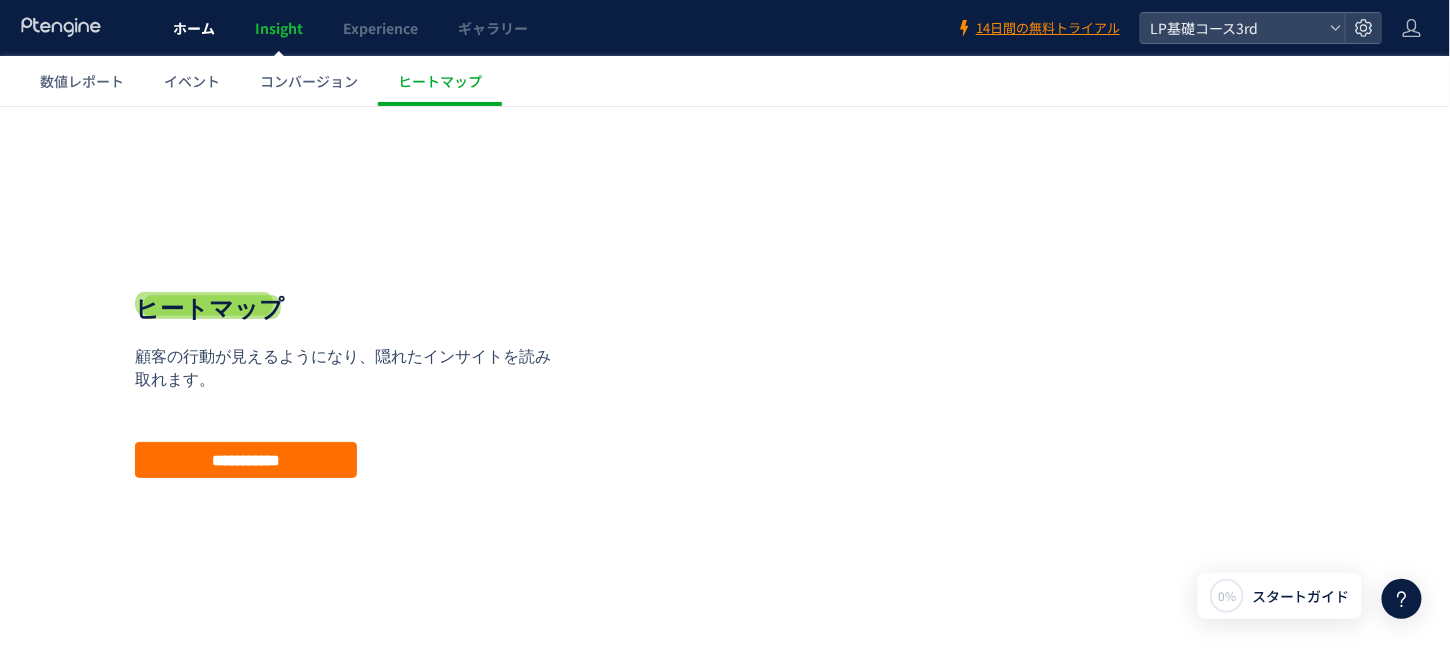 click on "ホーム" at bounding box center [194, 28] 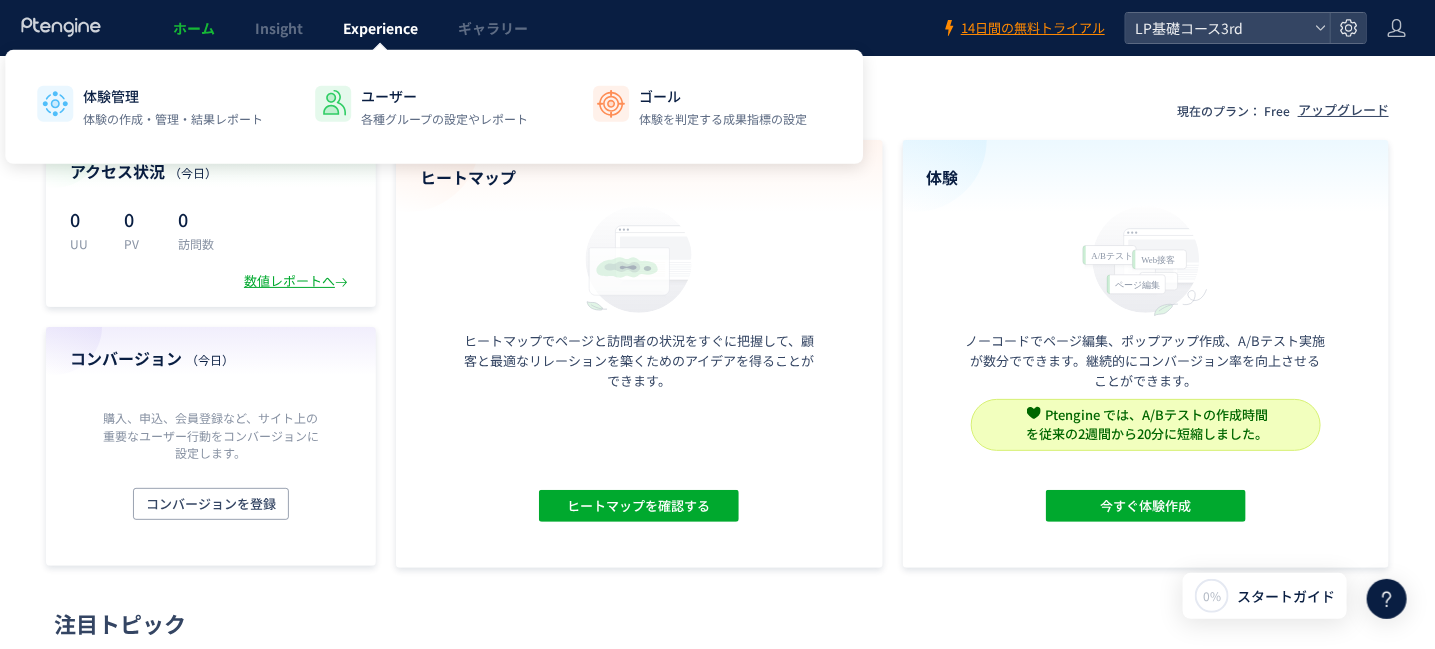 click on "Experience" 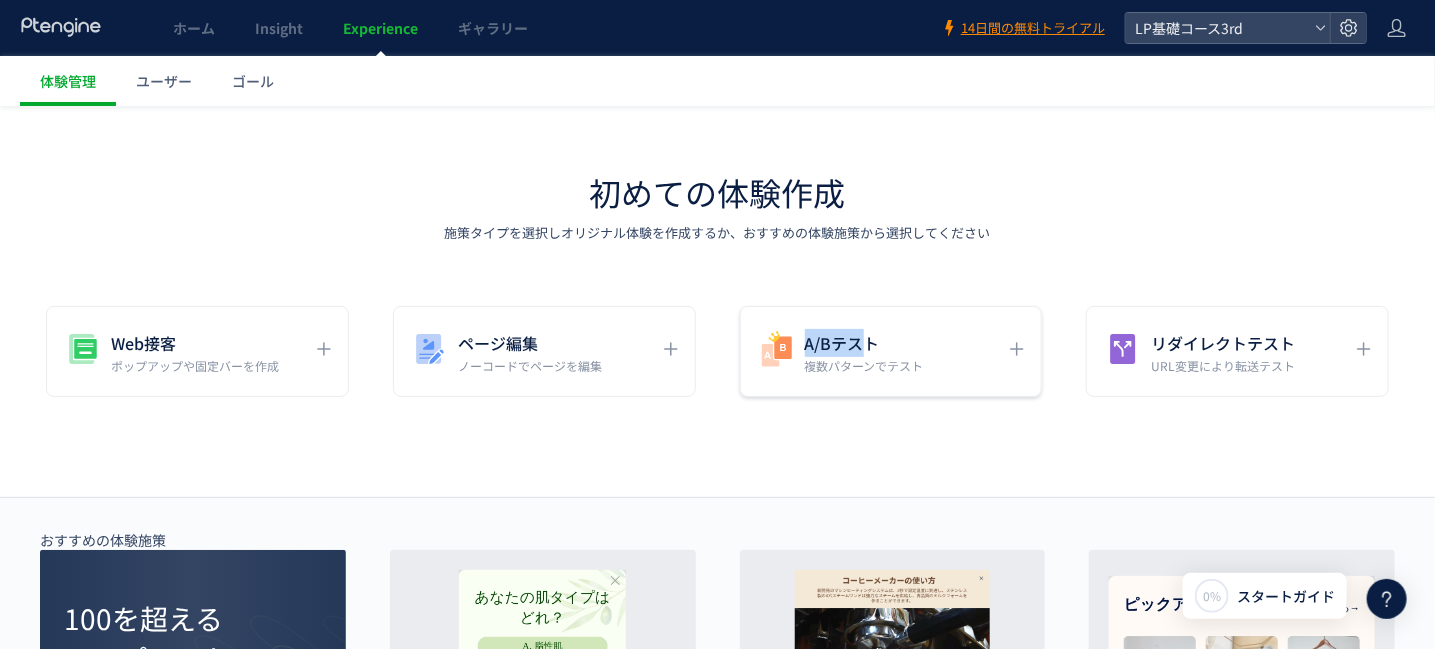 click on "A/Bテスト 複数パターンでテスト" 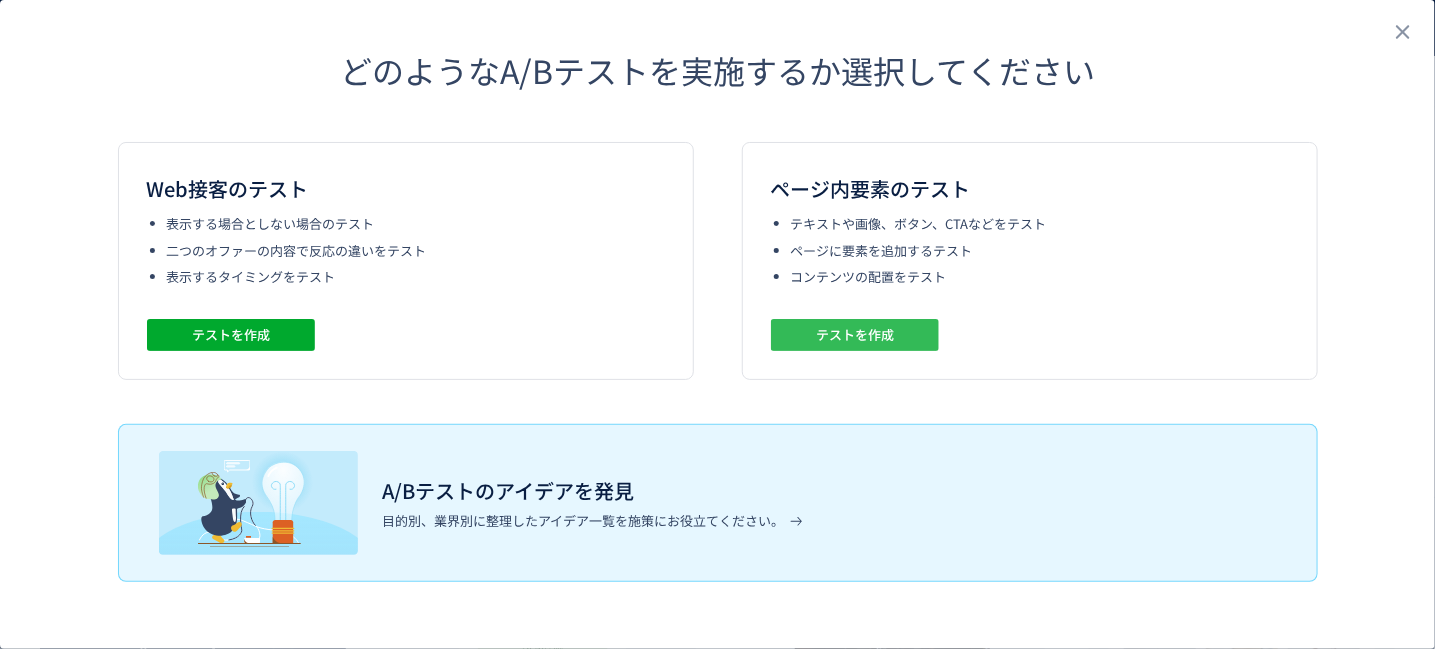 click on "テストを作成" at bounding box center [855, 335] 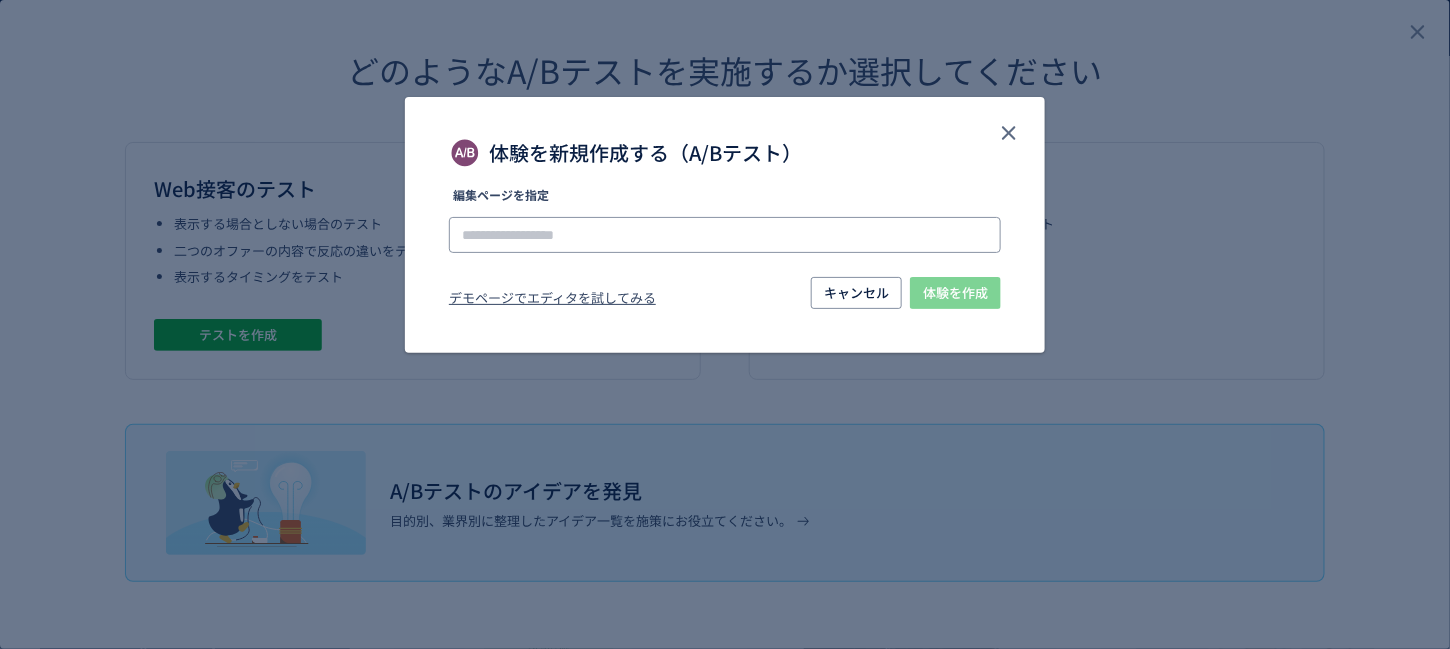 click 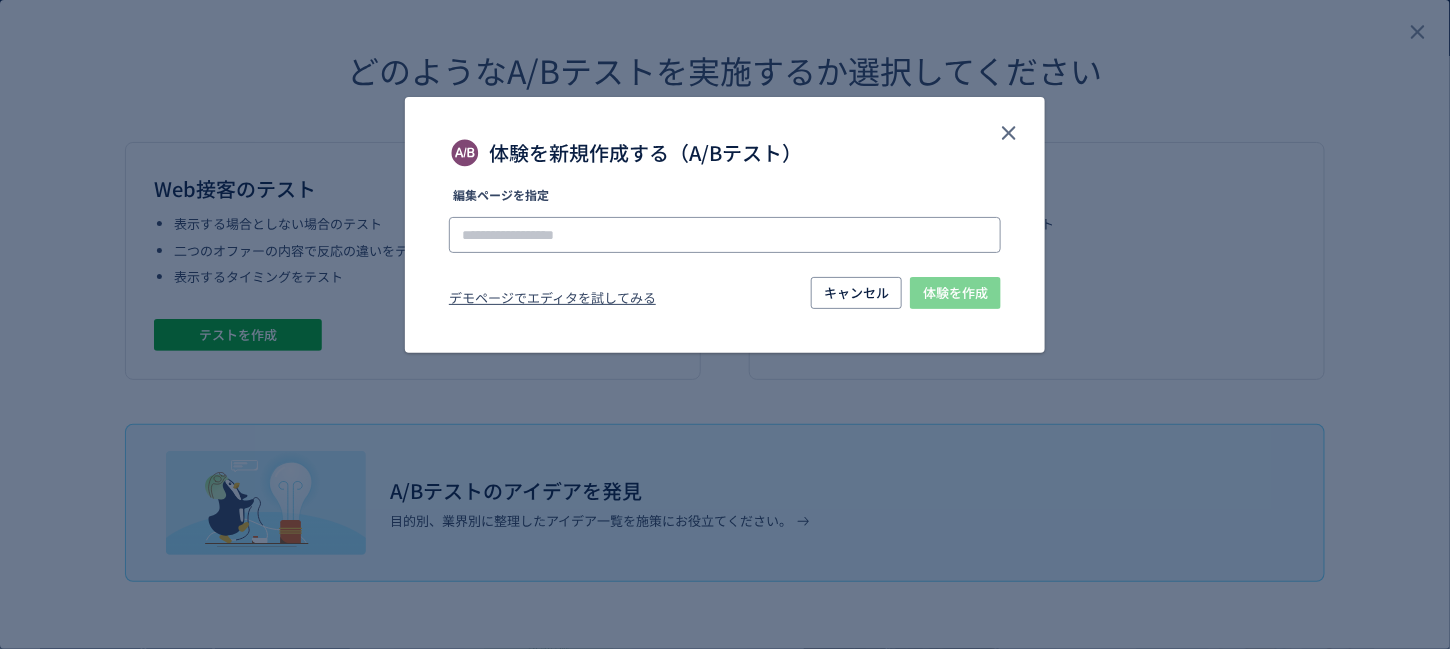 click 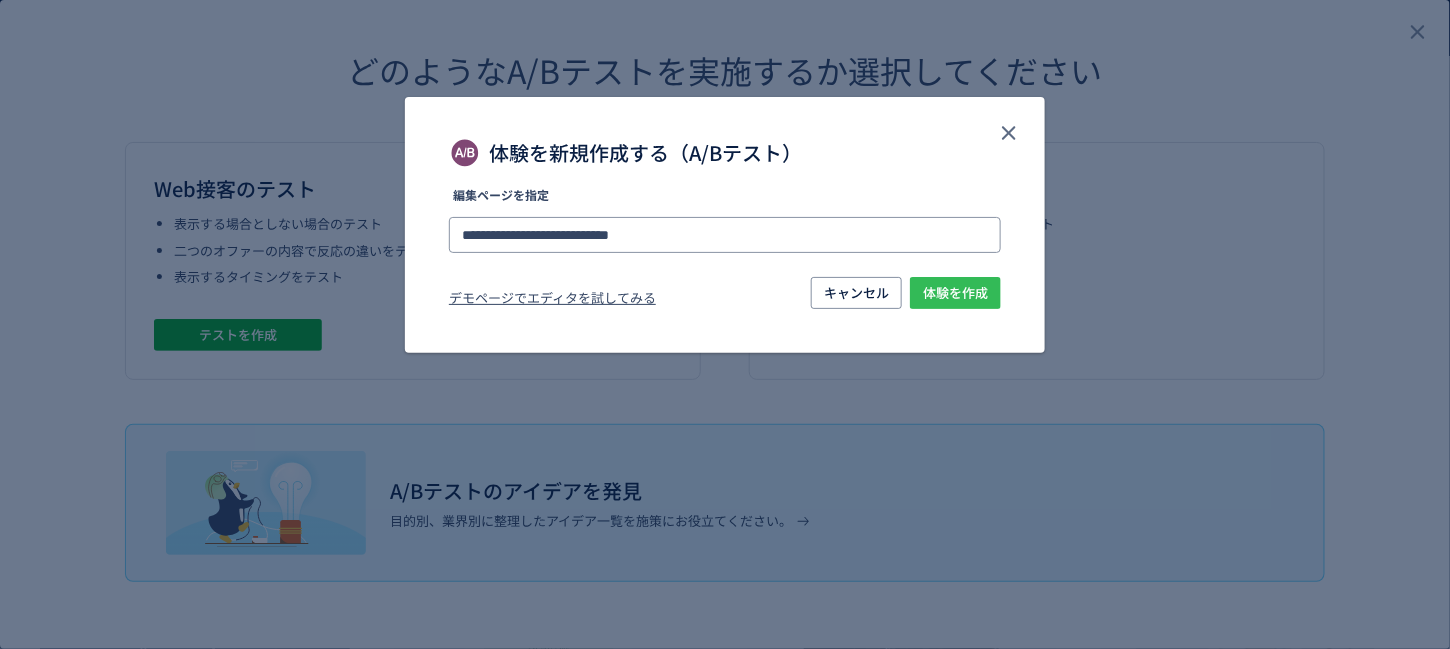 type on "**********" 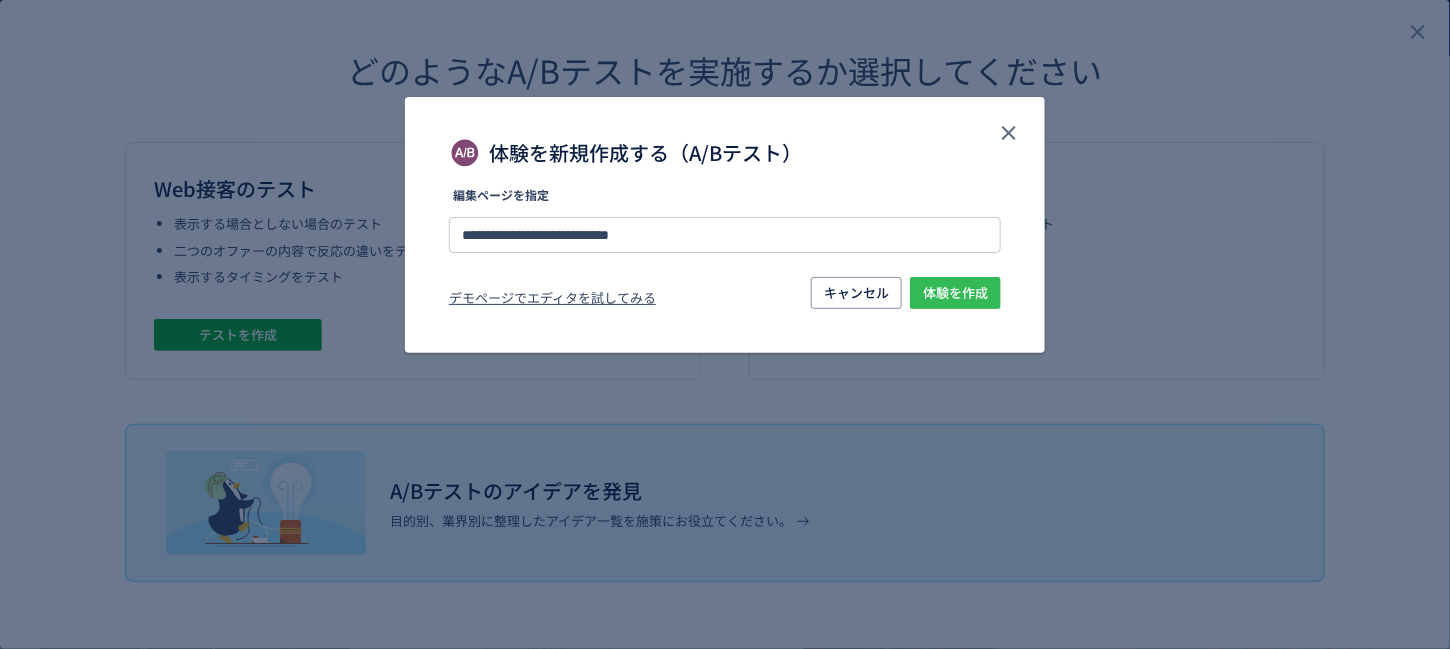 click on "体験を作成" at bounding box center (955, 293) 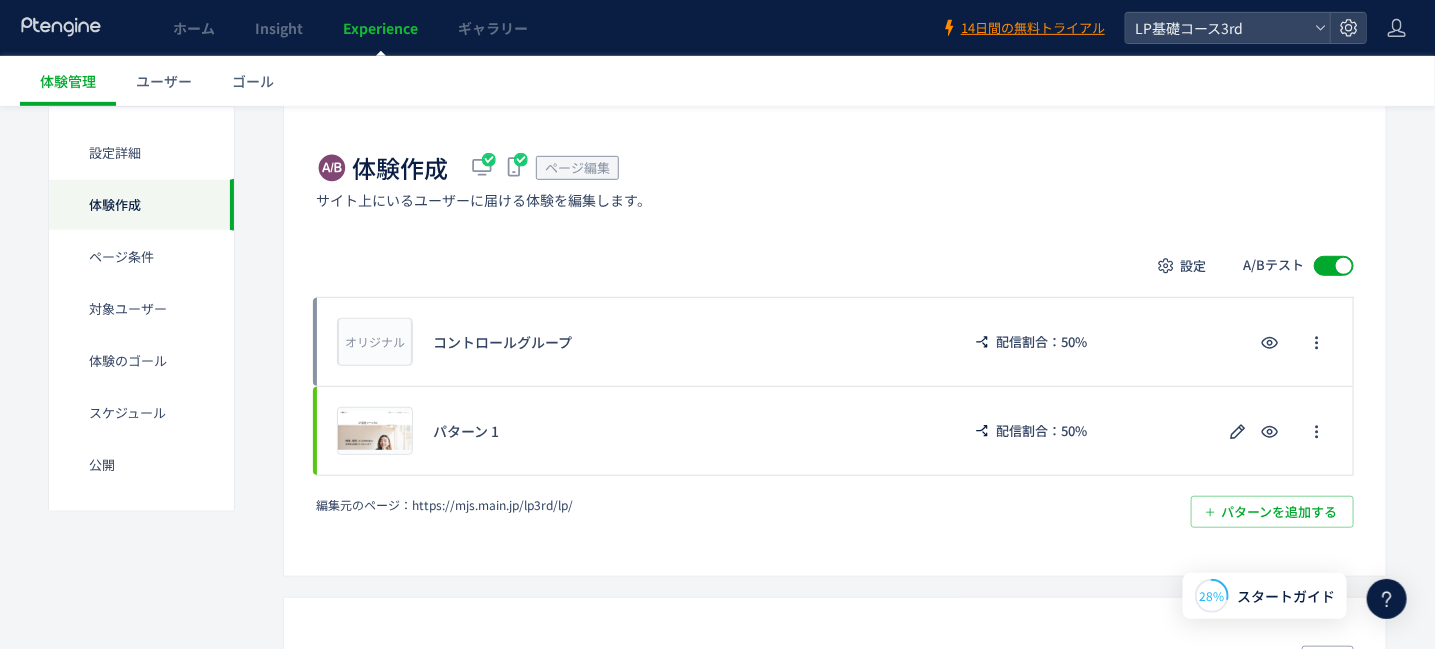scroll, scrollTop: 400, scrollLeft: 0, axis: vertical 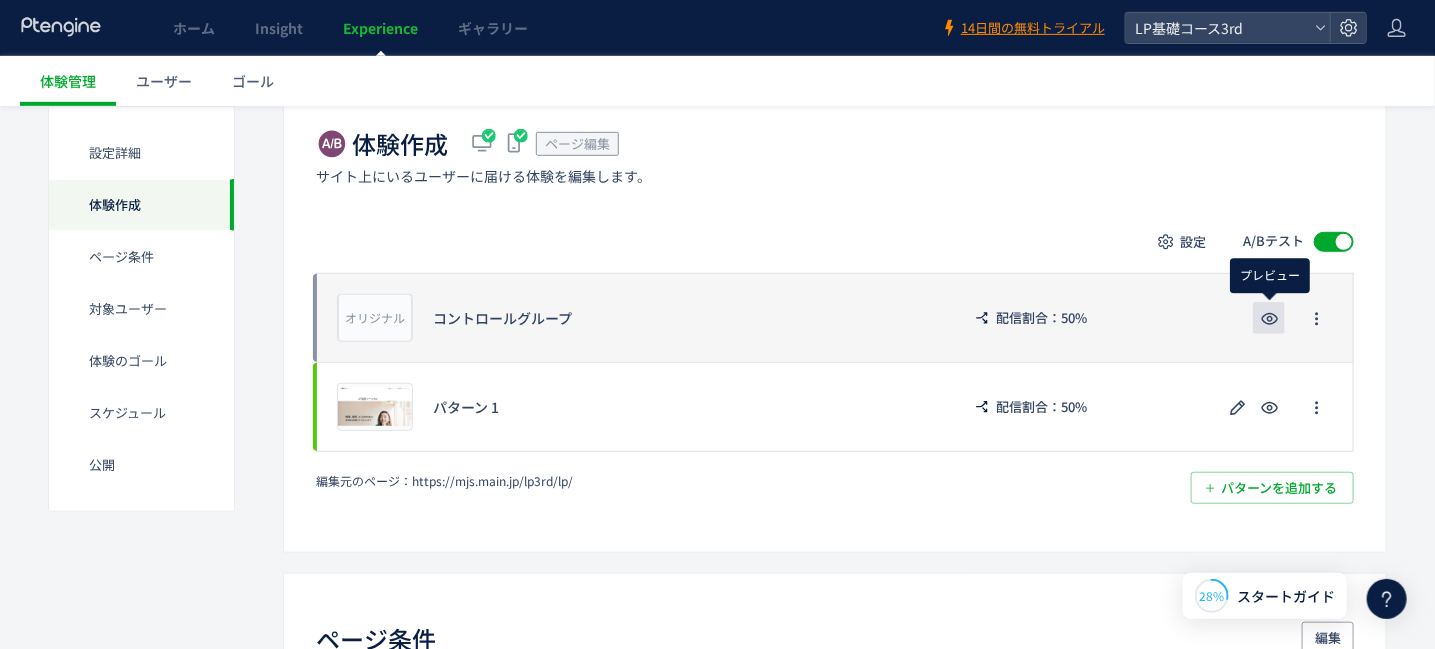 click at bounding box center (1269, 318) 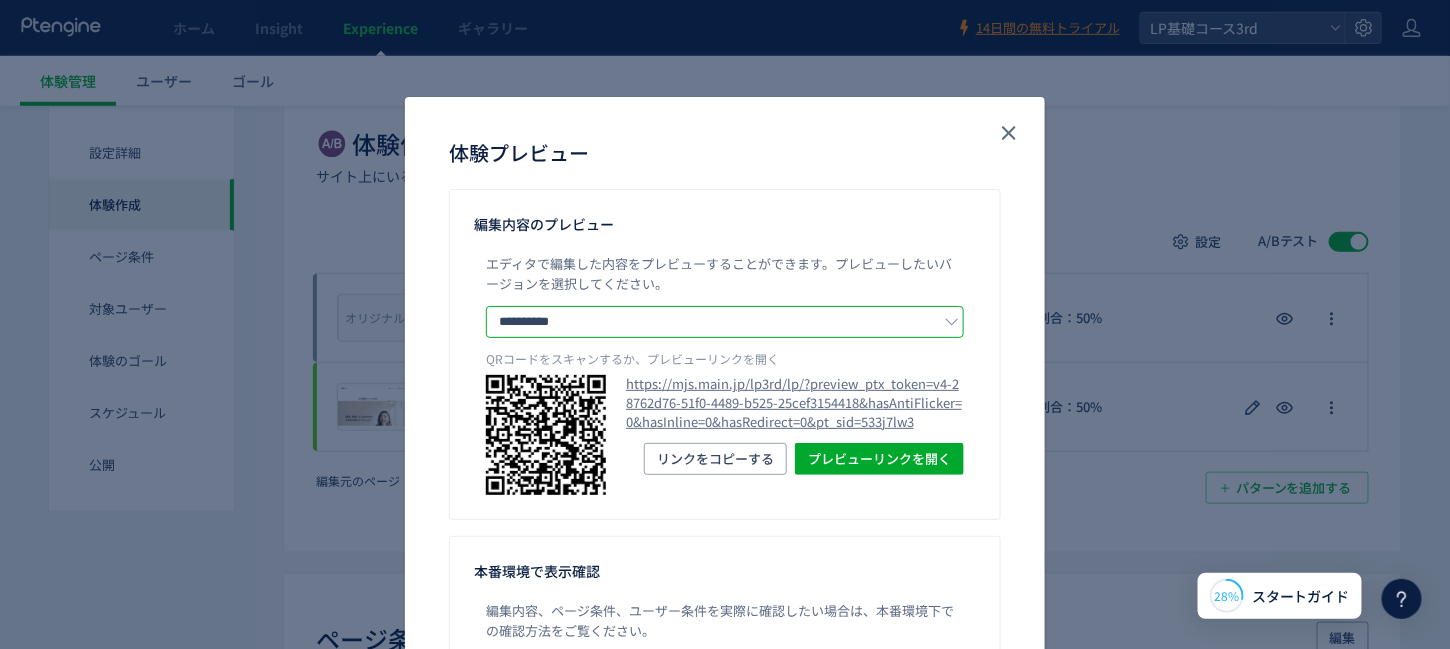 click on "**********" 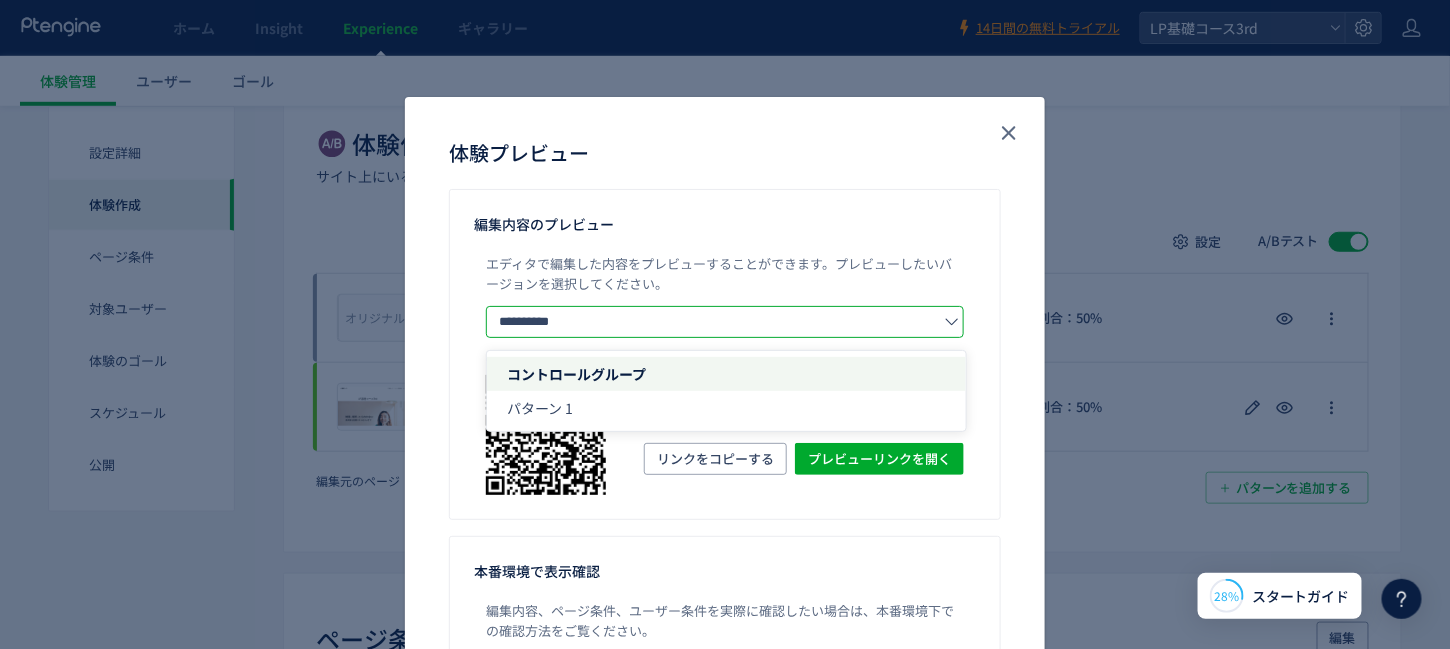 click on "**********" 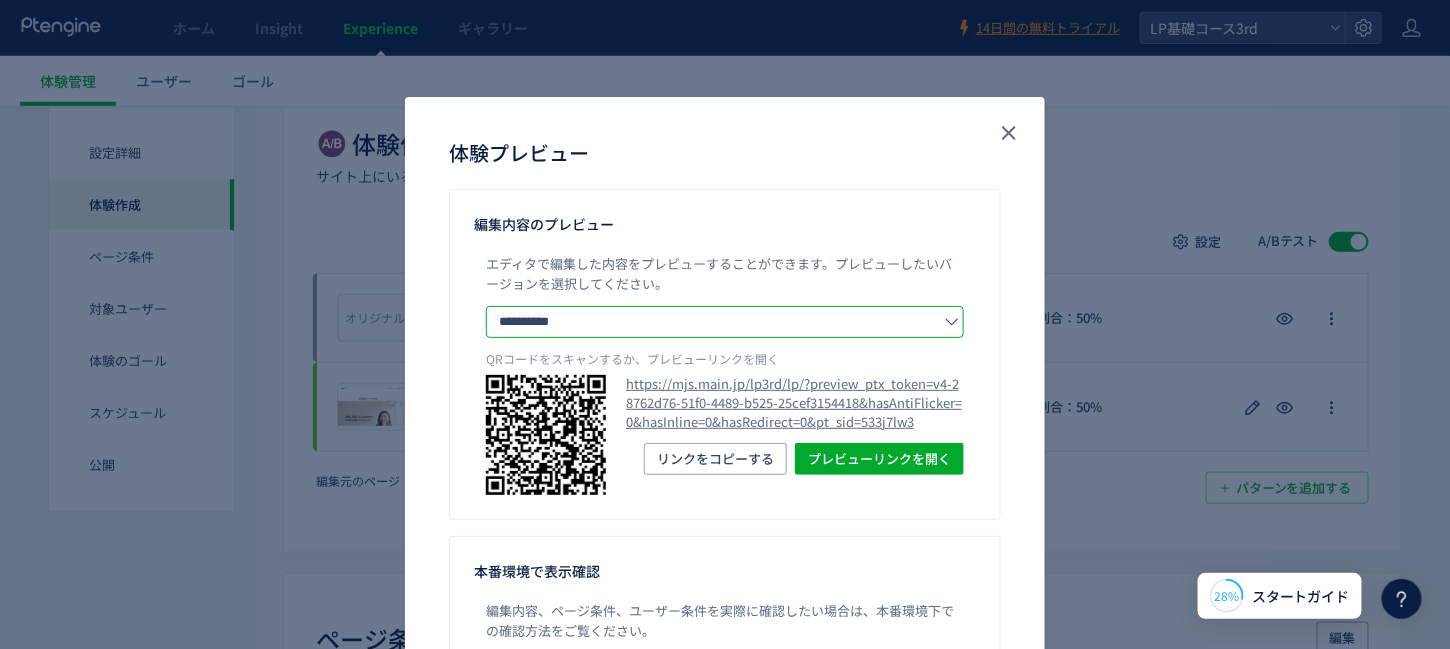 click on "体験プレビュー 編集内容のプレビュー エディタで編集した内容をプレビューすることができます。 プレビューしたいバージョンを選択してください。 ****** コントロールグループ パターン 1 QRコードをスキャンするか、プレビューリンクを開く [URL] プレビューリンクを開く リンクをコピーする 本番環境で表示確認 編集内容、ページ条件、ユーザー条件を実際に確認したい場合は、本番環境下での確認方法をご覧ください。 方法を確認" 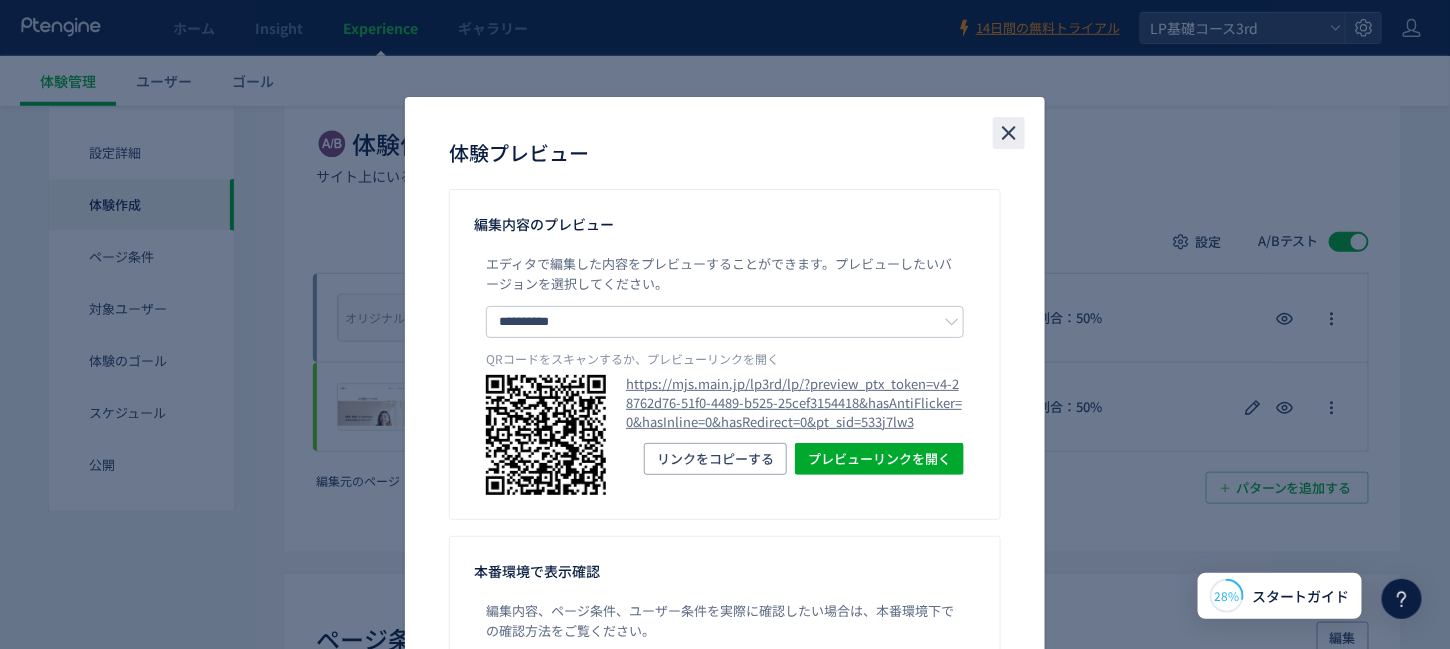 click 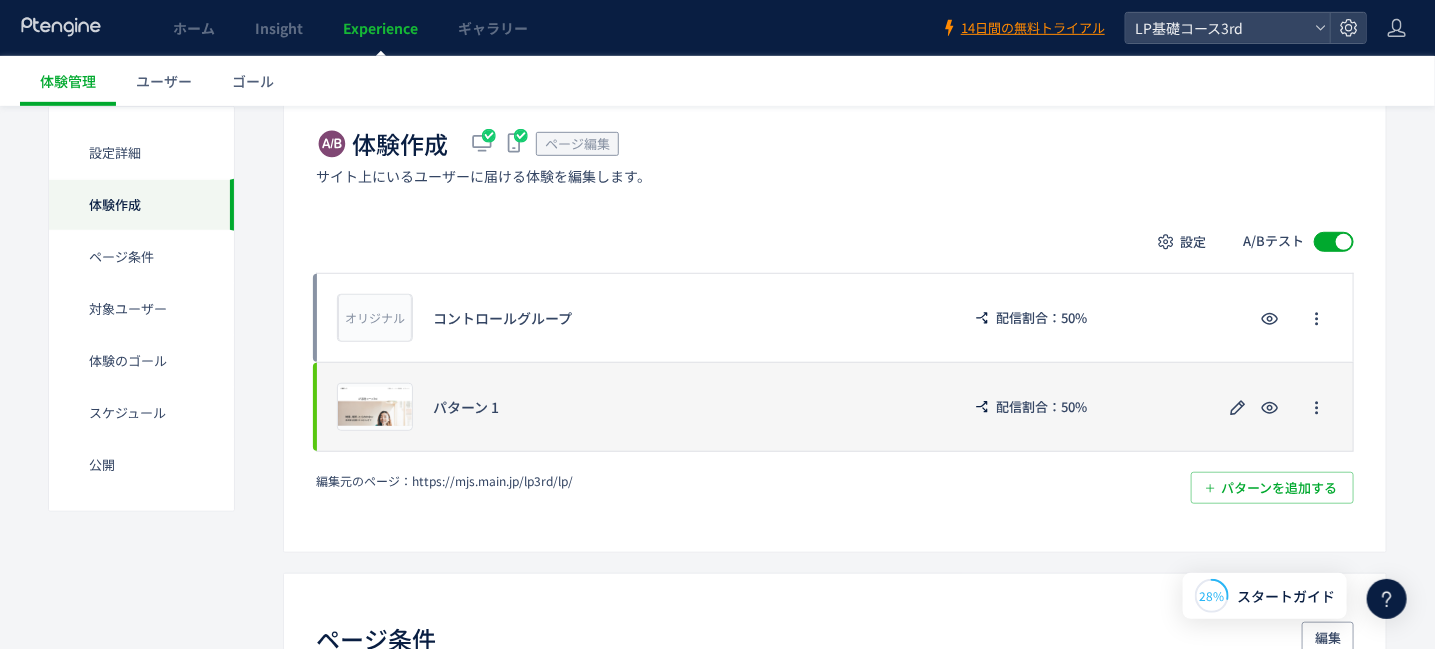 click at bounding box center [1277, 407] 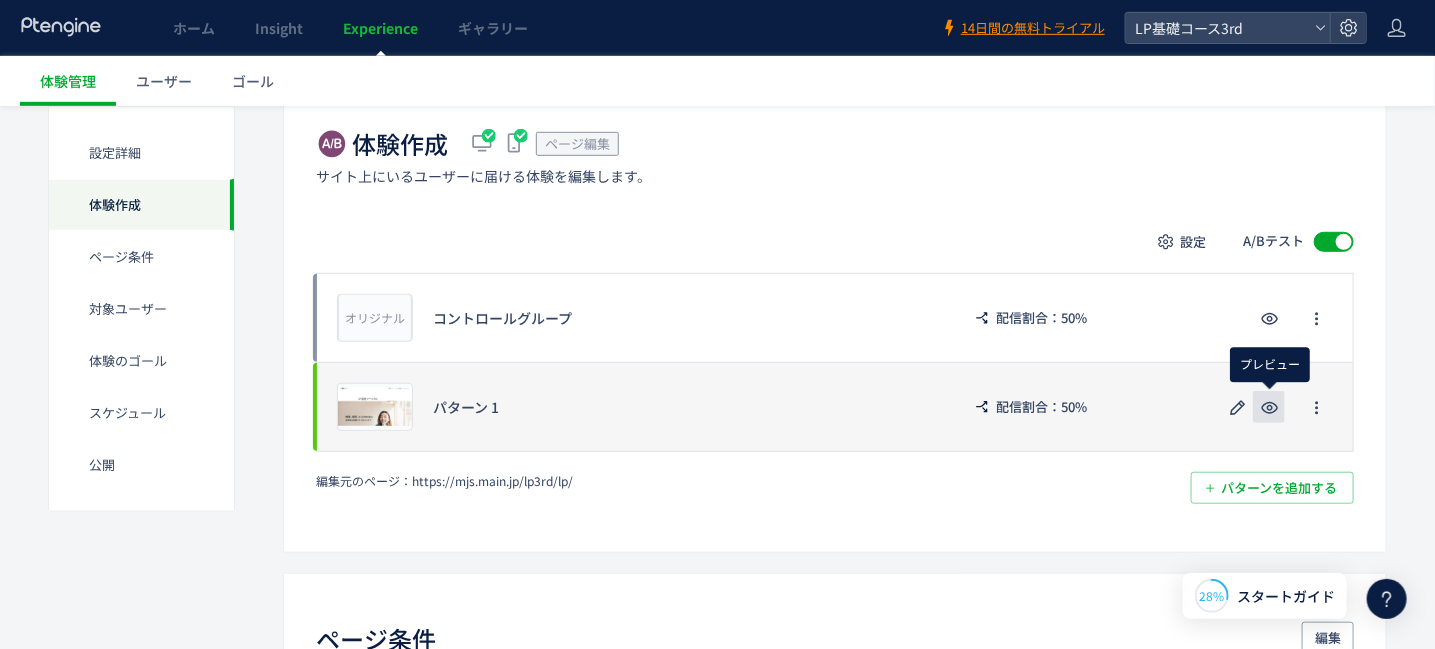 click 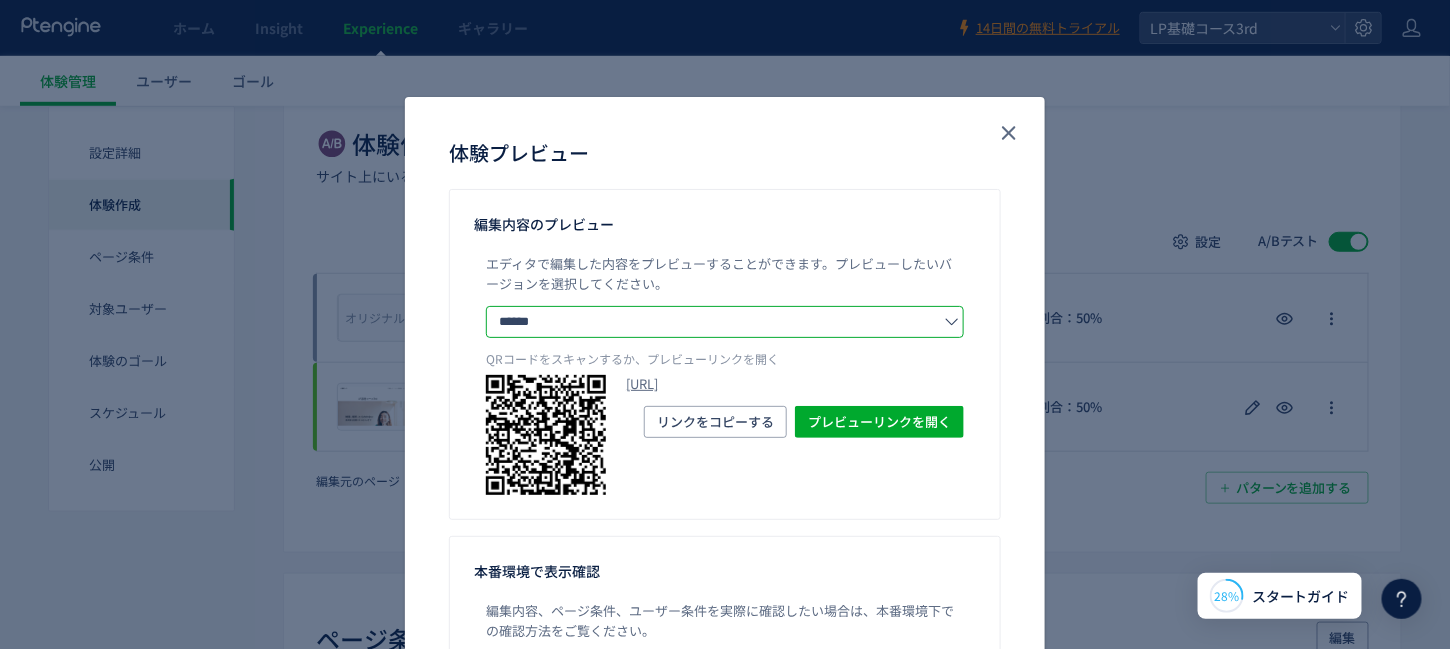 click on "******" 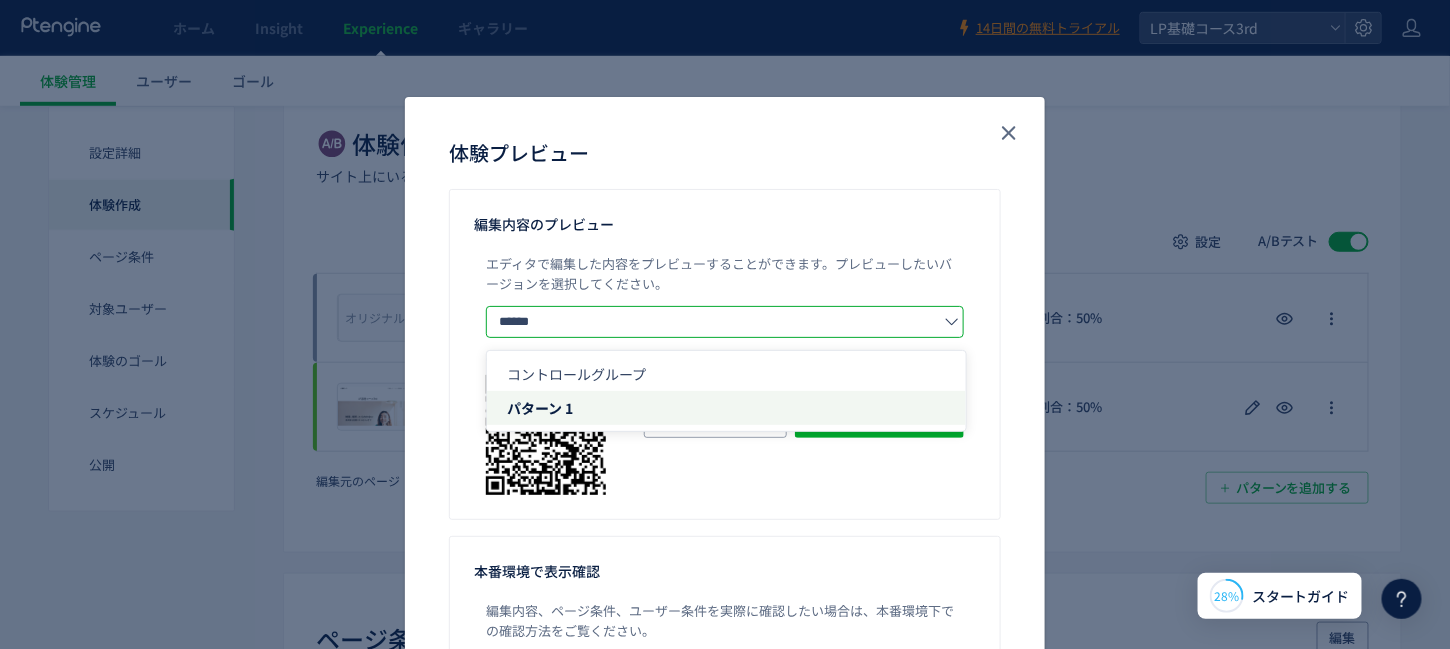 click on "編集内容のプレビュー エディタで編集した内容をプレビューすることができます。 プレビューしたいバージョンを選択してください。 ****** コントロールグループ パターン 1 QRコードをスキャンするか、プレビューリンクを開く [URL] プレビューリンクを開く リンクをコピーする 本番環境で表示確認 編集内容、ページ条件、ユーザー条件を実際に確認したい場合は、本番環境下での確認方法をご覧ください。 方法を確認" at bounding box center [725, 461] 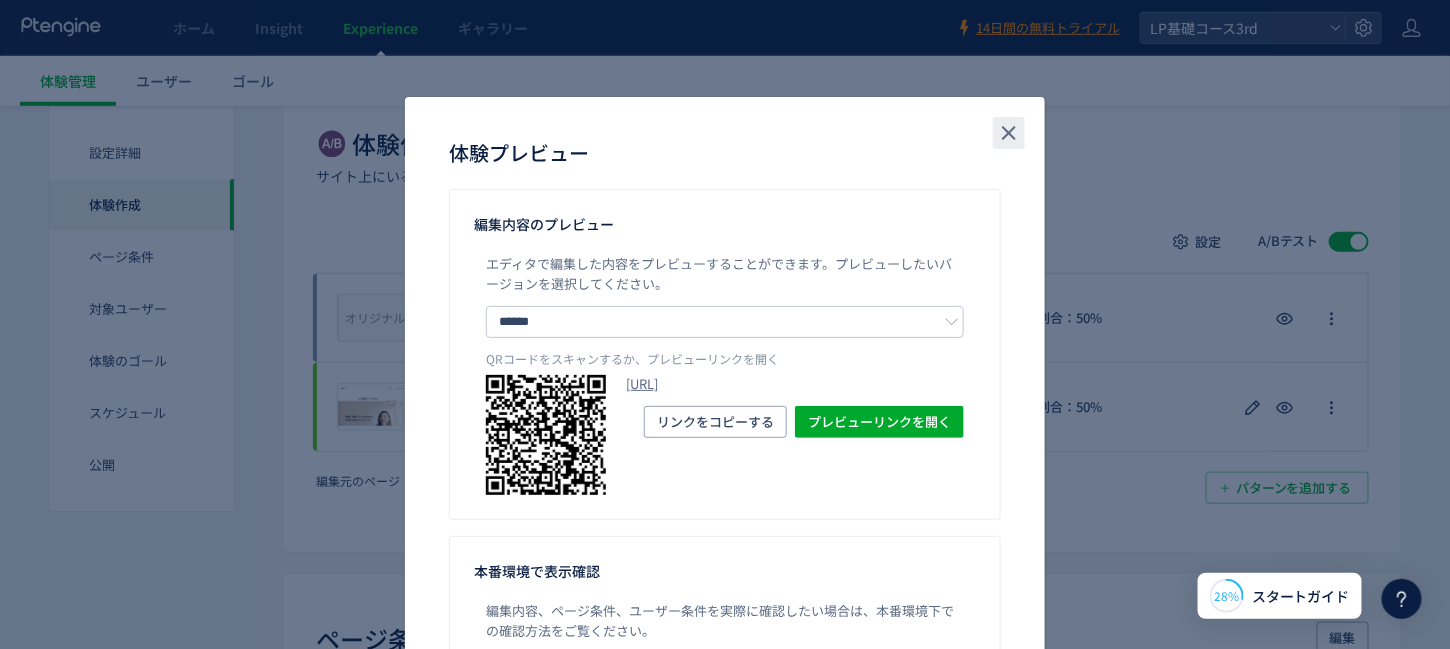 click 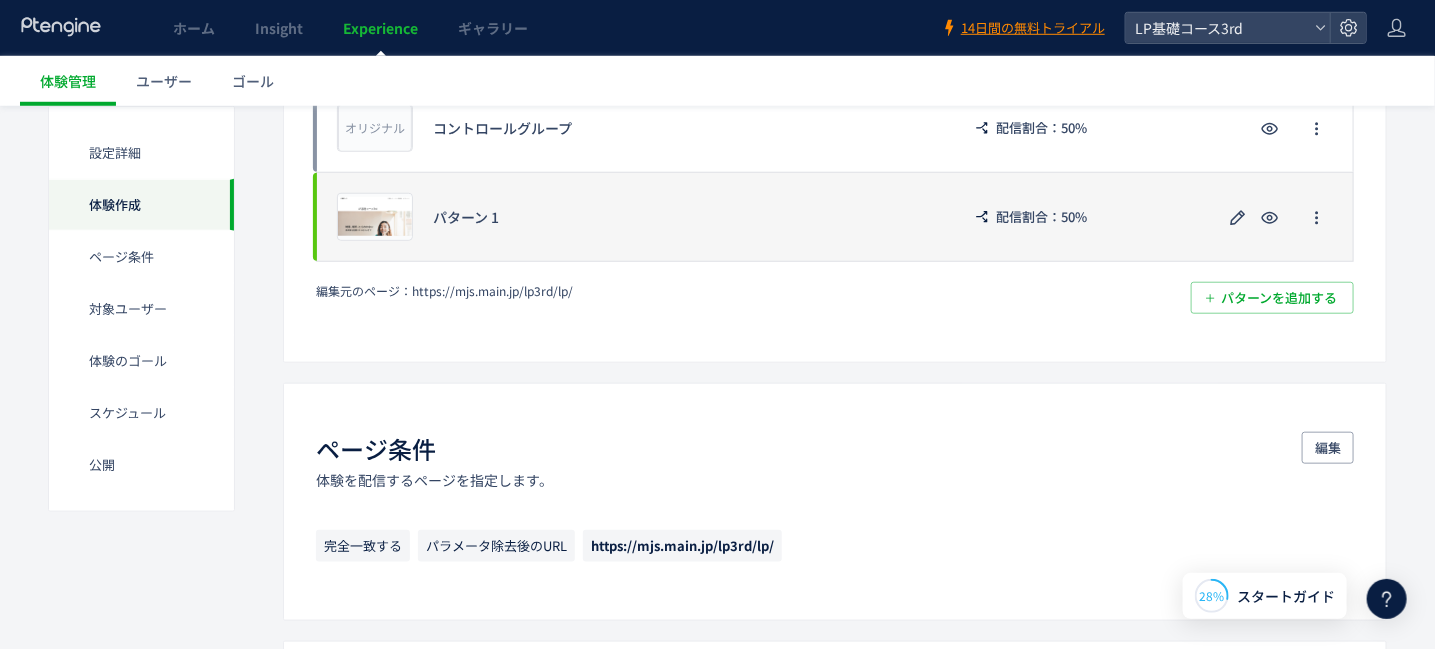 scroll, scrollTop: 600, scrollLeft: 0, axis: vertical 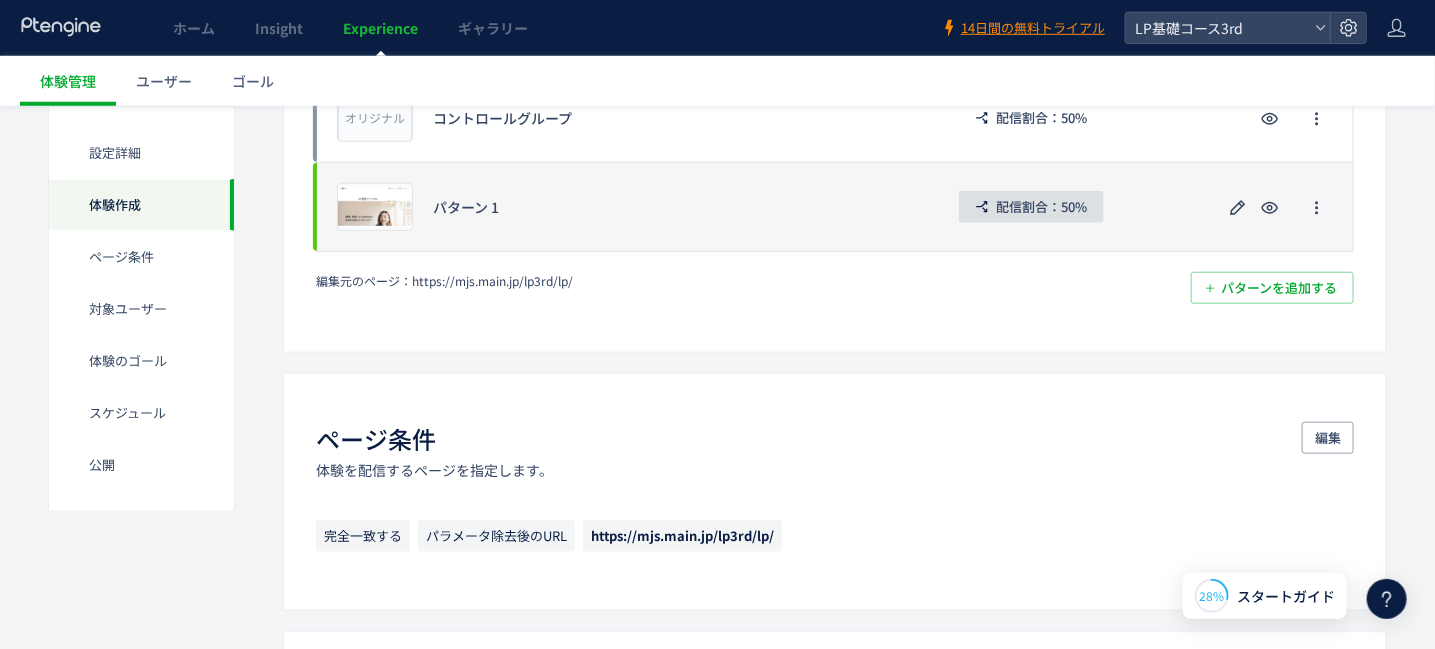 click on "配信割合：50%" at bounding box center [1041, 207] 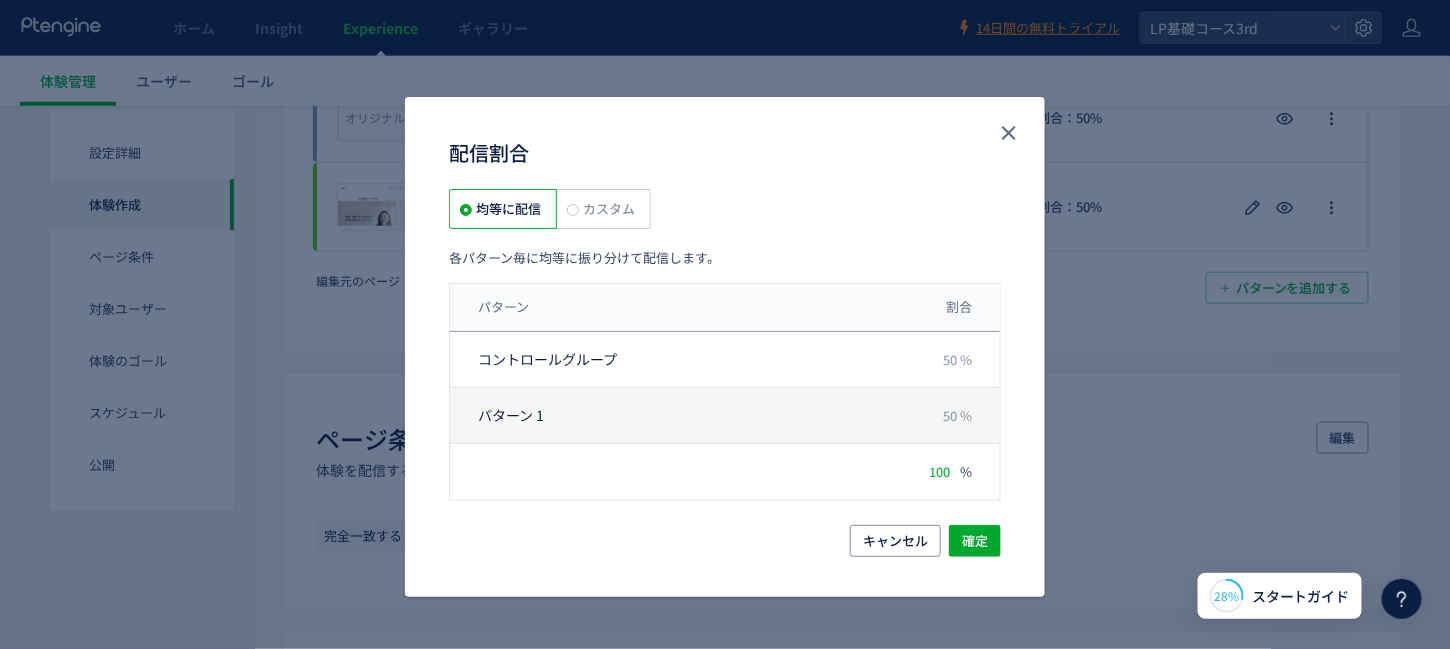 click on "パターン 1 50 %" 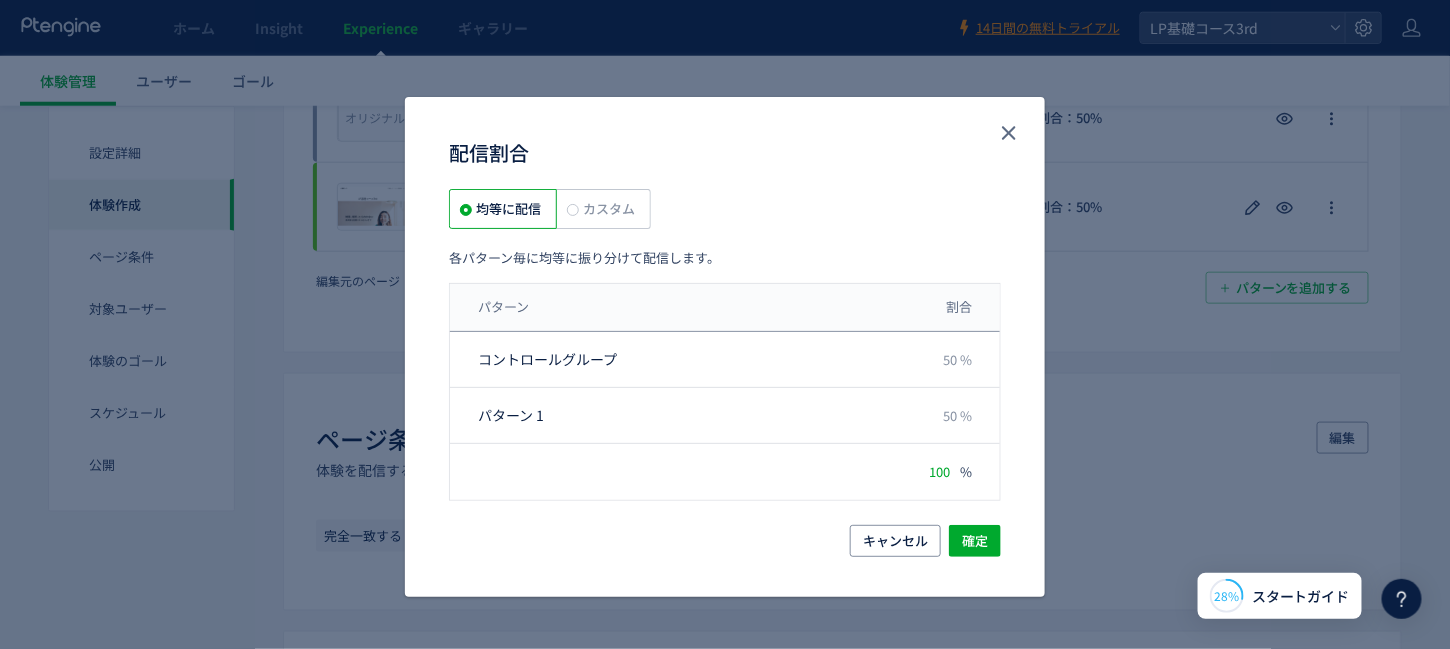 click on "カスタム" at bounding box center (607, 208) 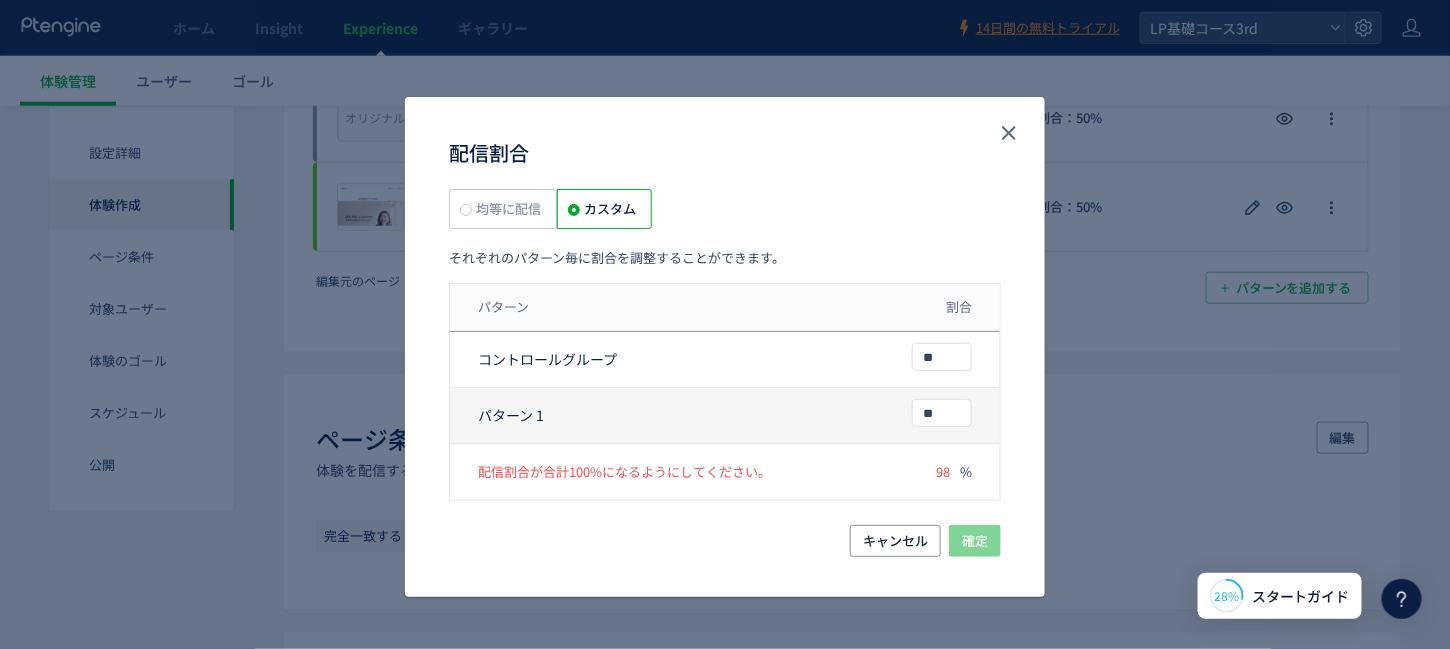 drag, startPoint x: 959, startPoint y: 415, endPoint x: 909, endPoint y: 416, distance: 50.01 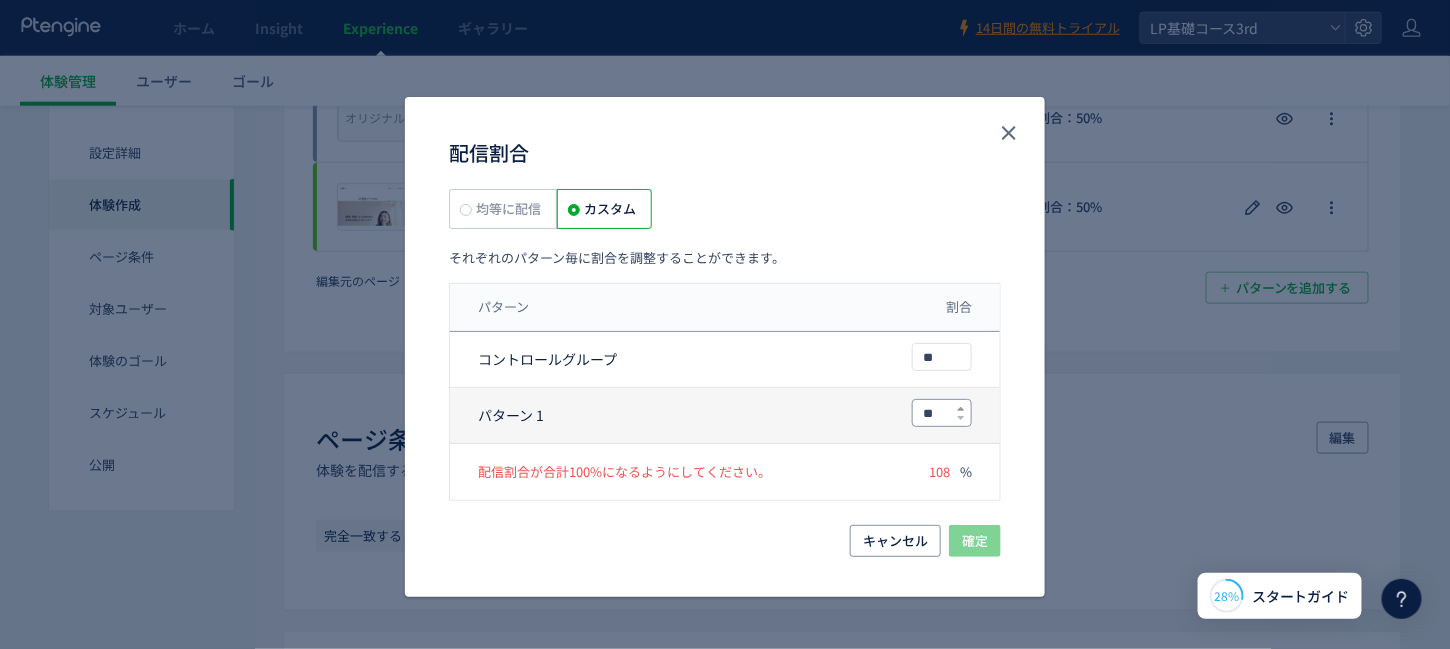 click 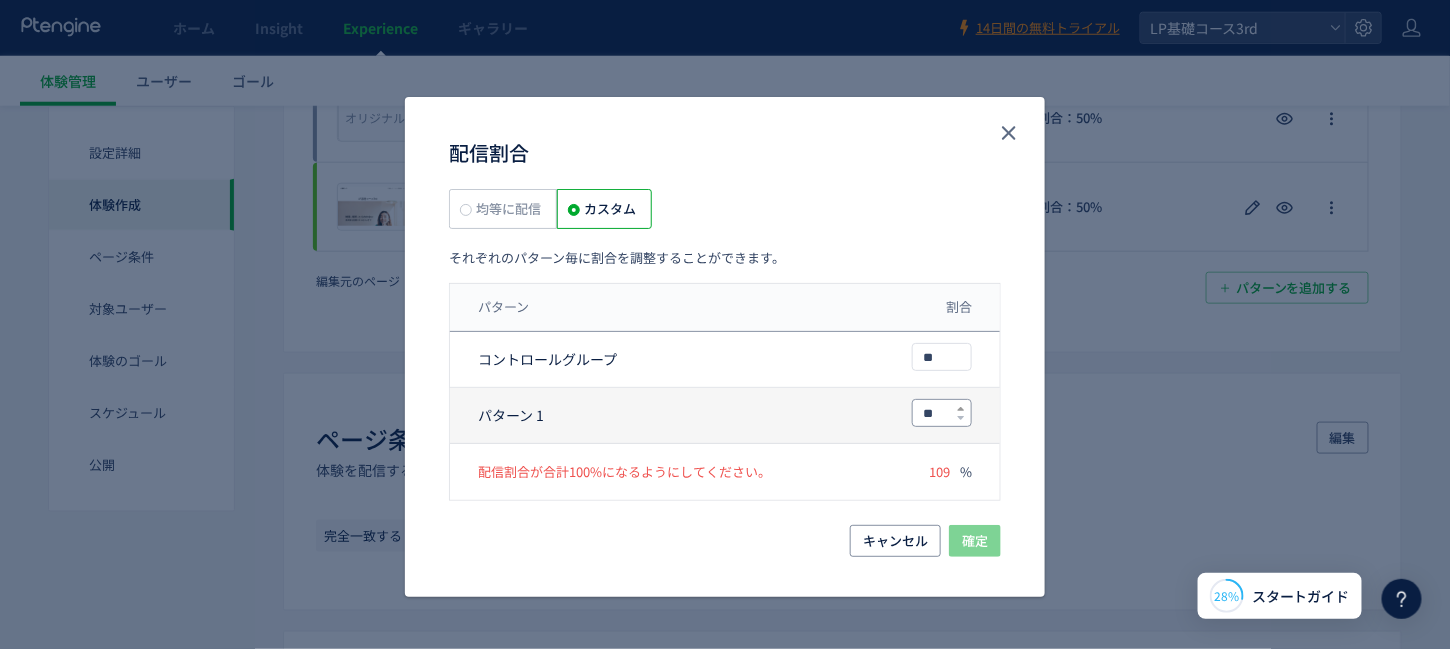 click 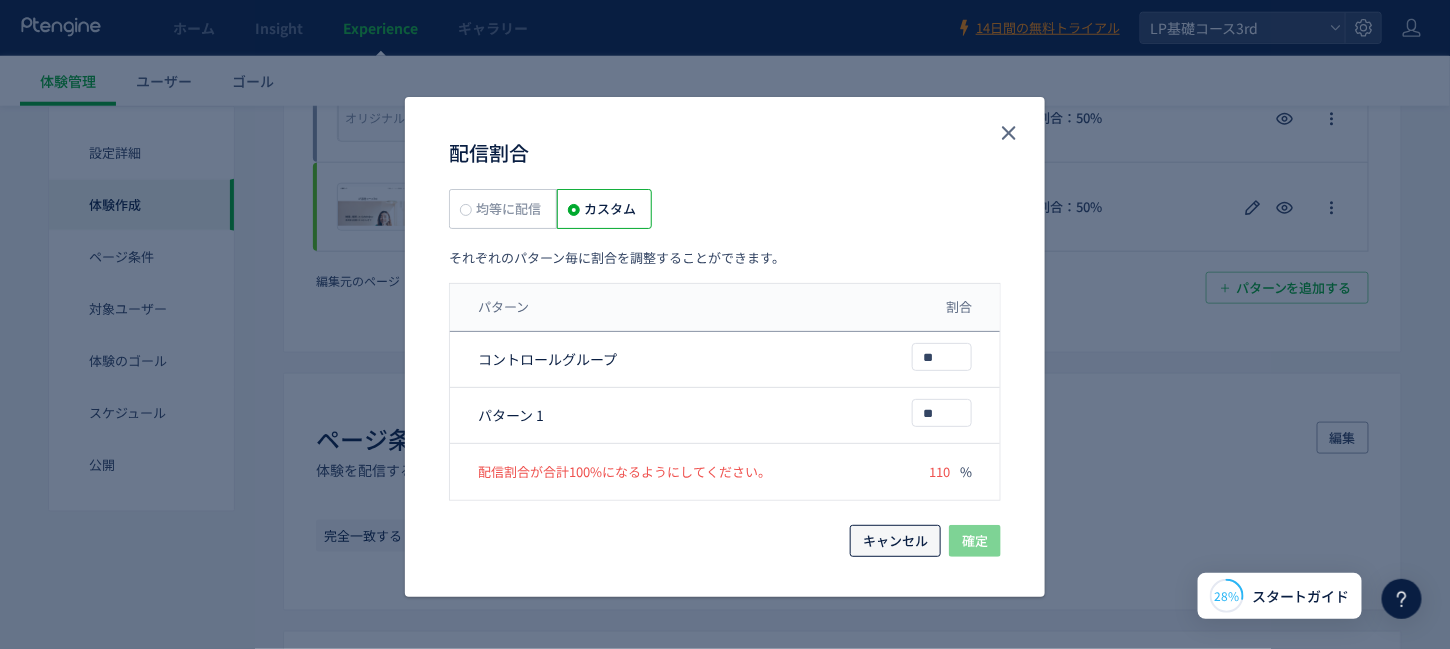 click on "キャンセル" at bounding box center (895, 541) 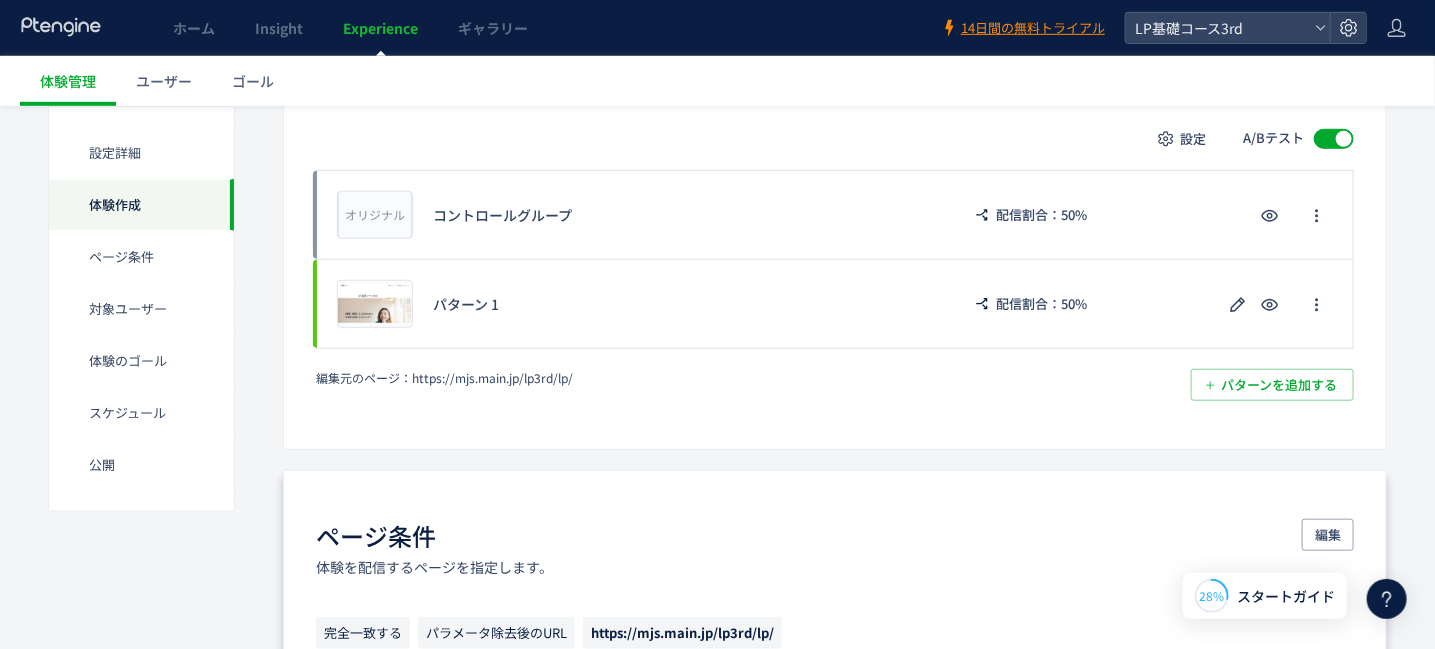 scroll, scrollTop: 500, scrollLeft: 0, axis: vertical 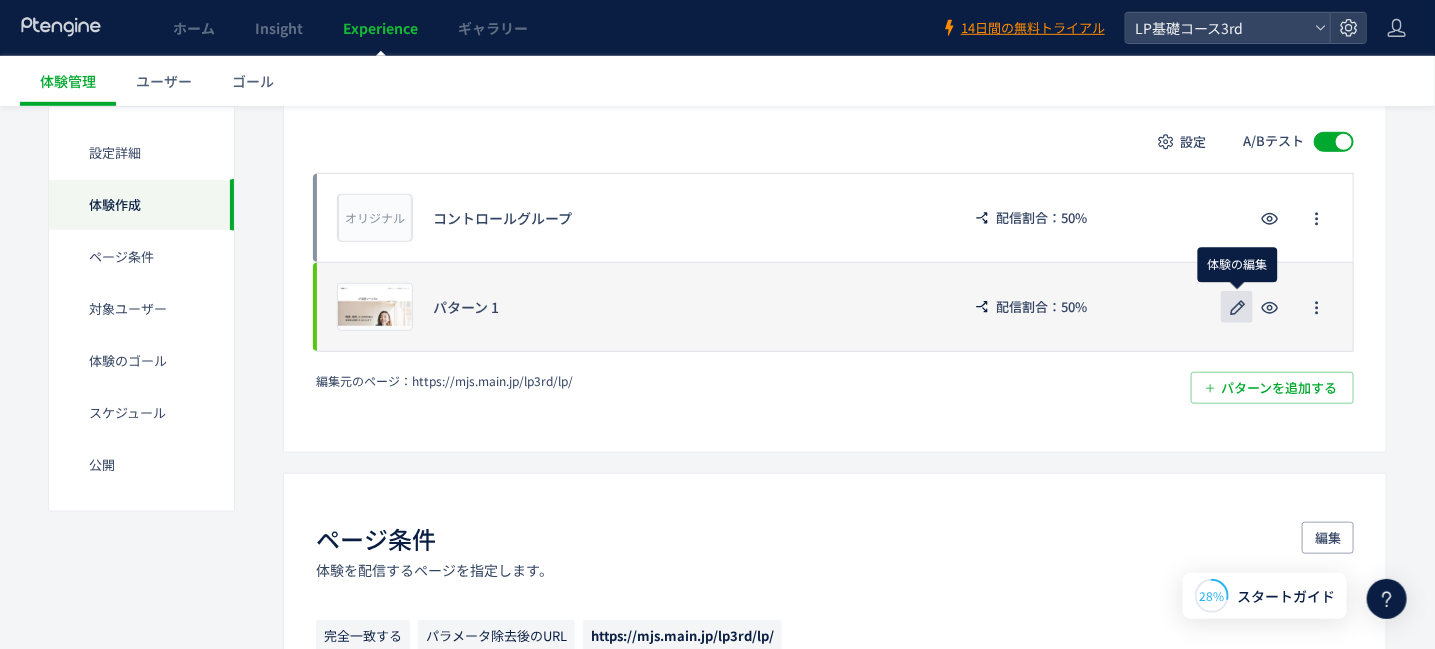click 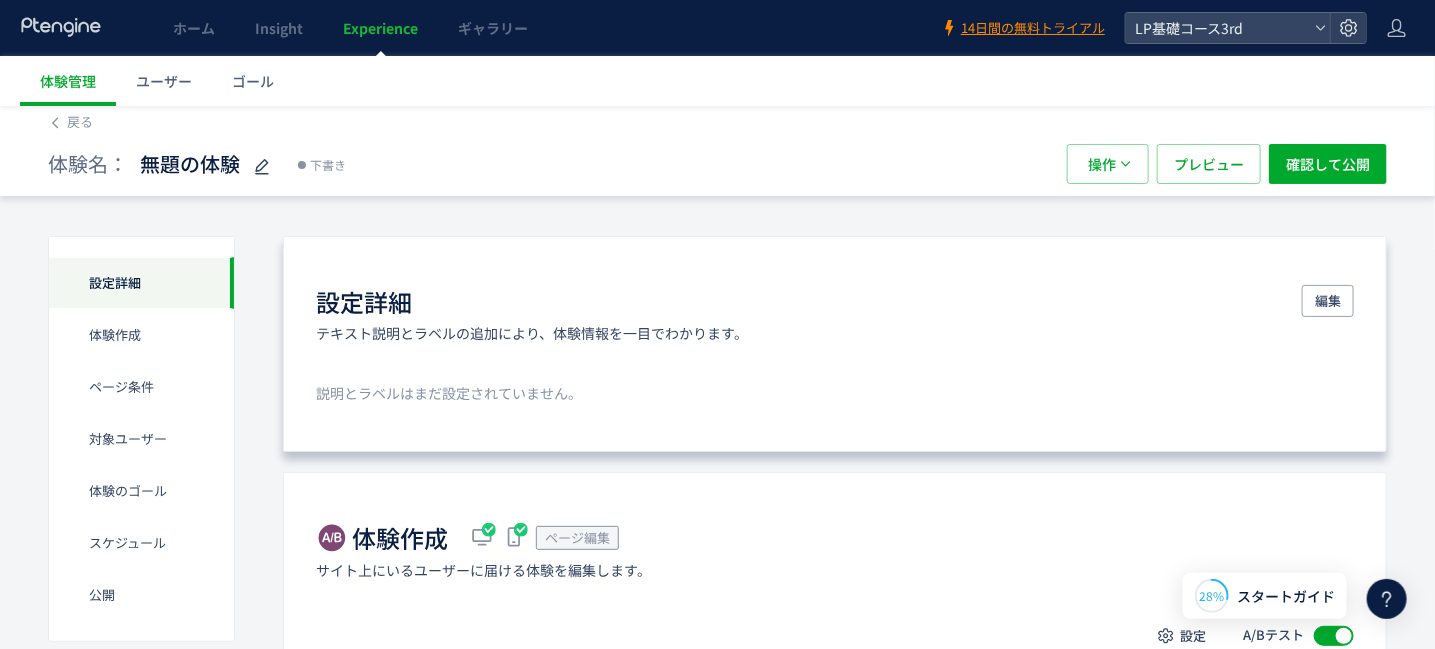scroll, scrollTop: 0, scrollLeft: 0, axis: both 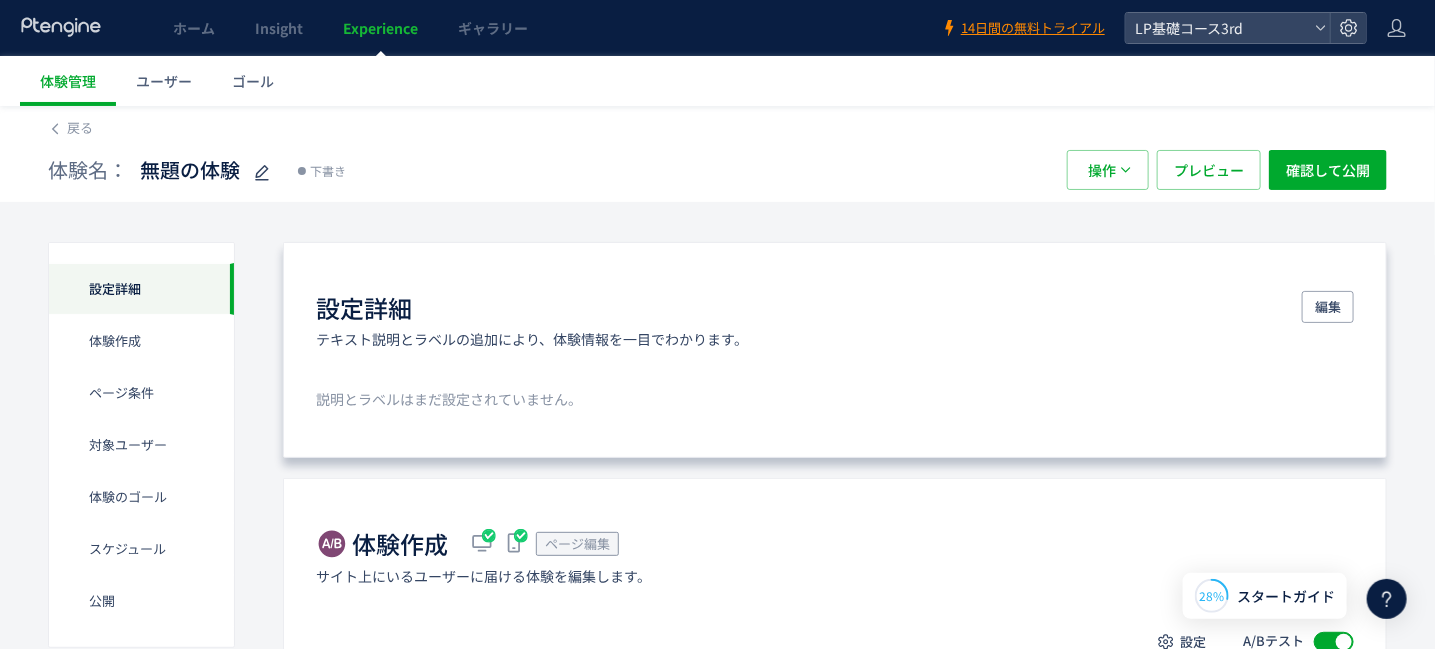 click on "設定詳細  テキスト説明とラベルの追加により、体験情報を一目でわかります。 編集 説明とラベルはまだ設定されていません。" at bounding box center (835, 350) 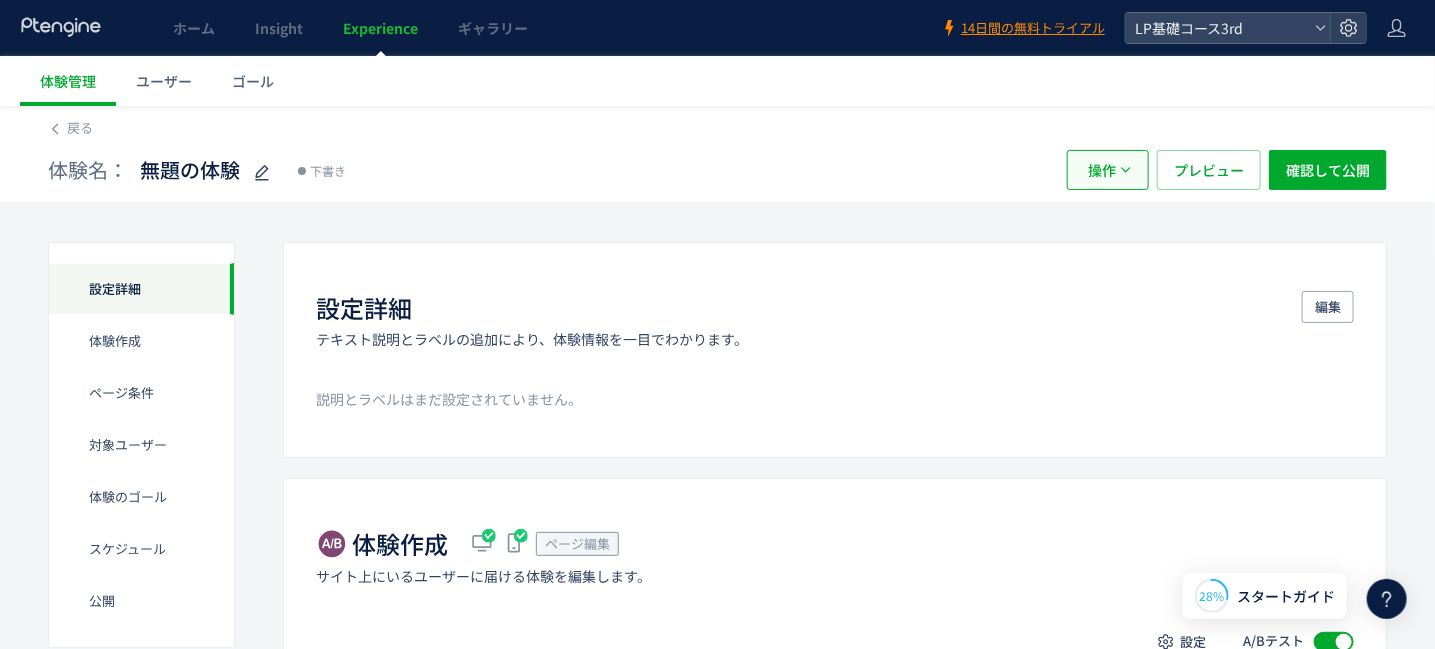click on "操作" 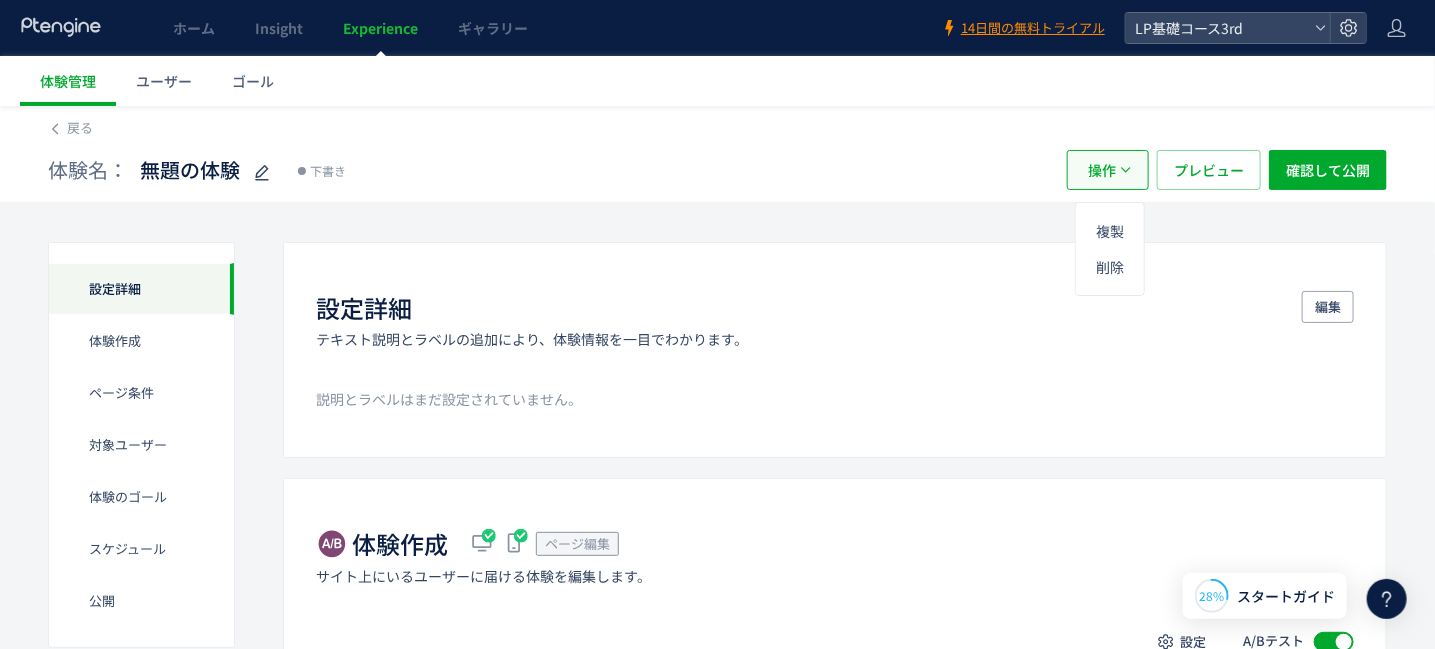 click on "操作" 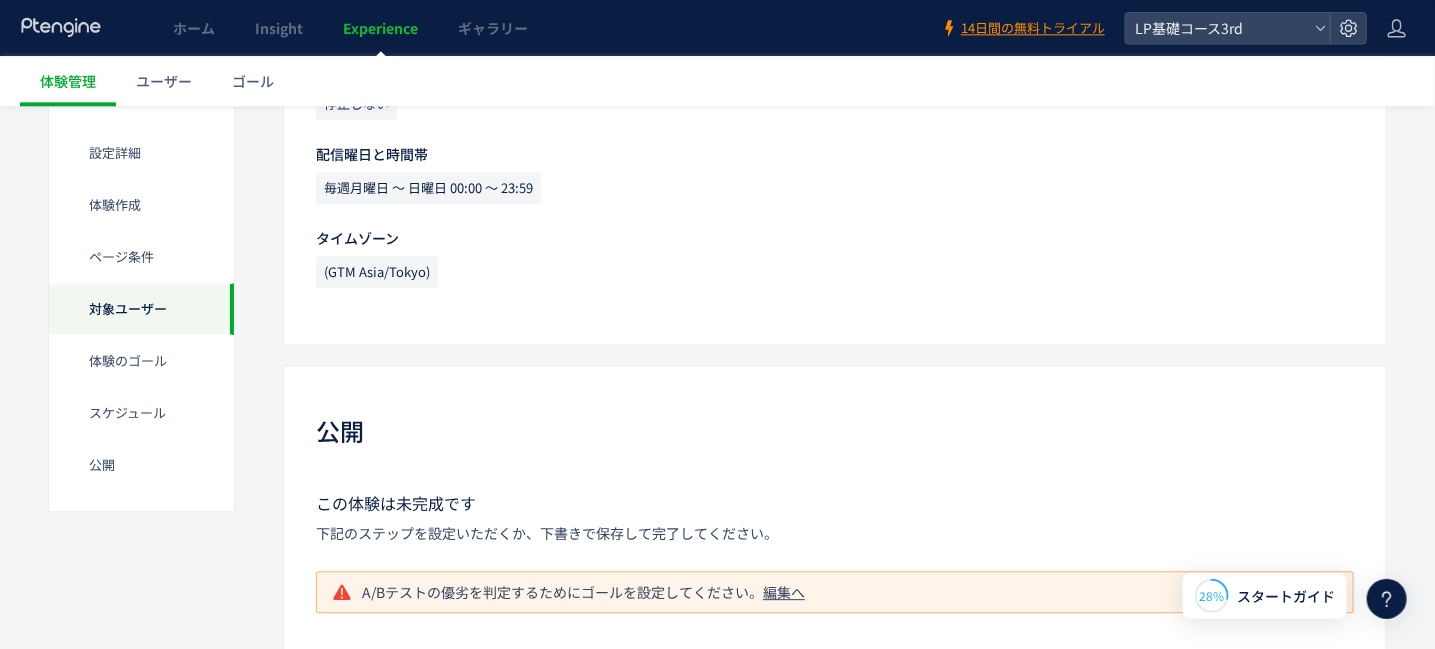 scroll, scrollTop: 2022, scrollLeft: 0, axis: vertical 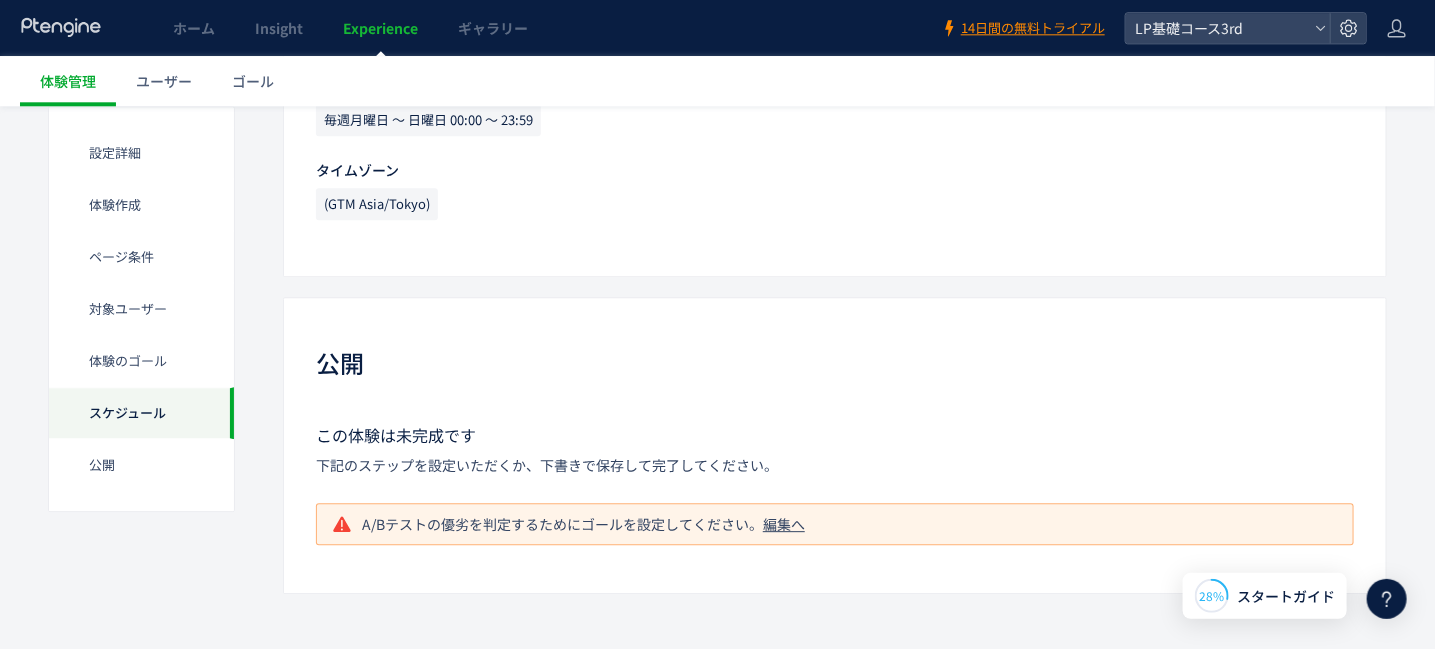 click on "編集へ" 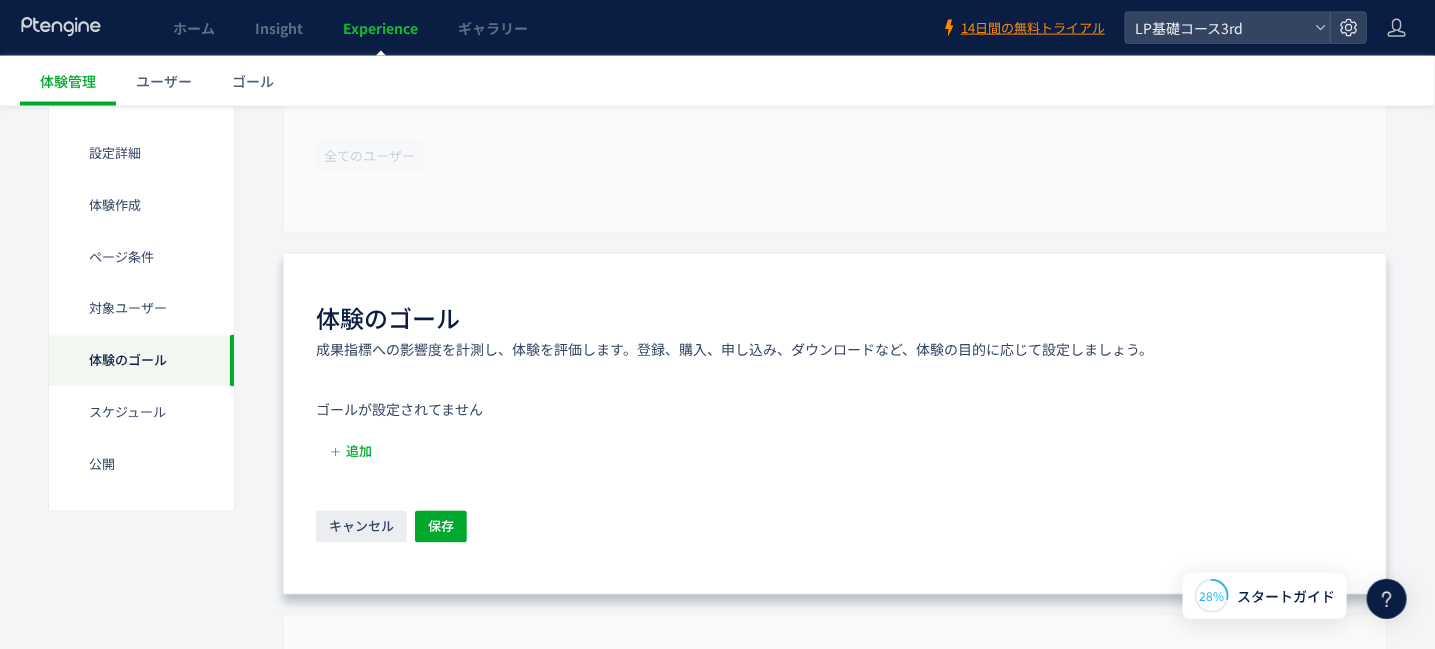 scroll, scrollTop: 1212, scrollLeft: 0, axis: vertical 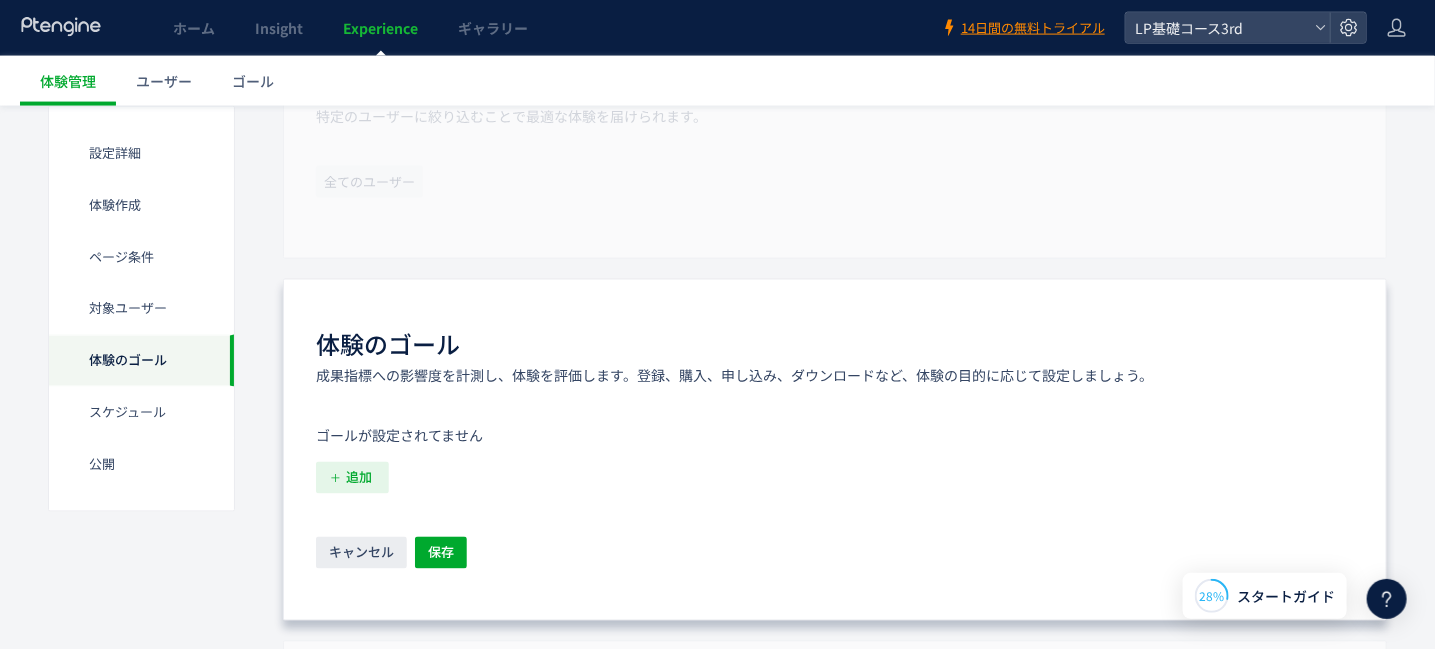 click on "追加" at bounding box center (359, 478) 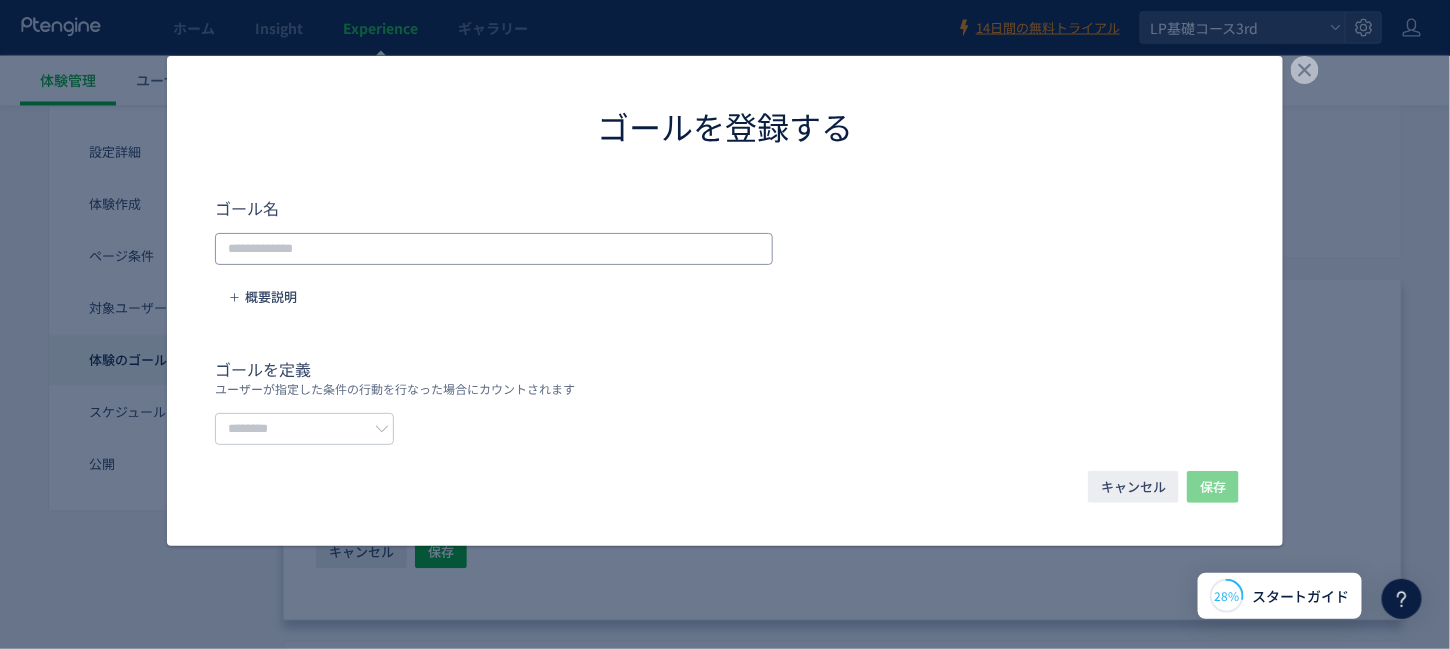 click 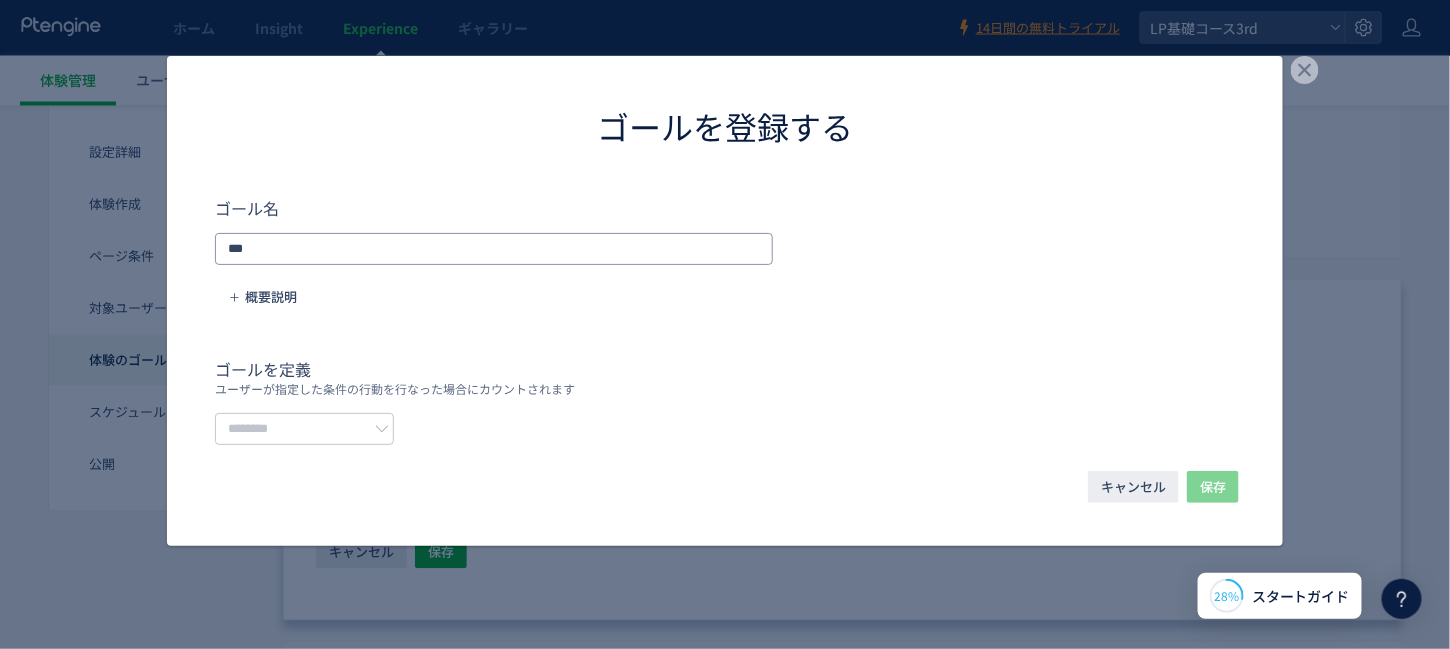 type on "***" 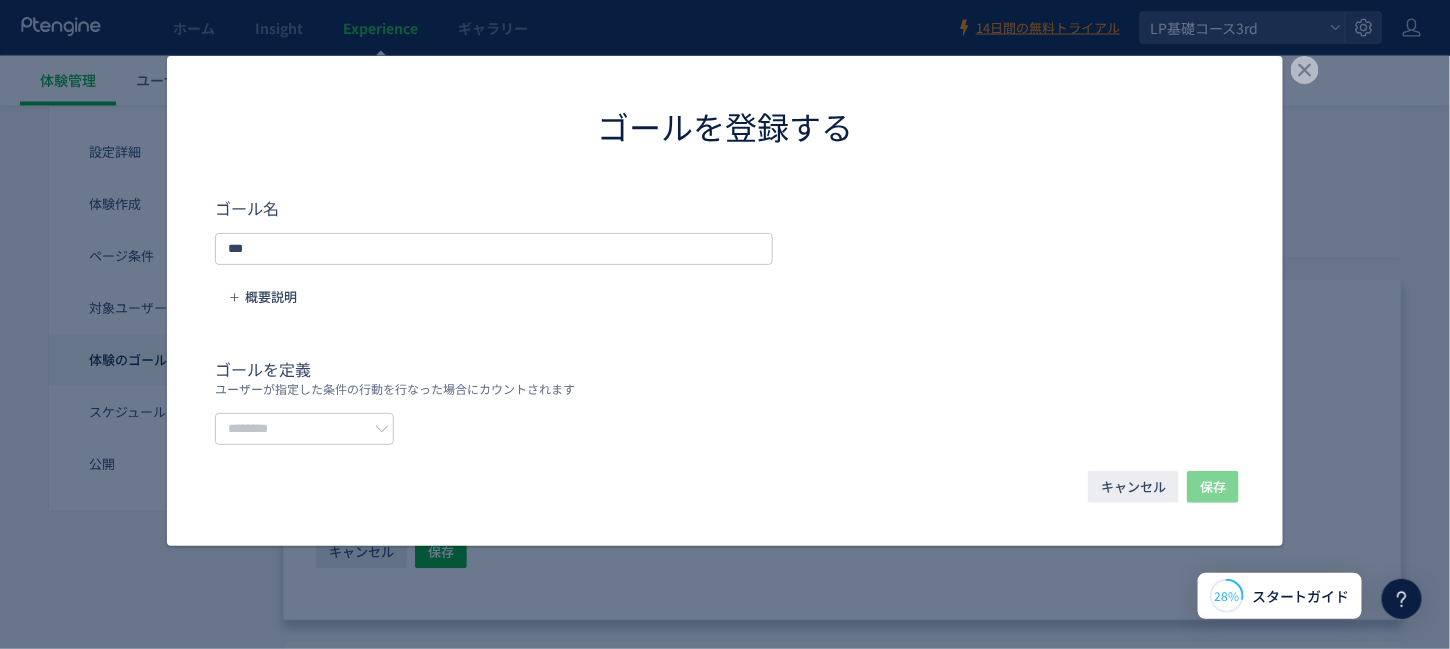 click on "ゴール名 *** 概要説明 ゴールを定義 ユーザーが指定した条件の行動を行なった場合にカウントされます" at bounding box center [725, 320] 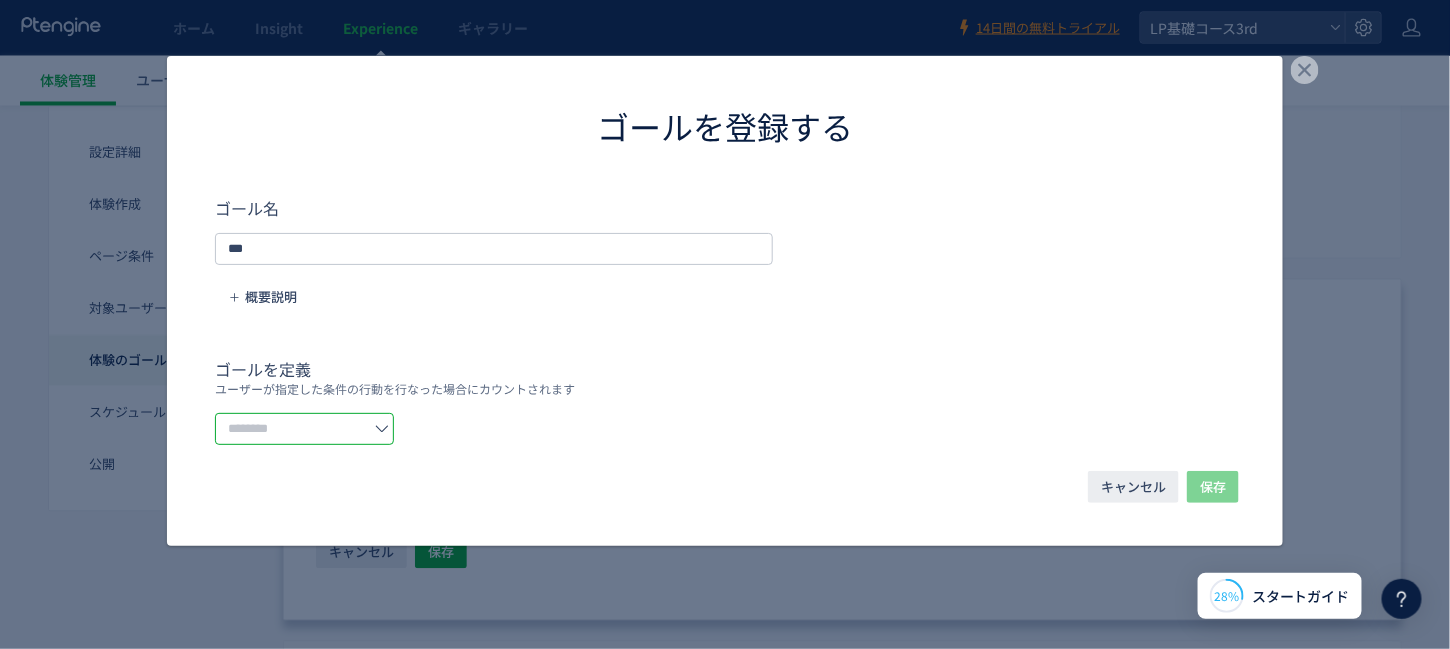 click 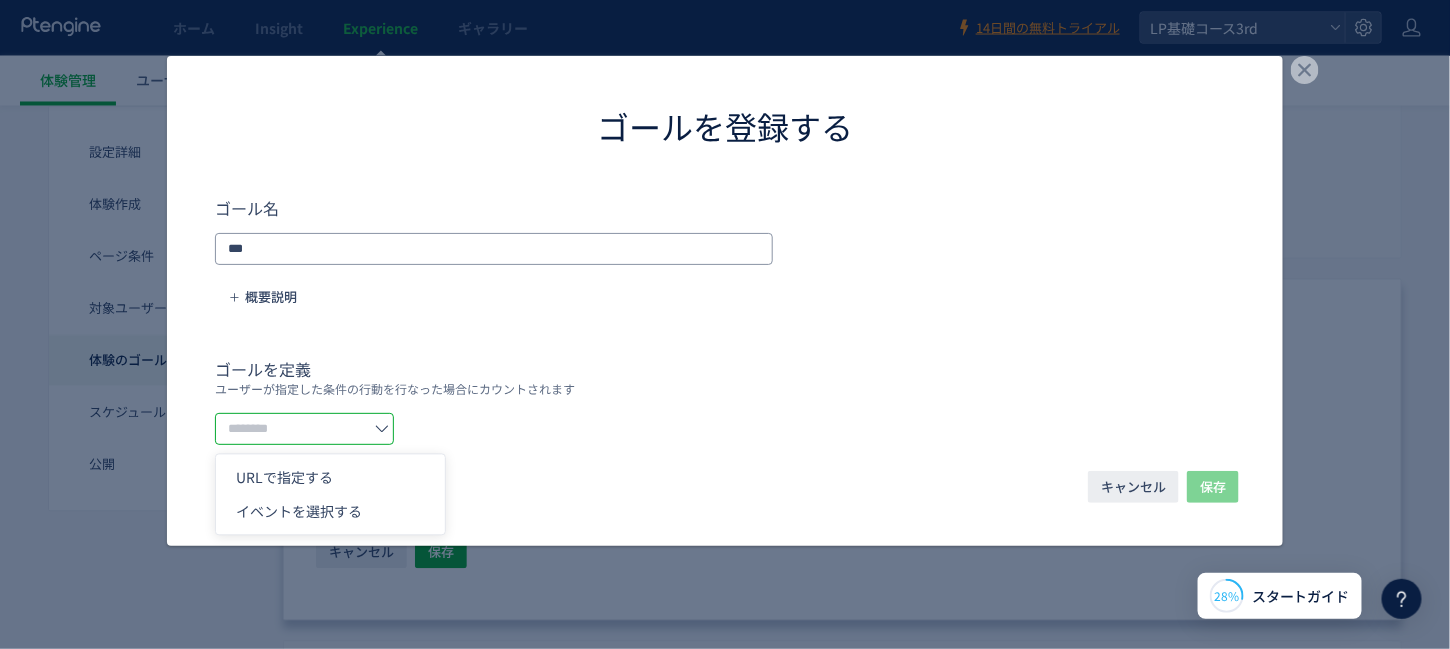 drag, startPoint x: 352, startPoint y: 245, endPoint x: 205, endPoint y: 247, distance: 147.01361 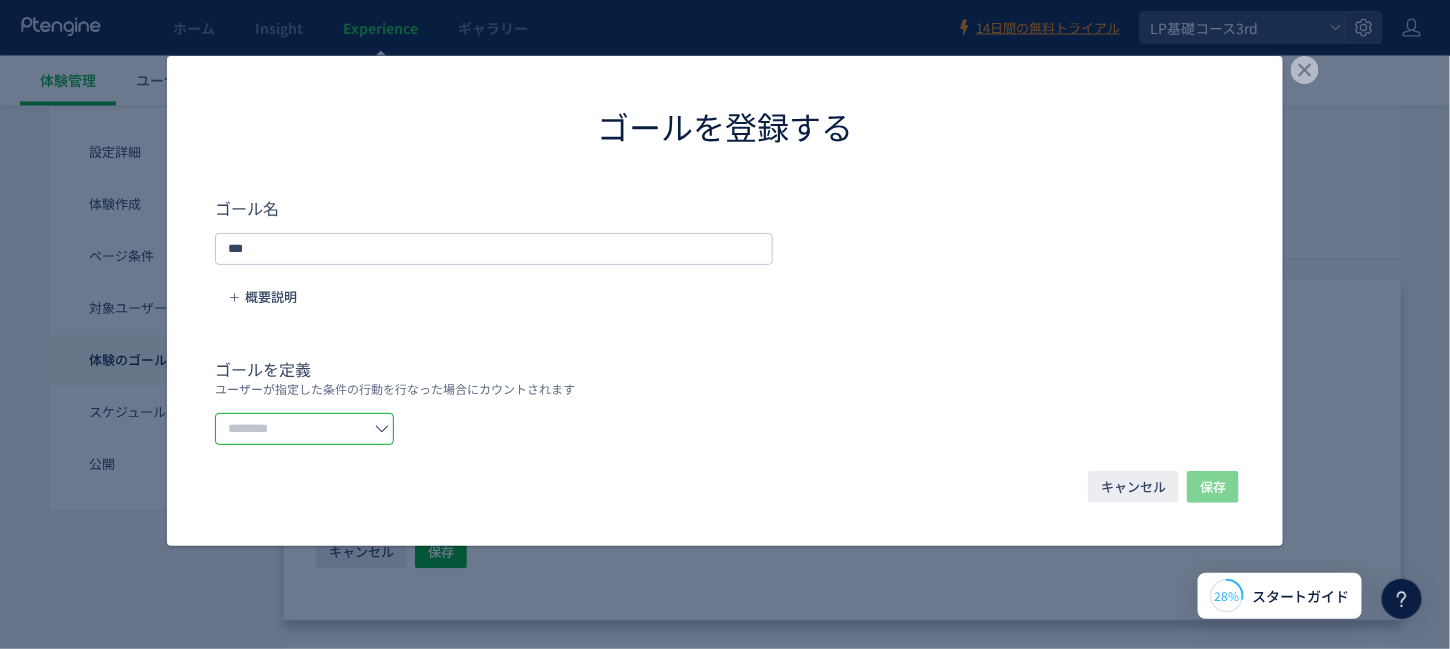 click 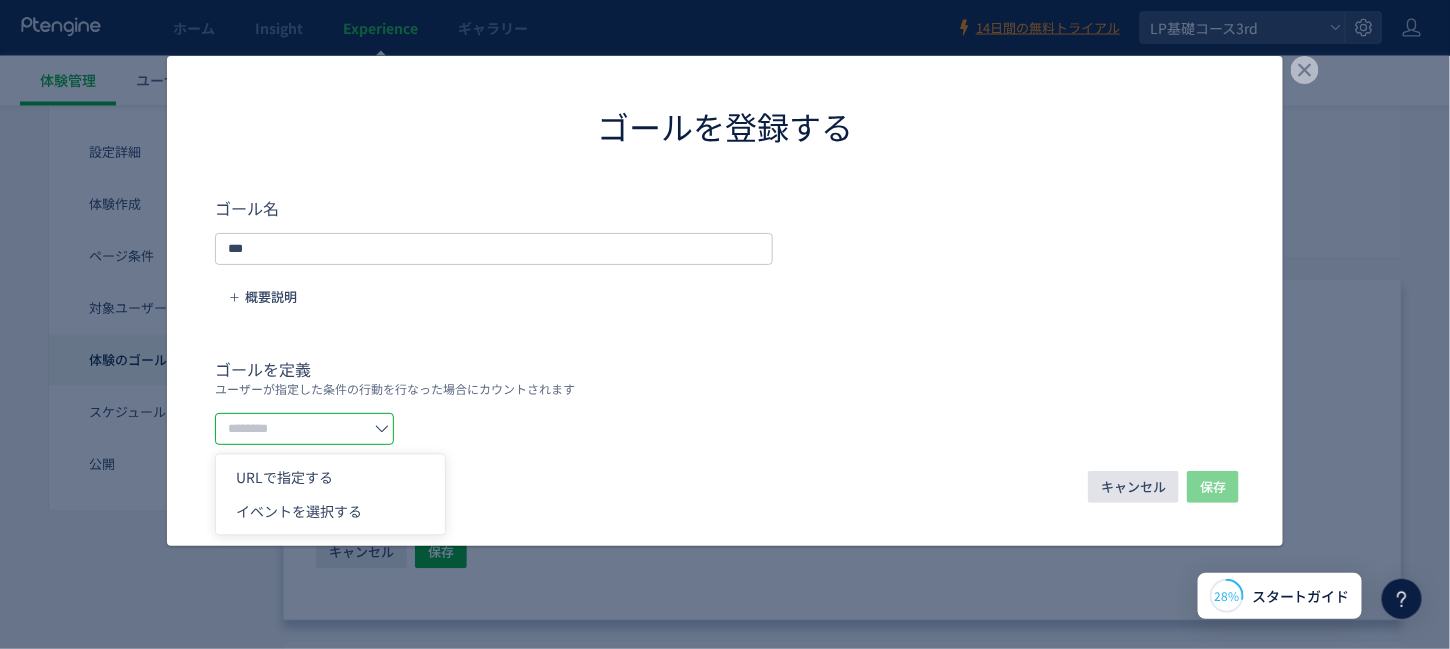 click on "キャンセル" at bounding box center (1133, 487) 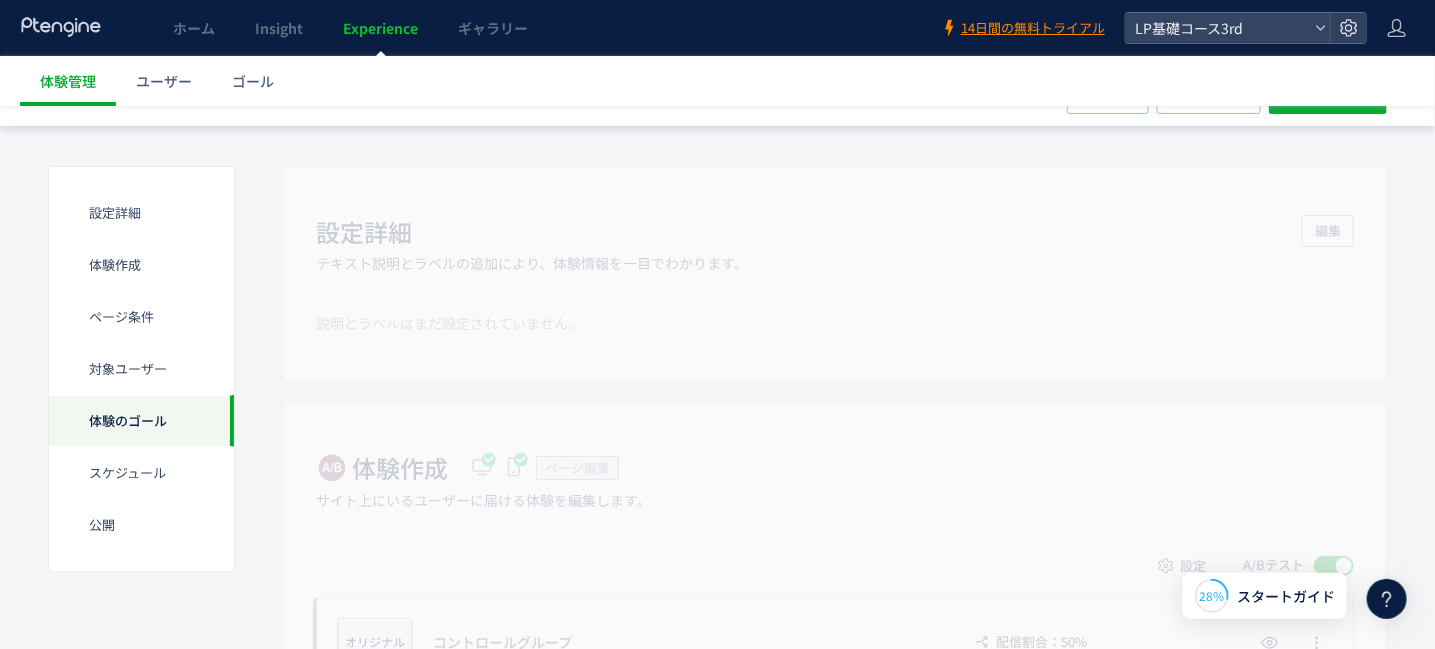 scroll, scrollTop: 0, scrollLeft: 0, axis: both 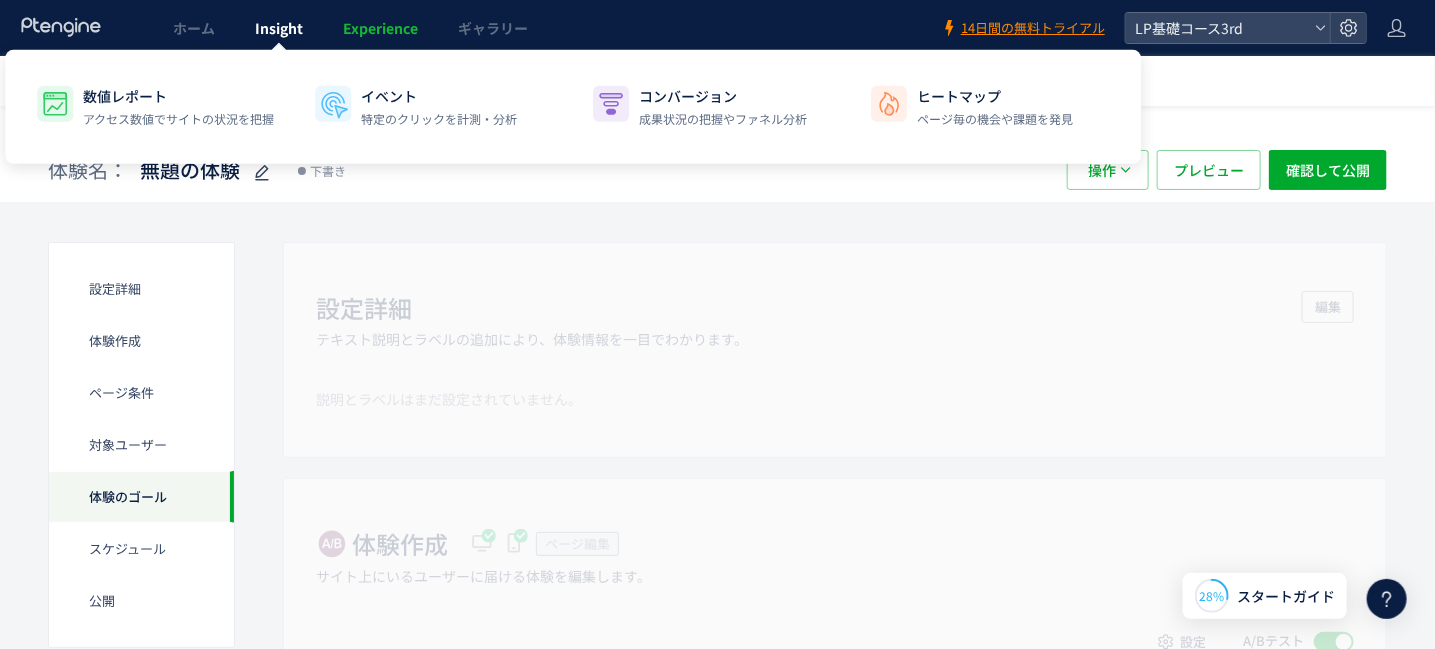 click on "Insight" at bounding box center (279, 28) 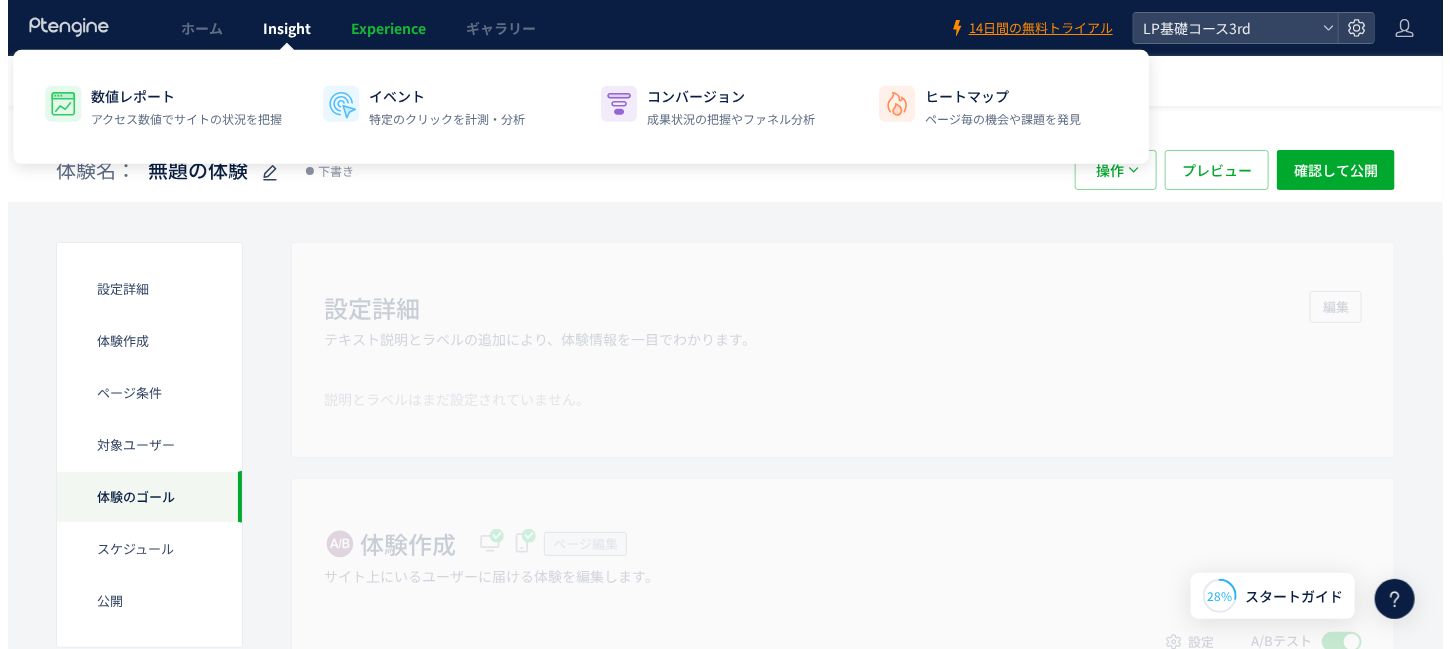 scroll, scrollTop: 0, scrollLeft: 0, axis: both 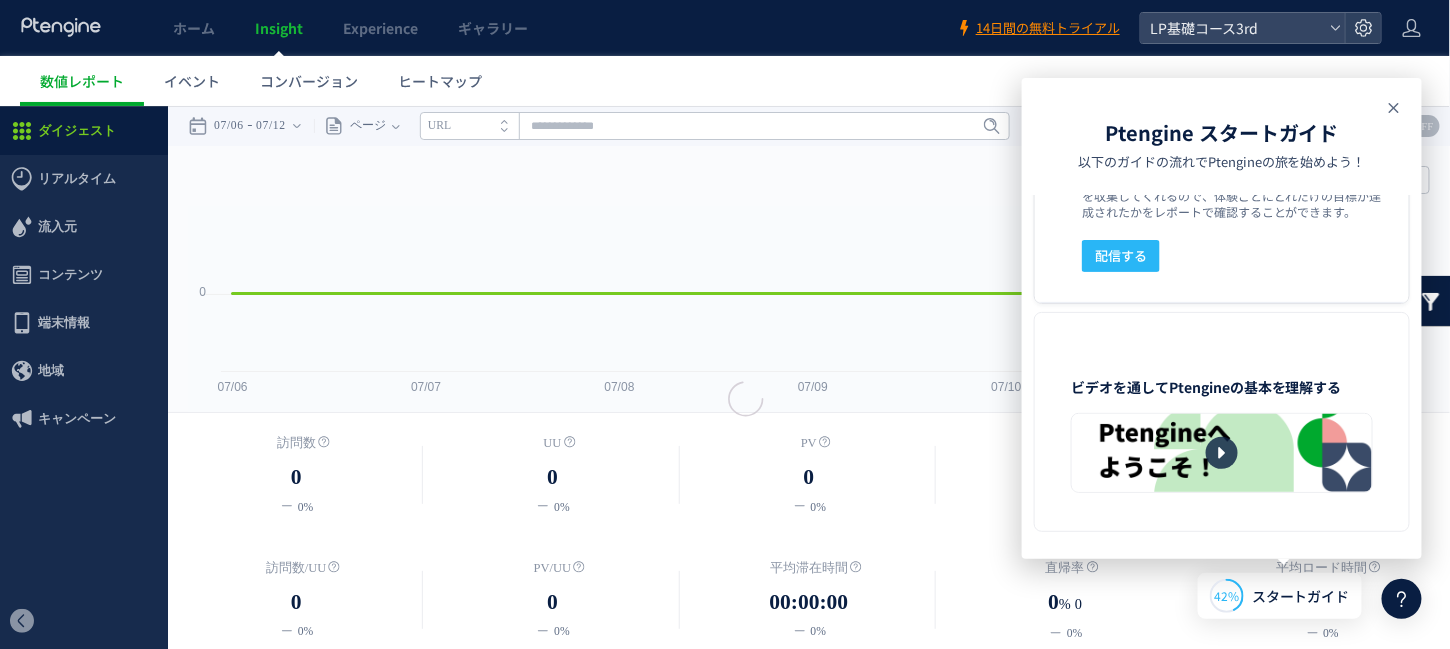 click 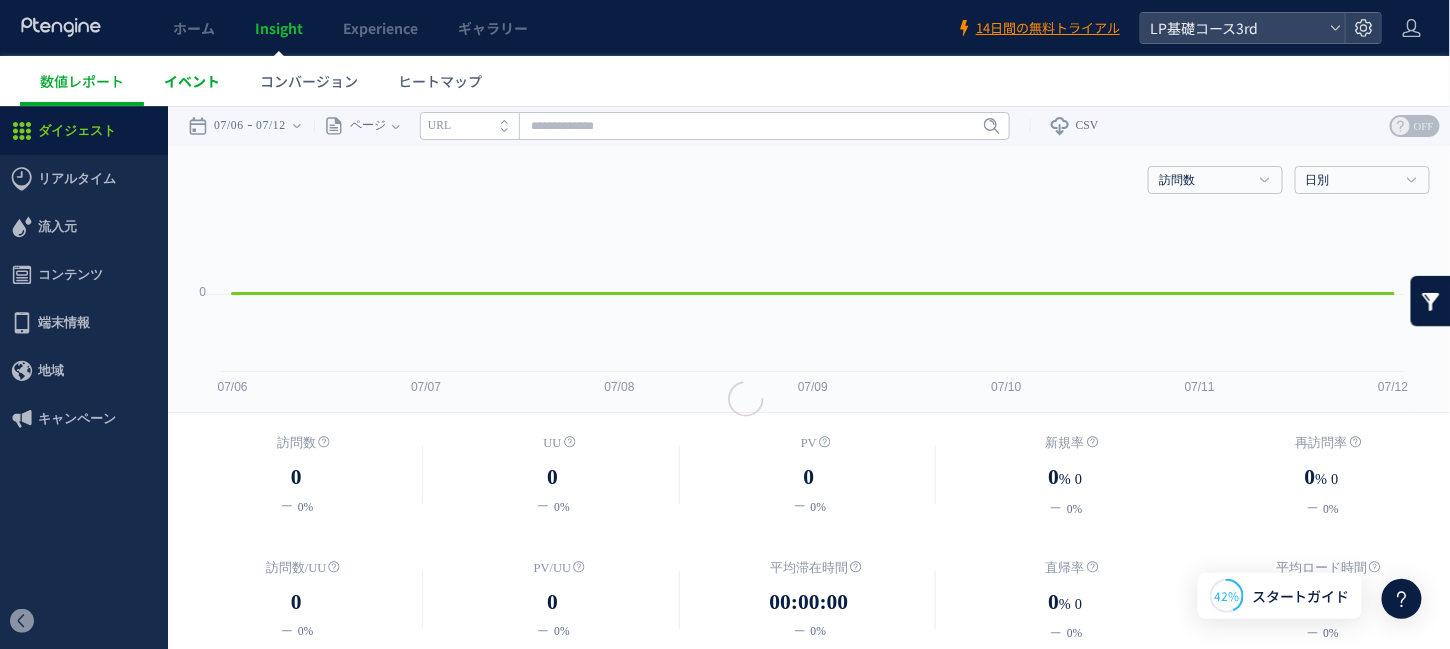 click on "イベント" at bounding box center [192, 81] 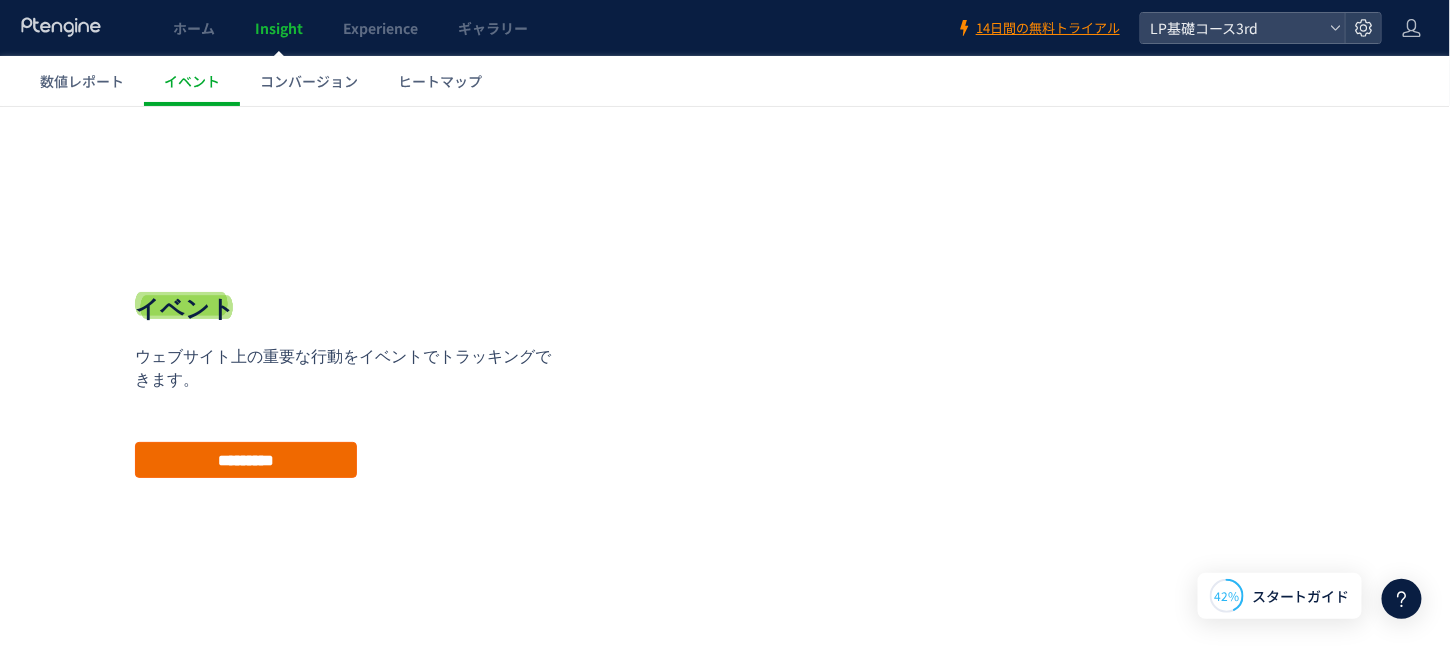 click on "*********" at bounding box center [246, 459] 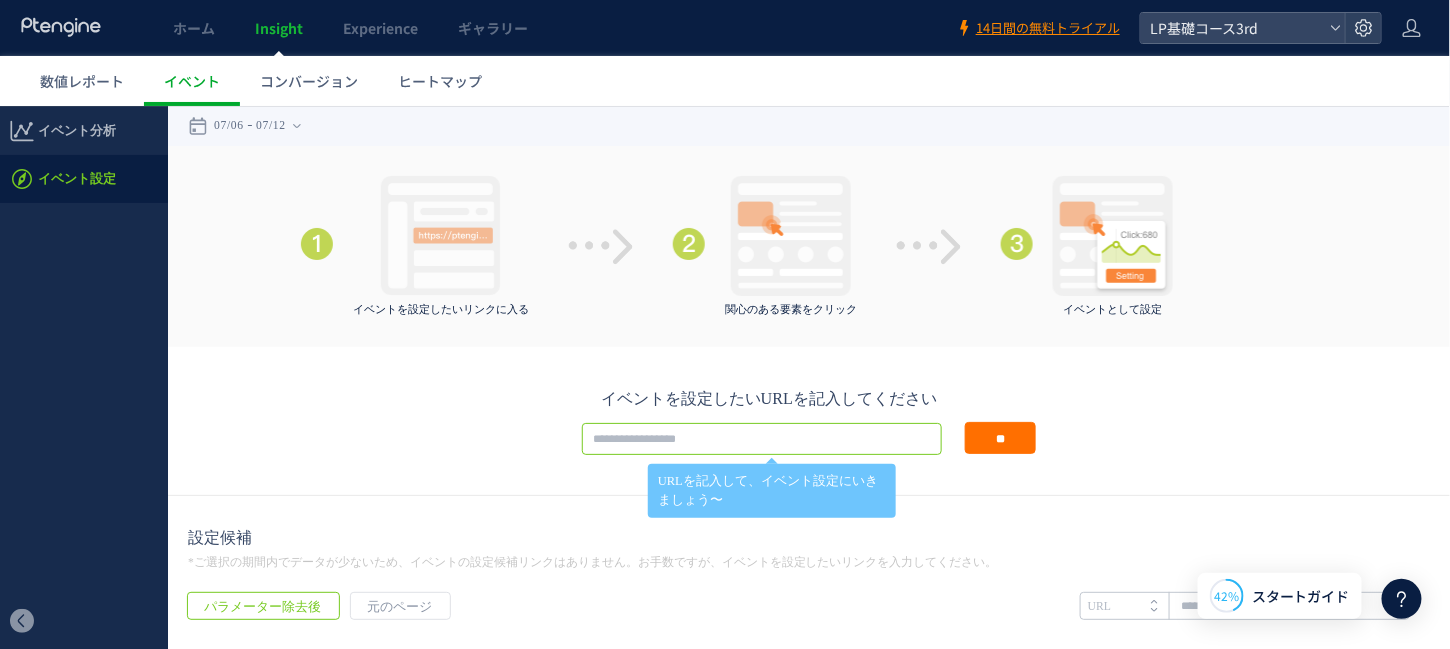 click at bounding box center [762, 438] 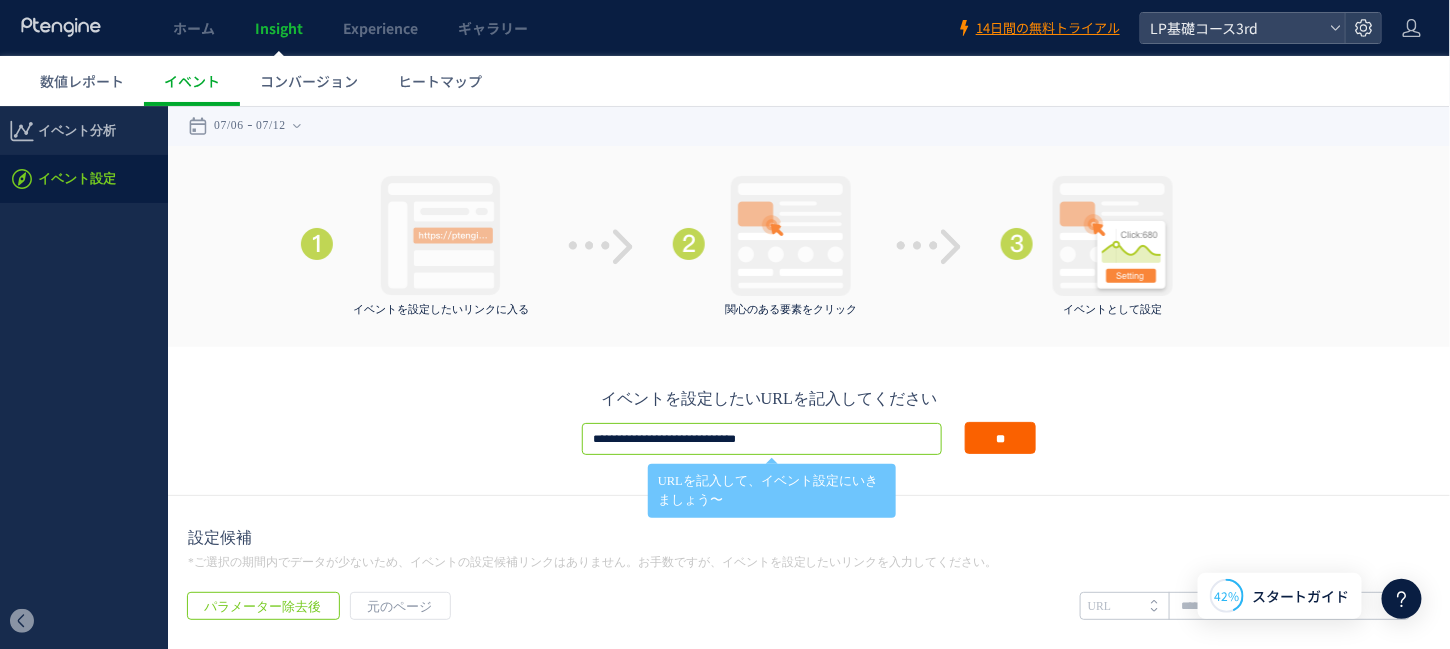 type on "**********" 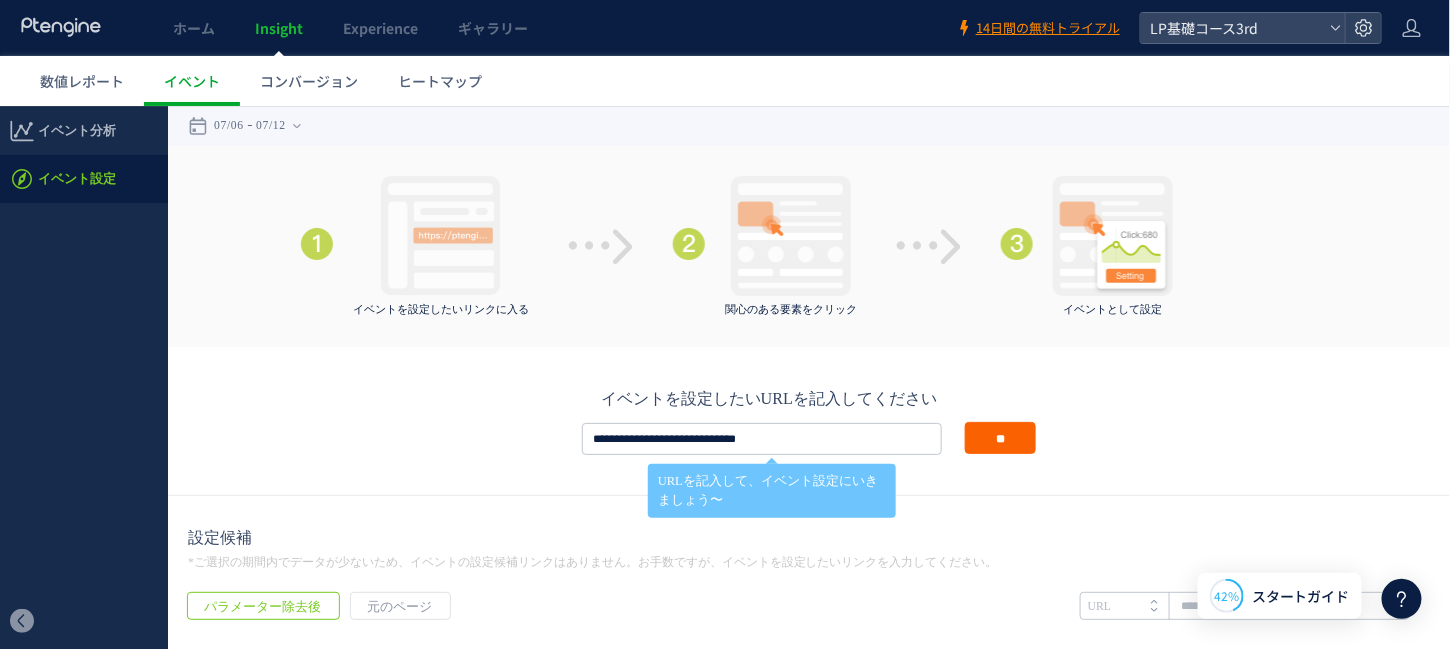 click on "**" at bounding box center (1000, 437) 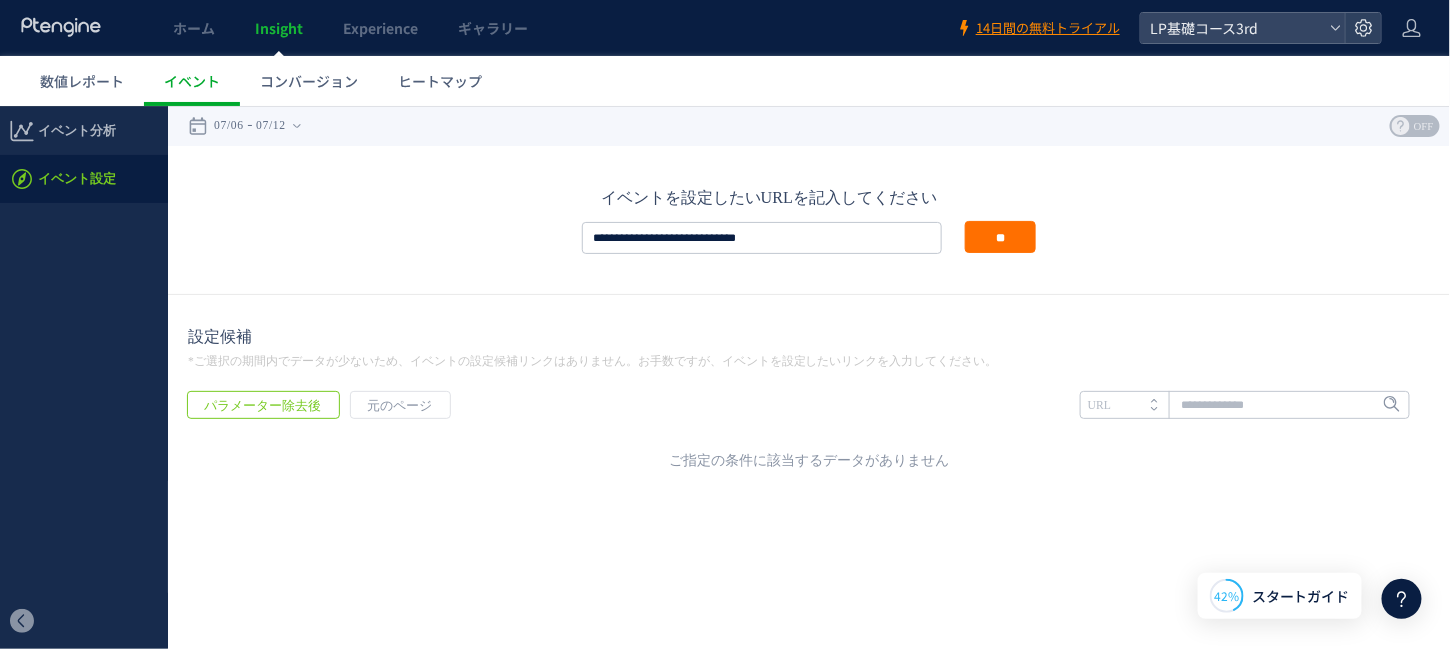 click on "イベント設定" at bounding box center (77, 178) 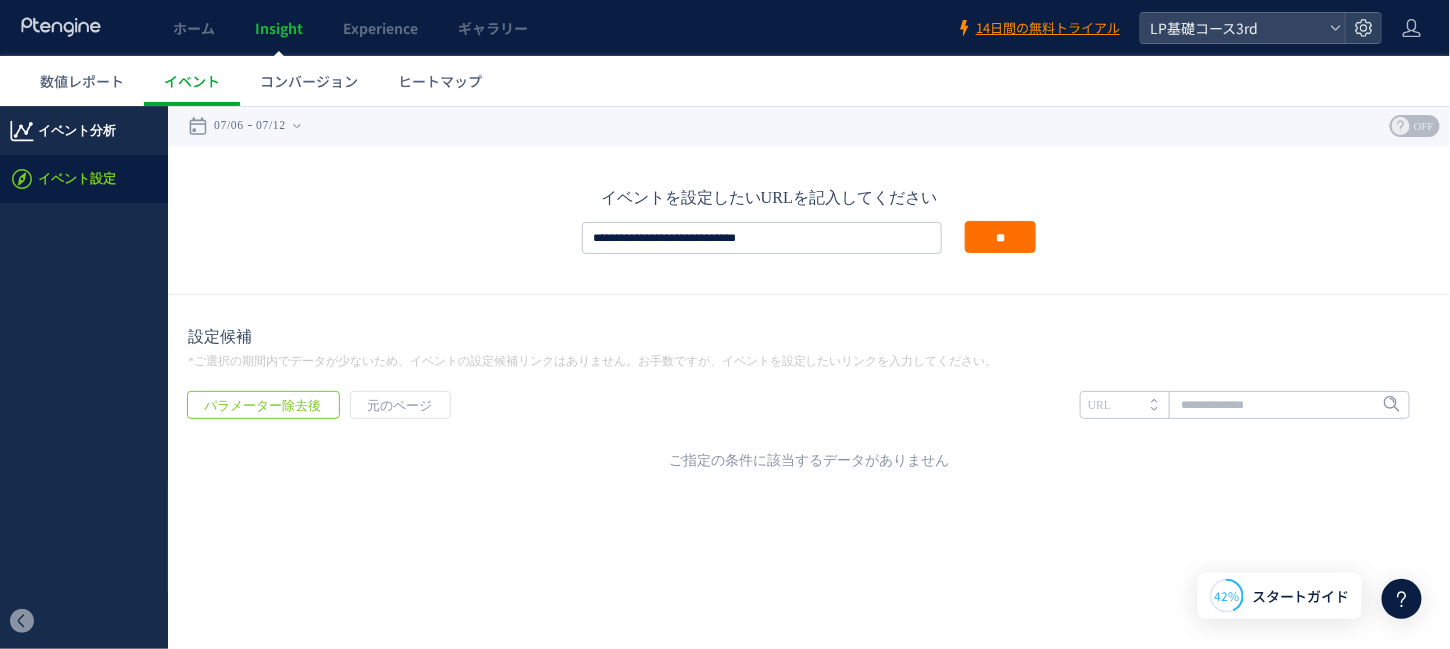 click on "イベント分析" at bounding box center [77, 130] 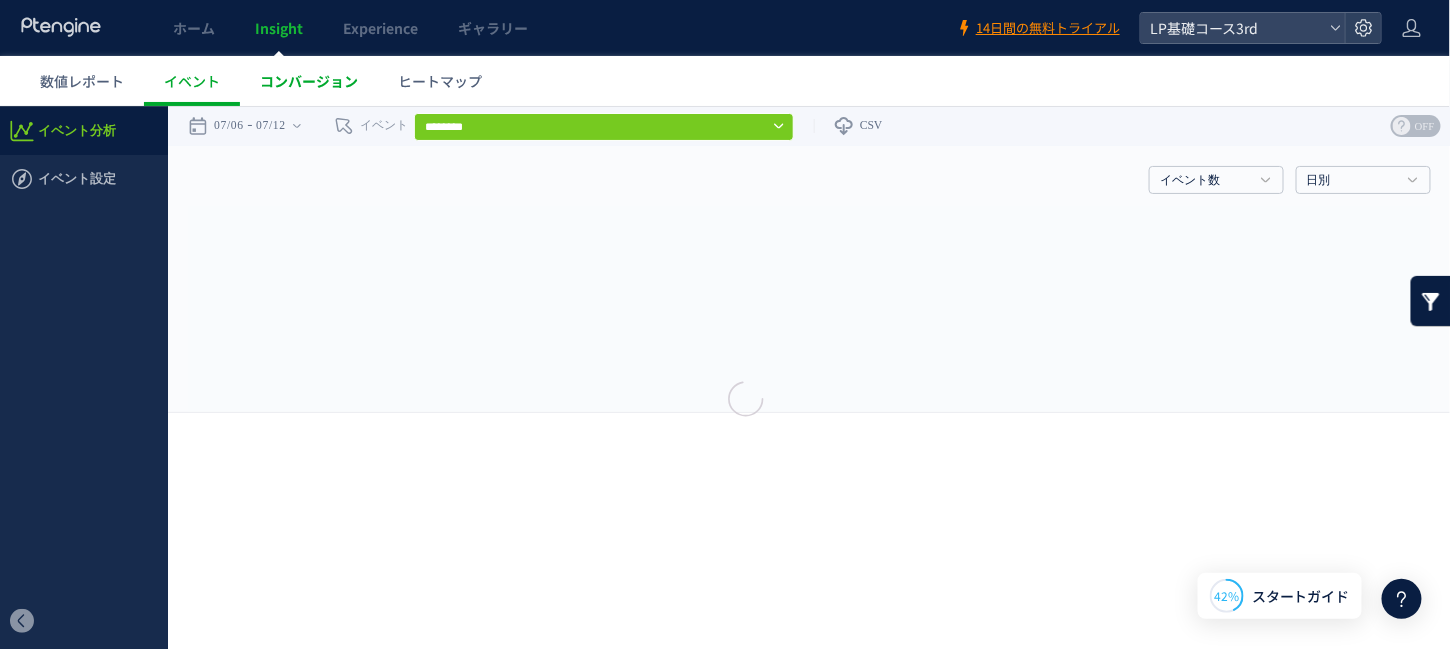 click on "コンバージョン" at bounding box center (309, 81) 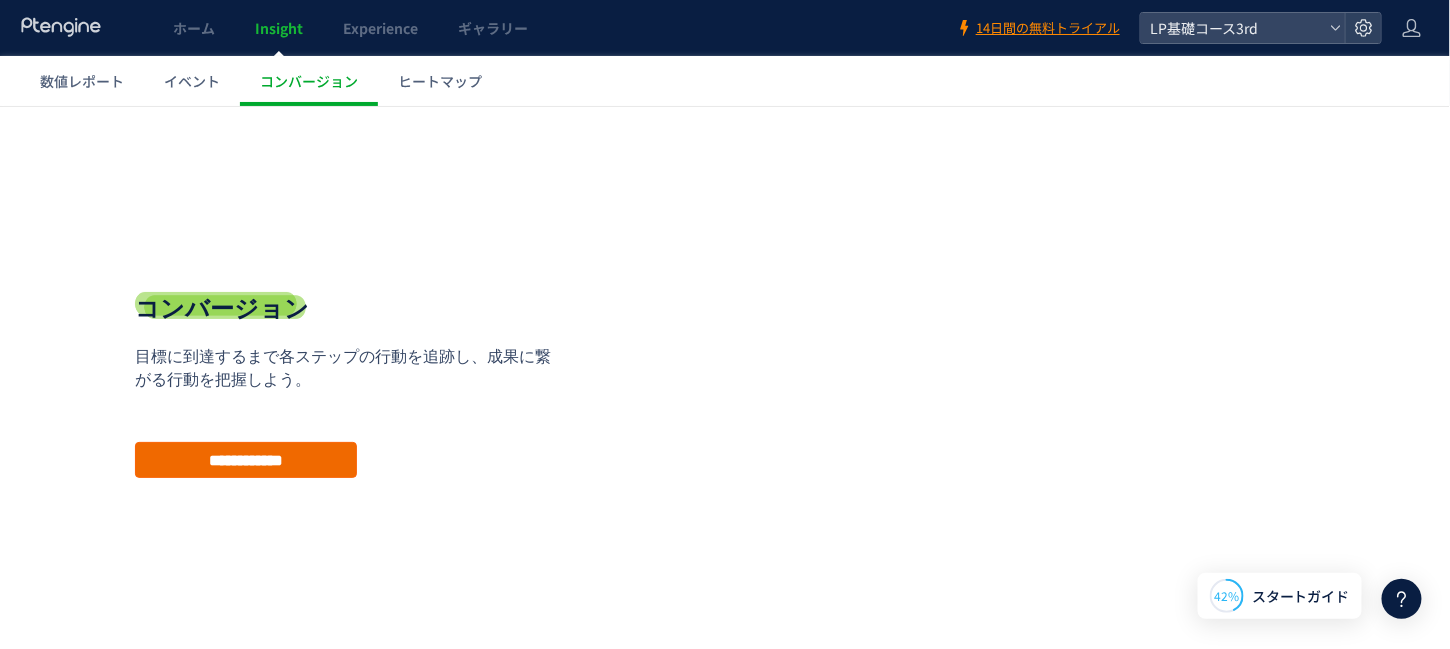 click on "**********" at bounding box center (246, 459) 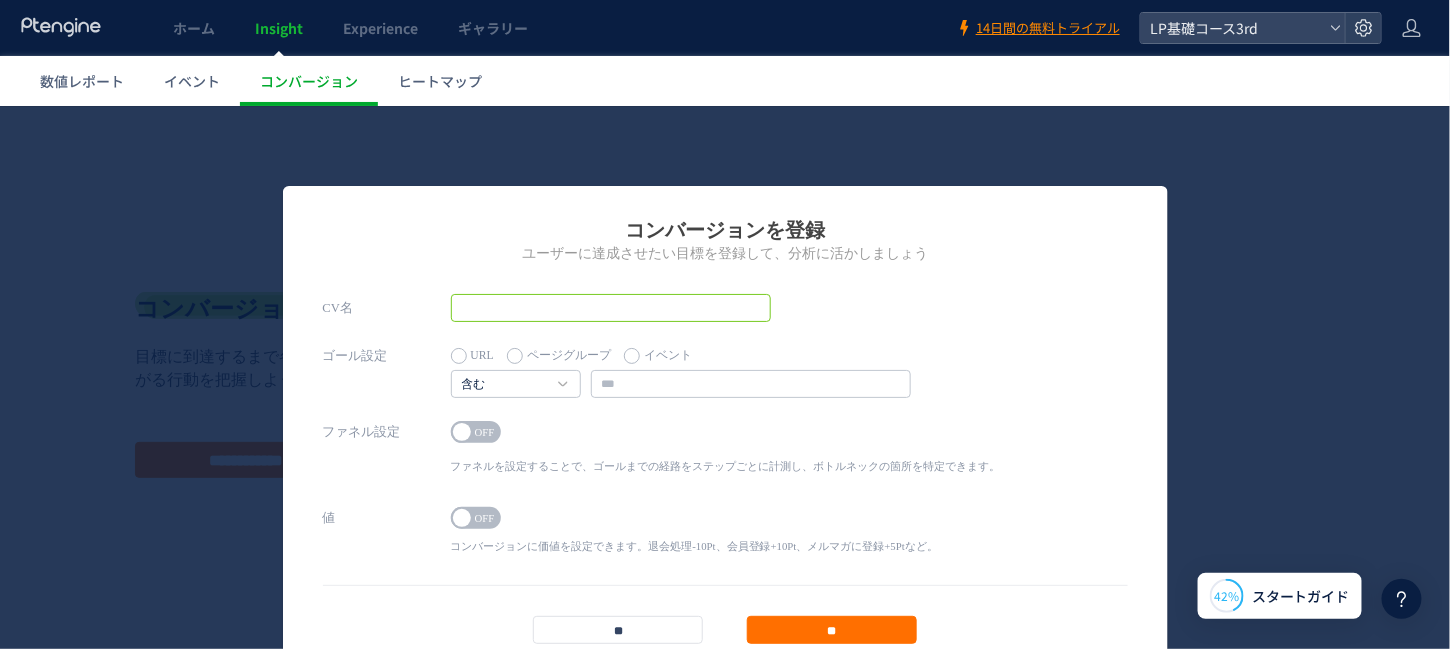 click at bounding box center [611, 307] 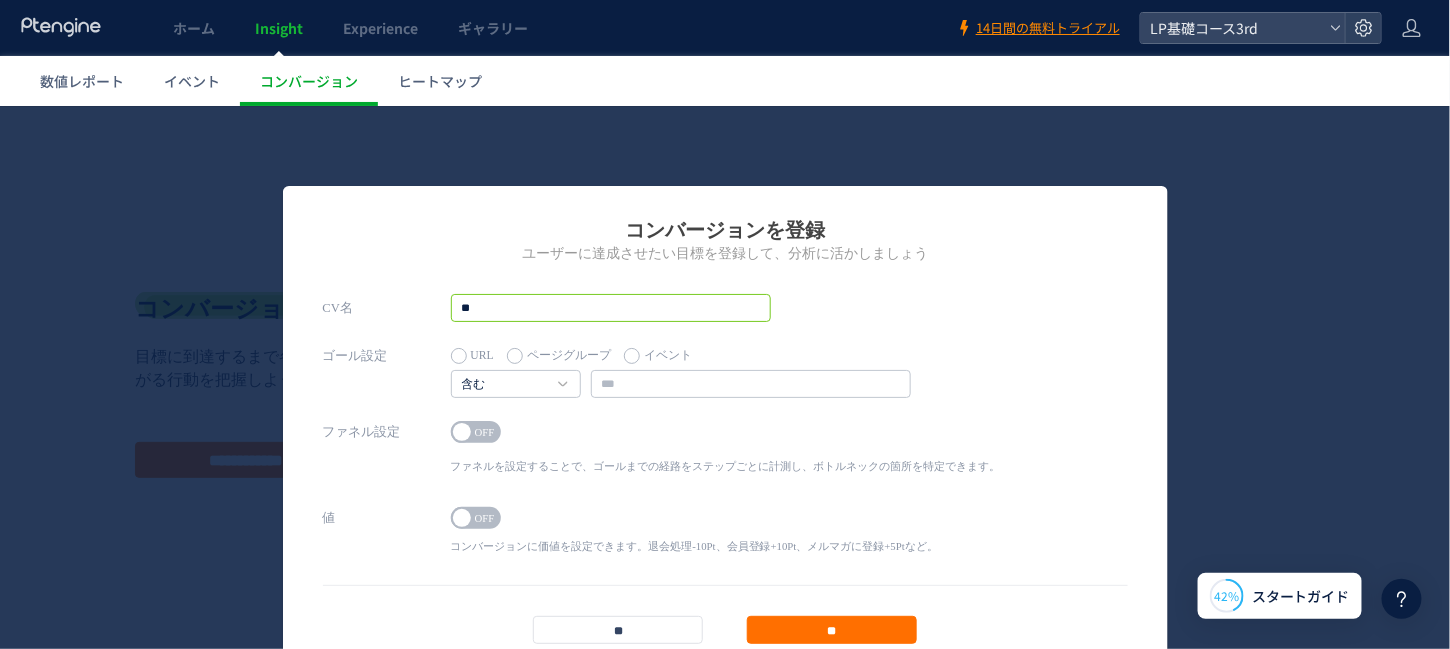 type on "*" 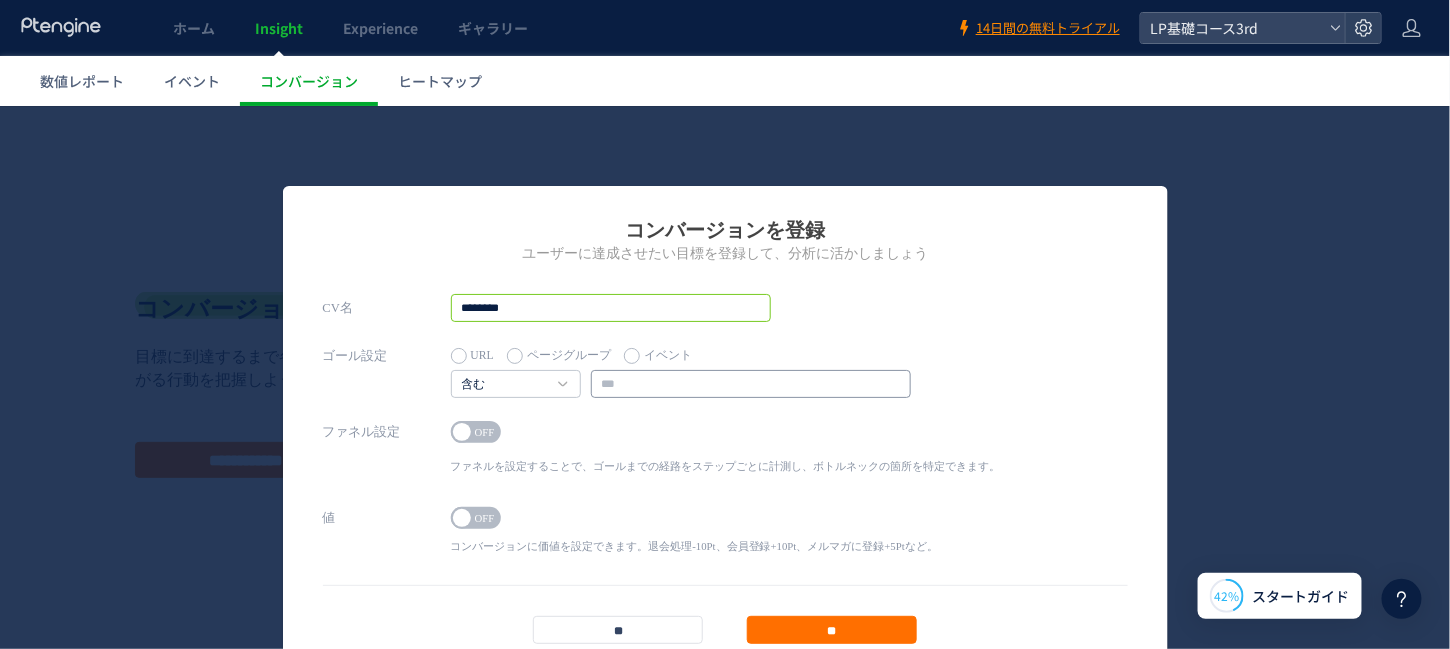 type on "********" 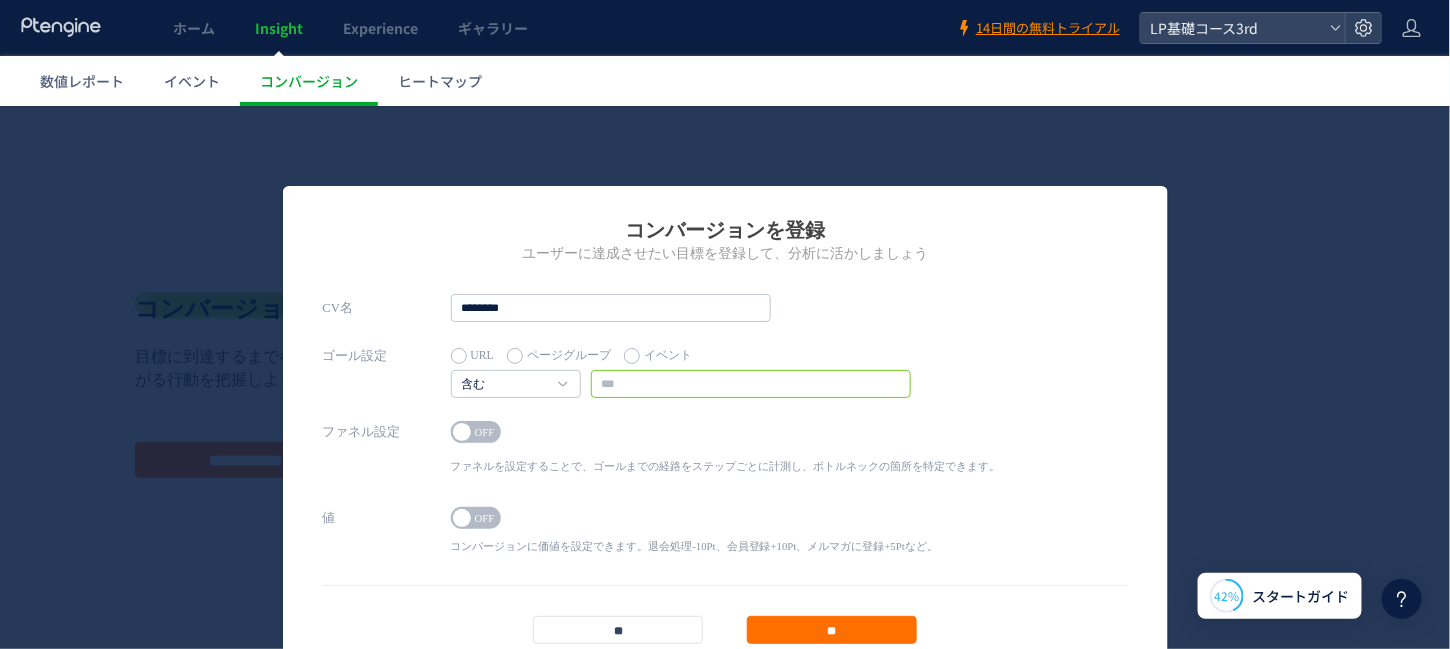click at bounding box center (751, 383) 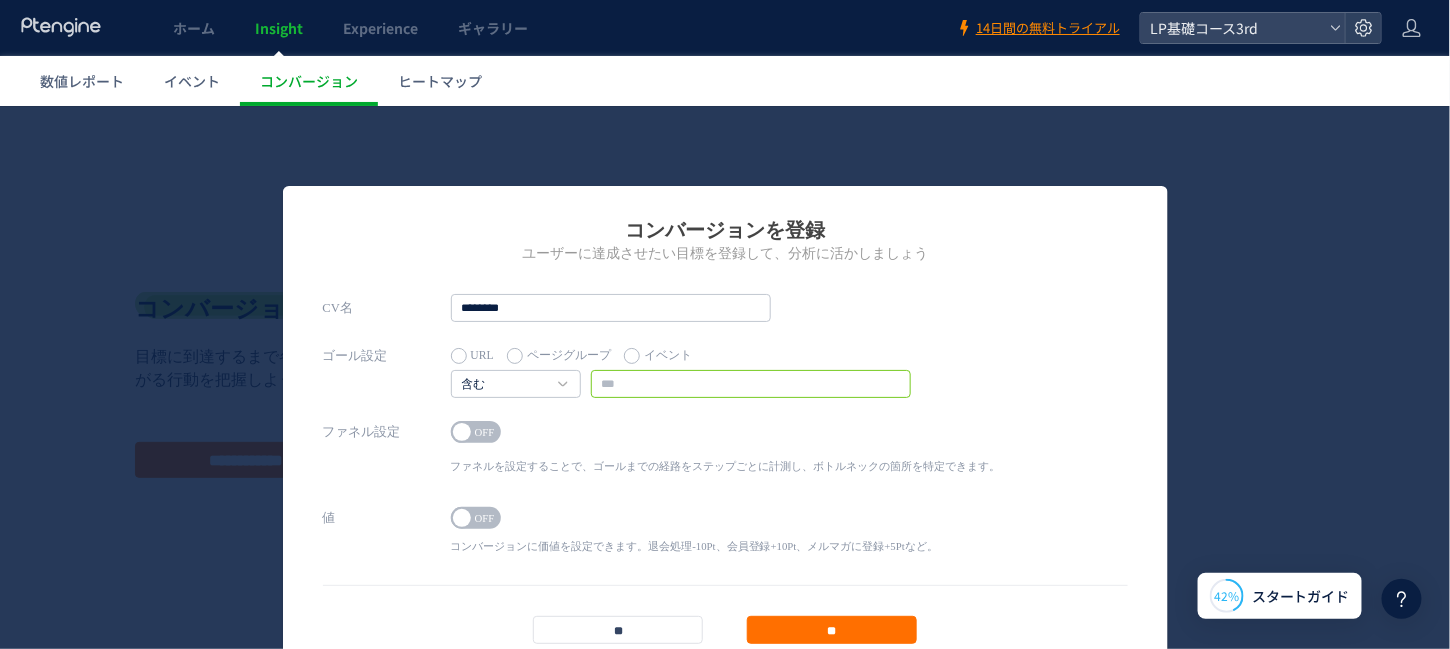 click at bounding box center (751, 383) 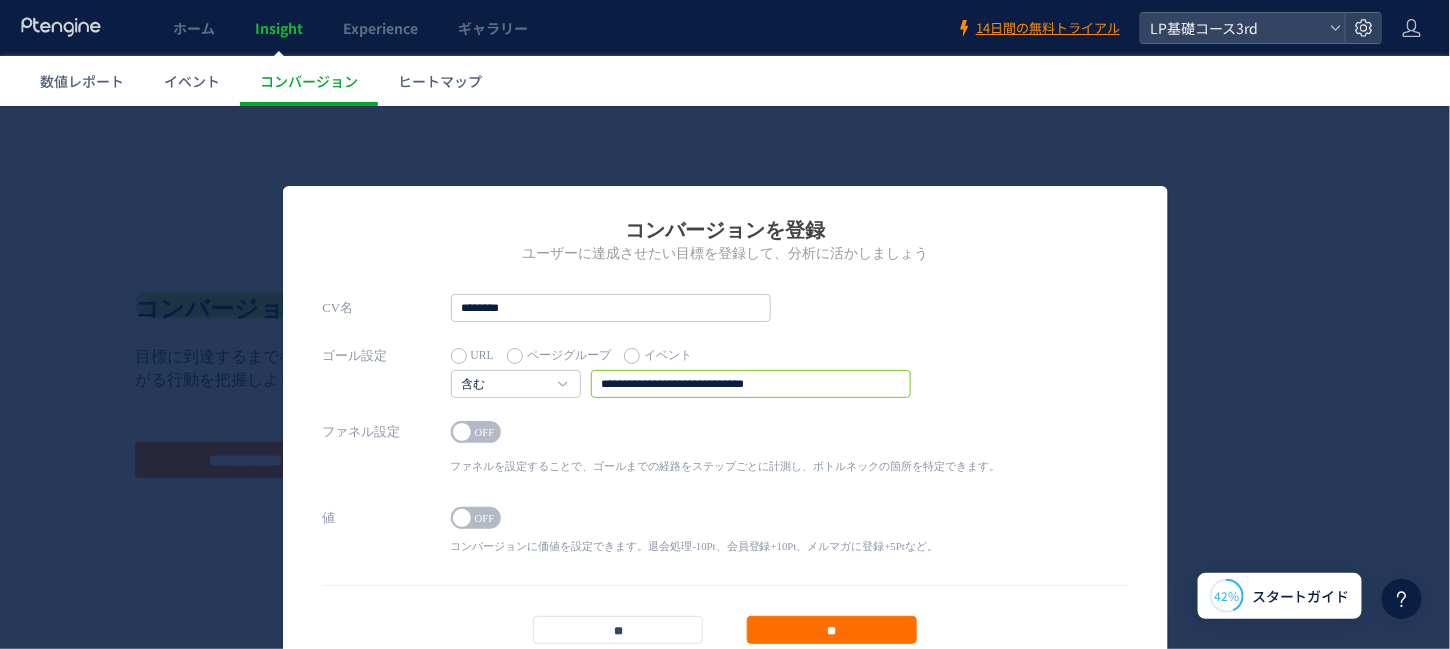 type on "**********" 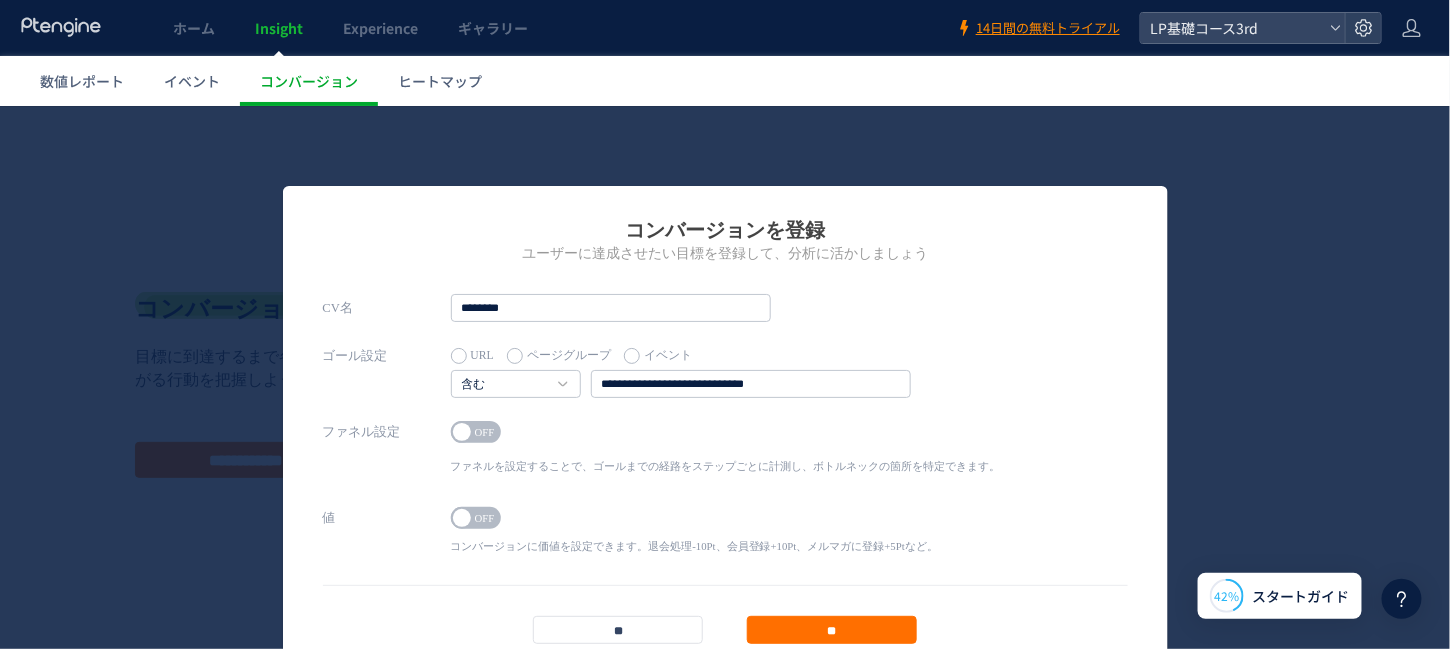 click on "イベント" at bounding box center [658, 355] 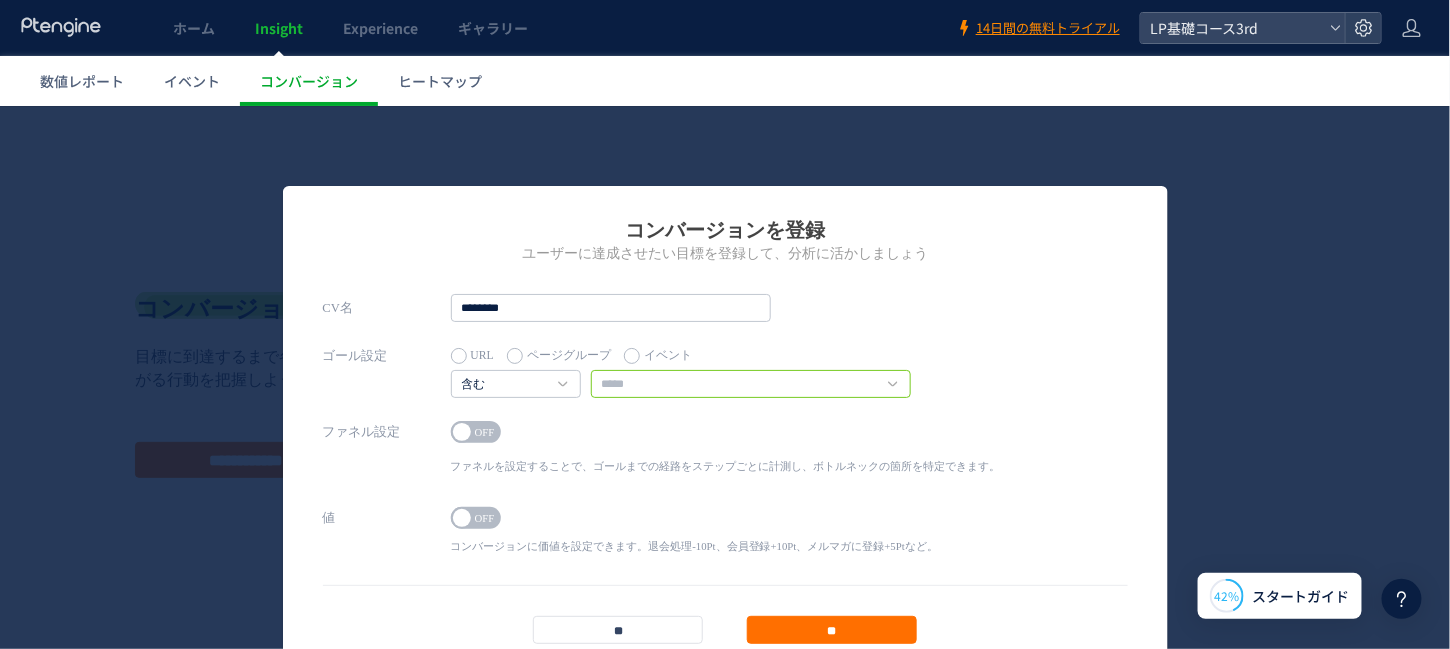 click at bounding box center (751, 383) 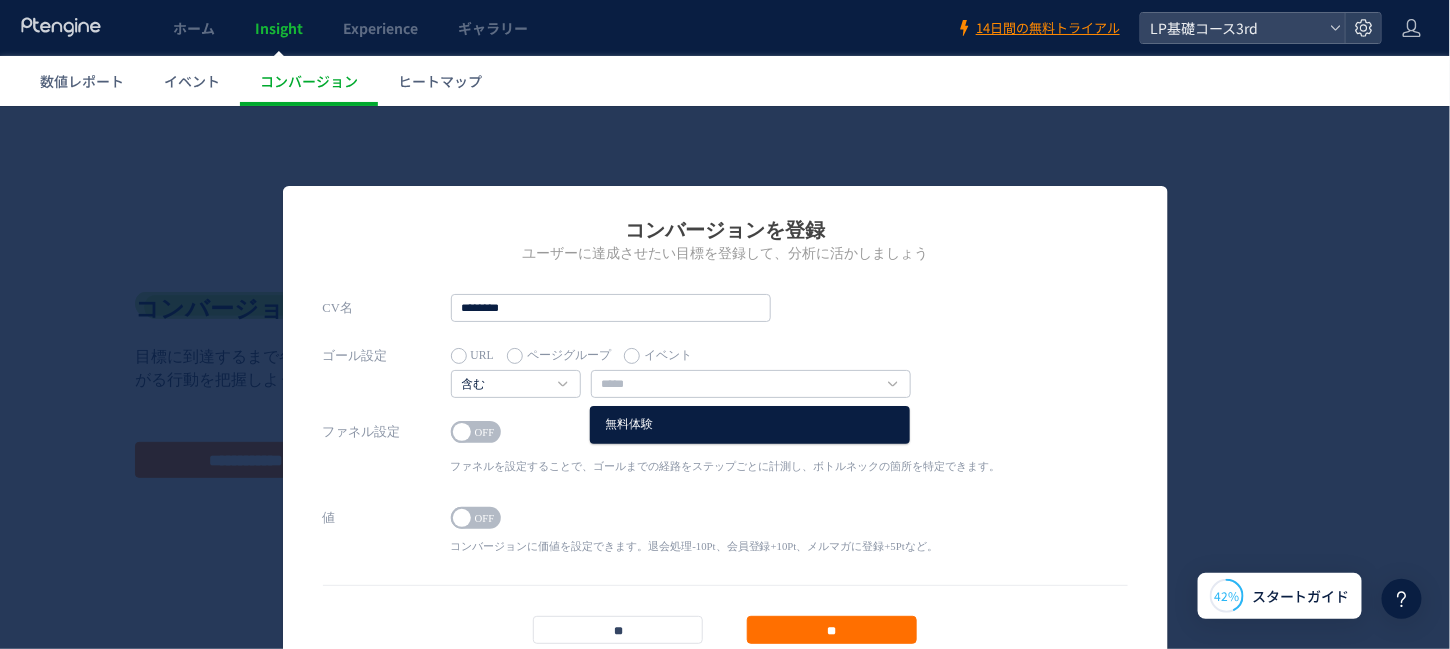 click on "無料体験" at bounding box center [750, 424] 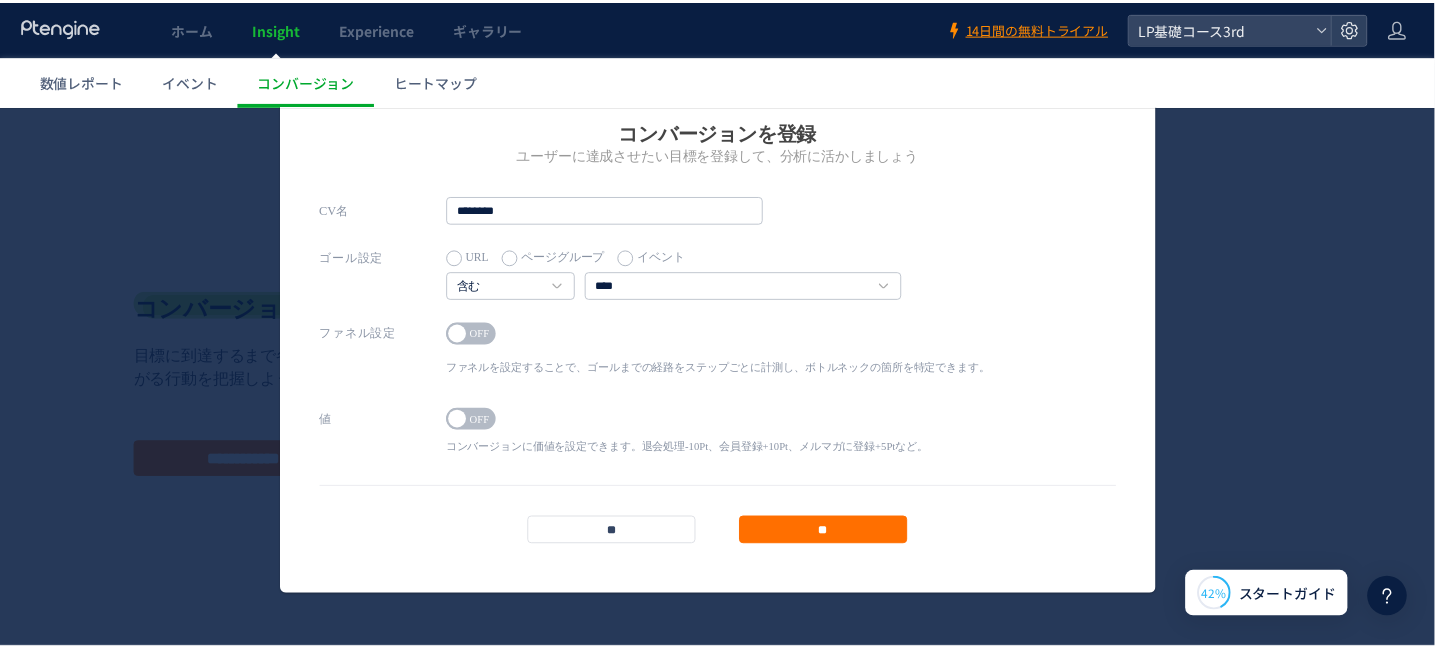 scroll, scrollTop: 124, scrollLeft: 0, axis: vertical 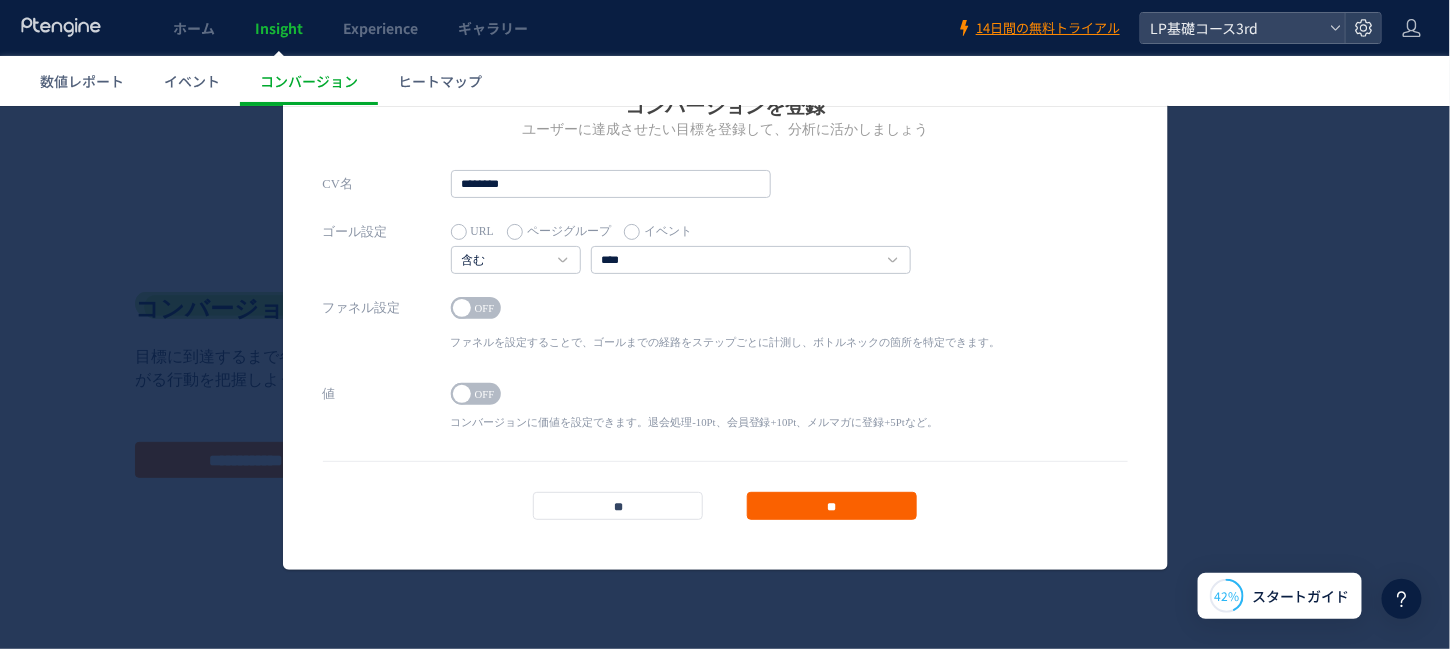 click on "**" at bounding box center (832, 505) 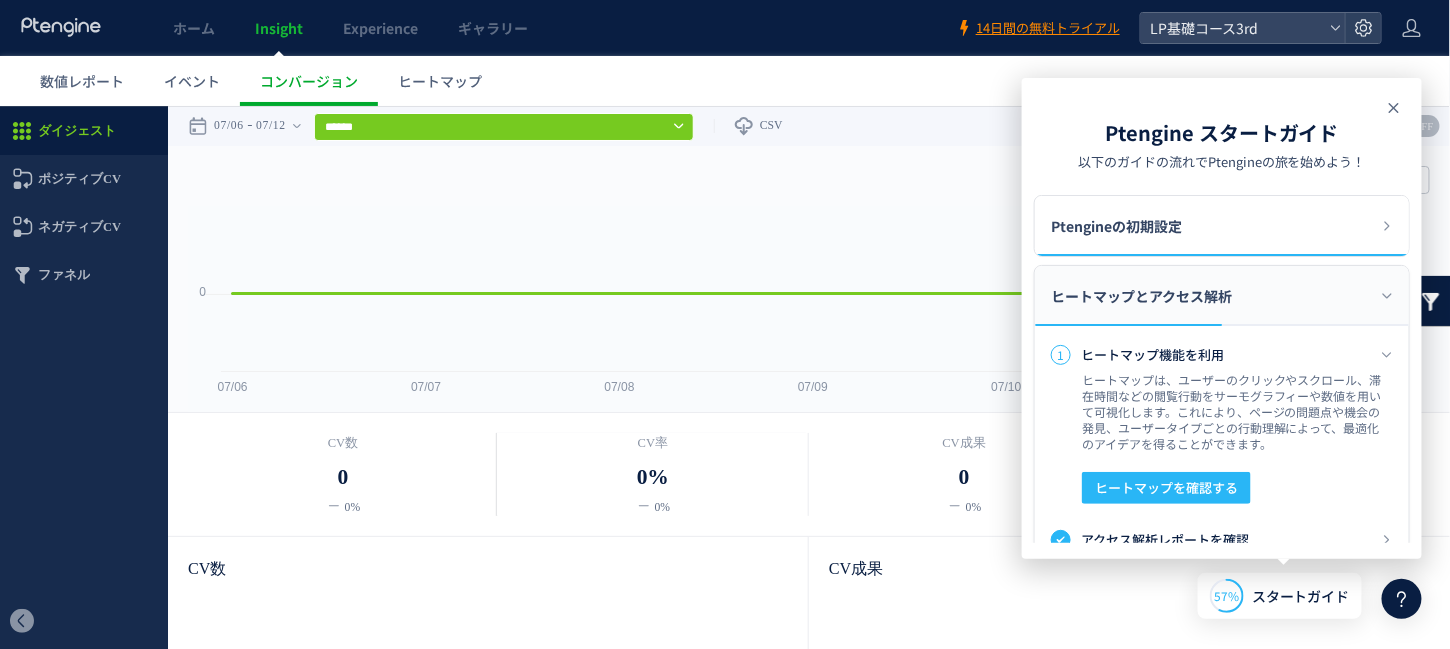 click 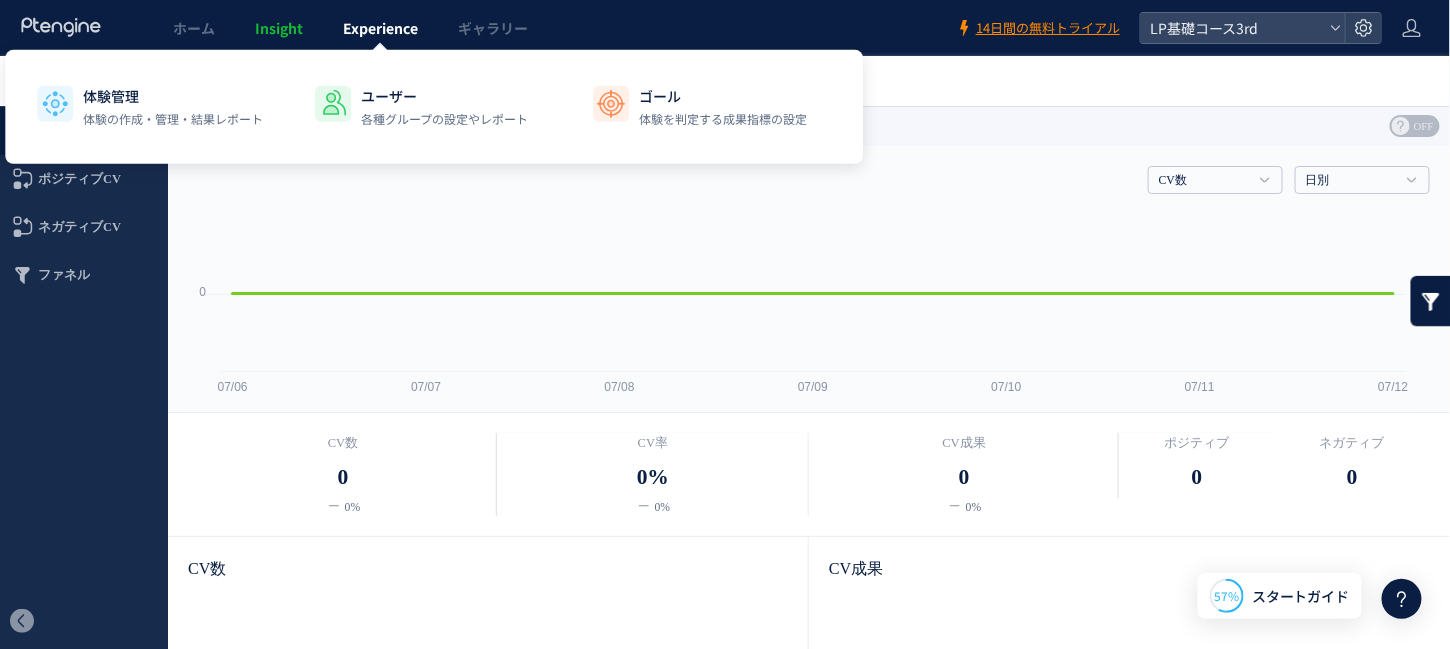 click on "Experience" at bounding box center (380, 28) 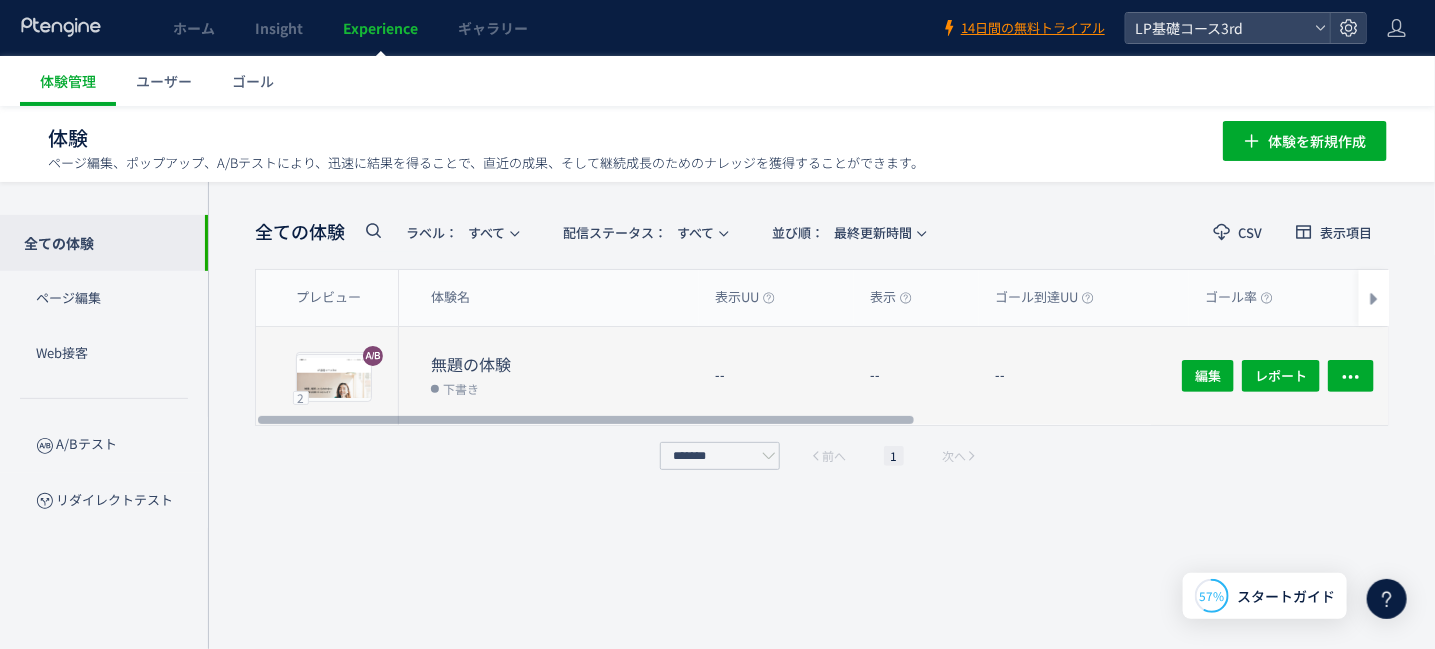 click on "無題の体験" at bounding box center [565, 364] 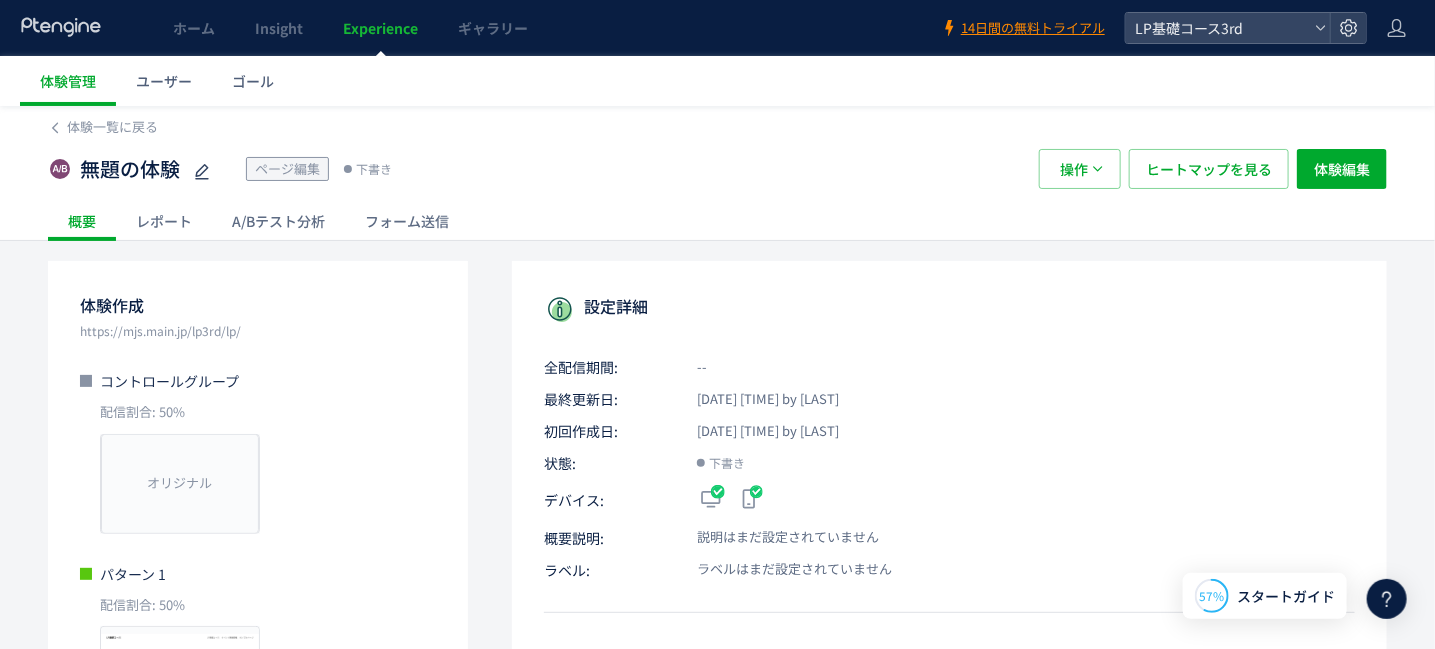 scroll, scrollTop: 0, scrollLeft: 0, axis: both 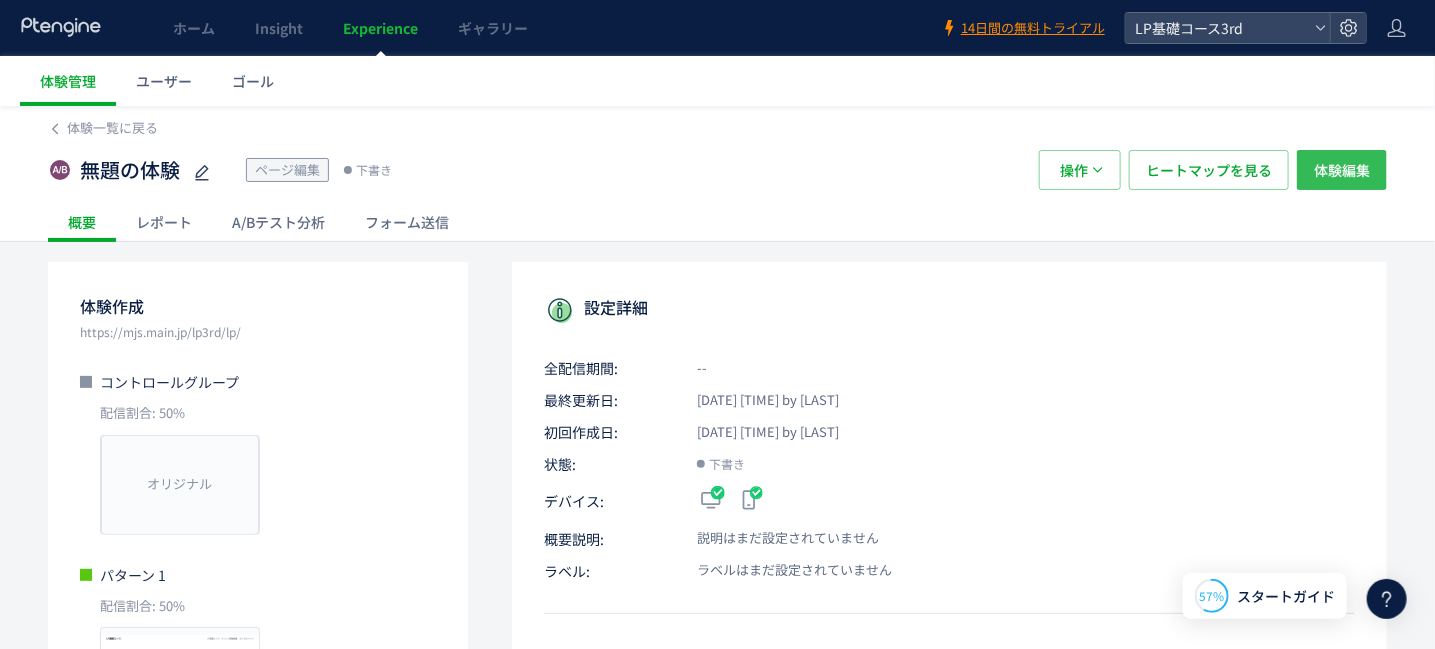 click on "体験編集" at bounding box center (1342, 170) 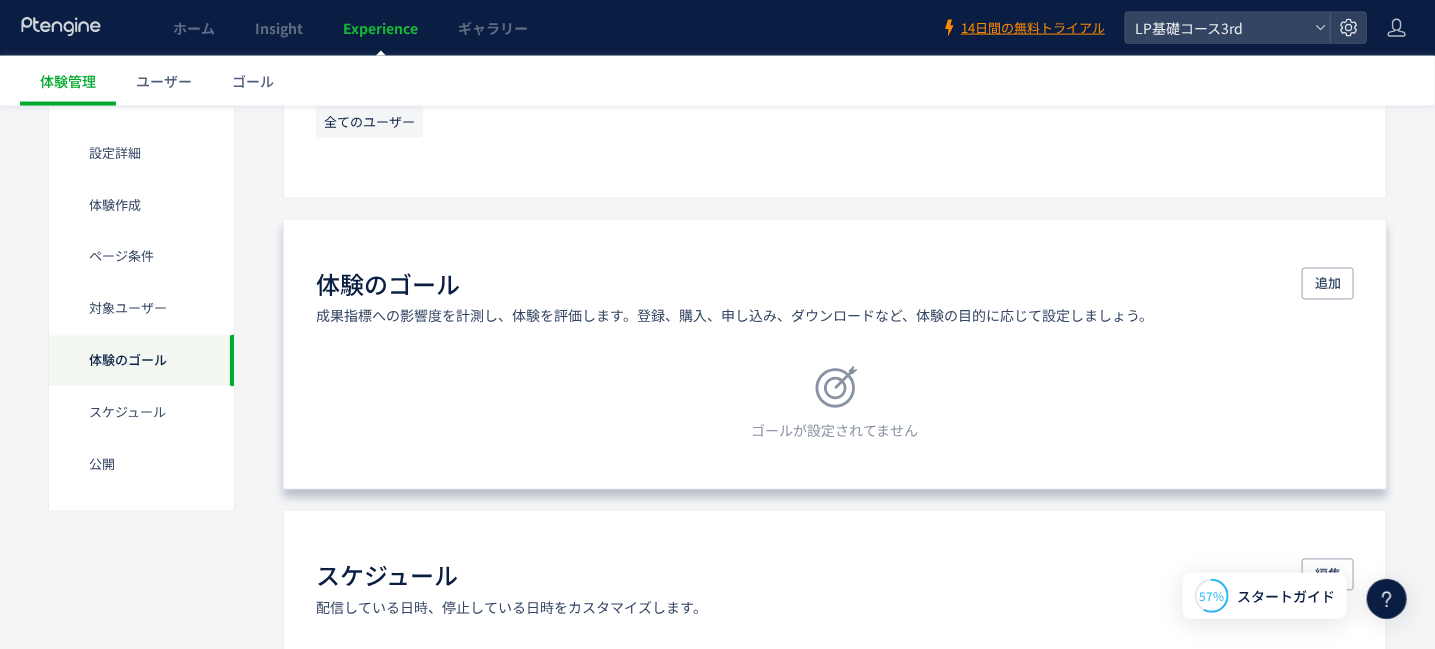 scroll, scrollTop: 1323, scrollLeft: 0, axis: vertical 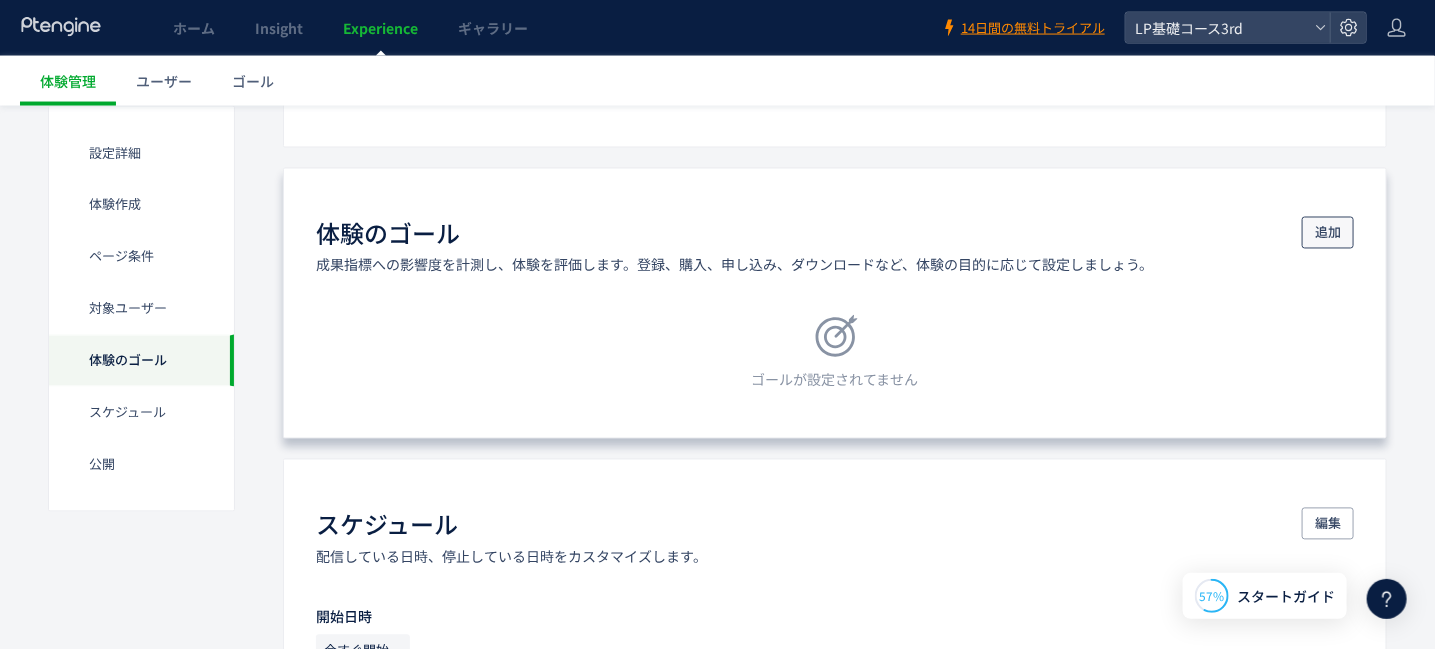 click on "追加" at bounding box center (1328, 233) 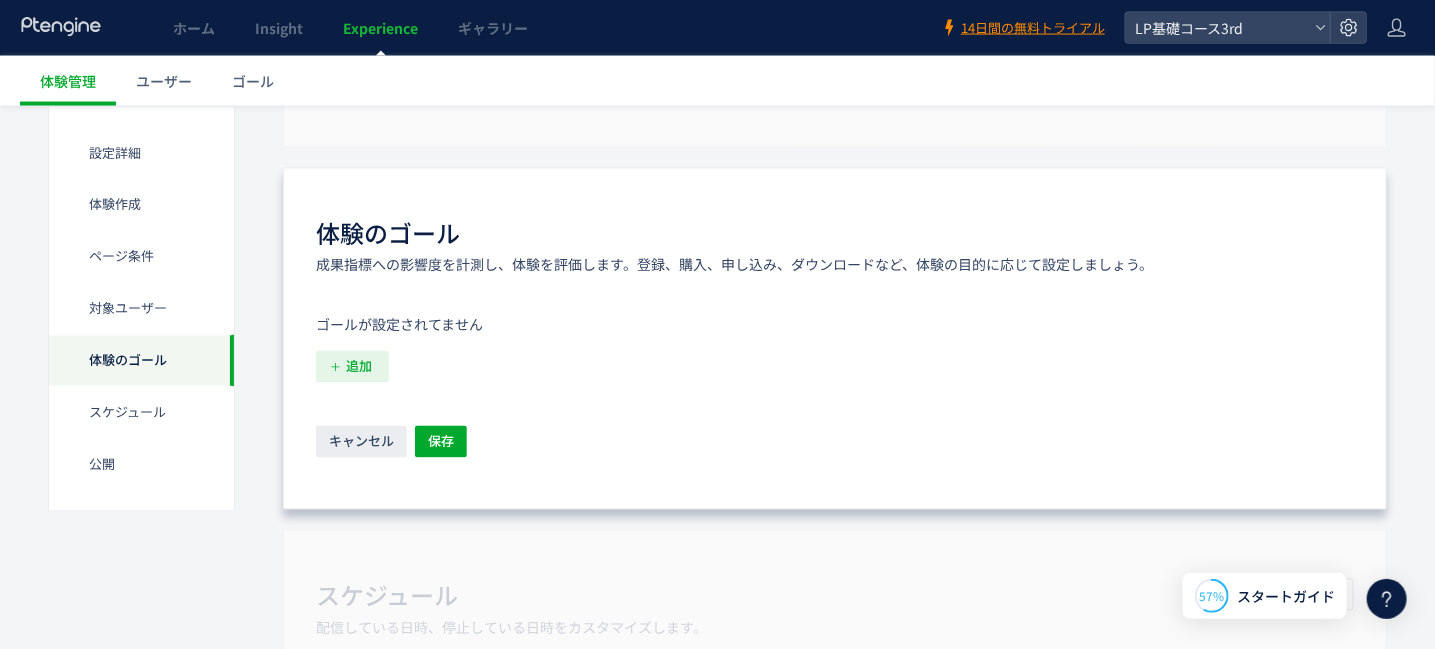 click on "追加" at bounding box center [359, 367] 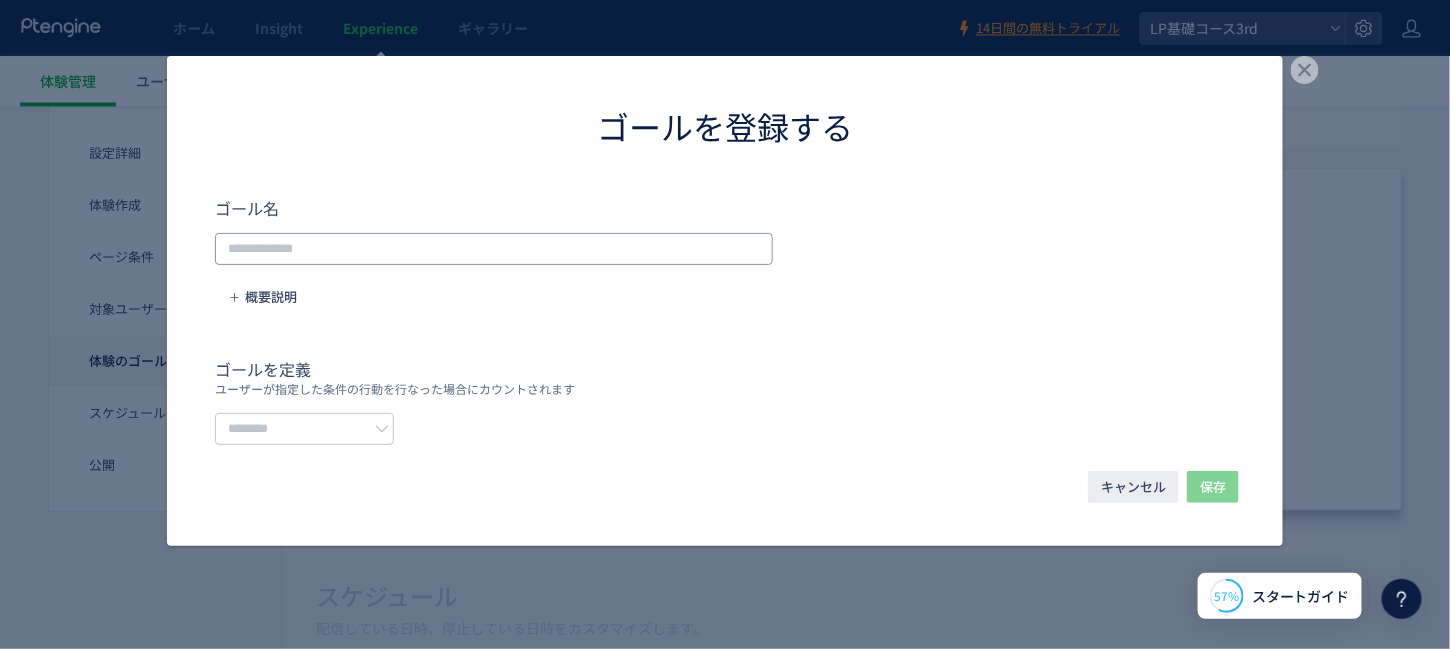 click 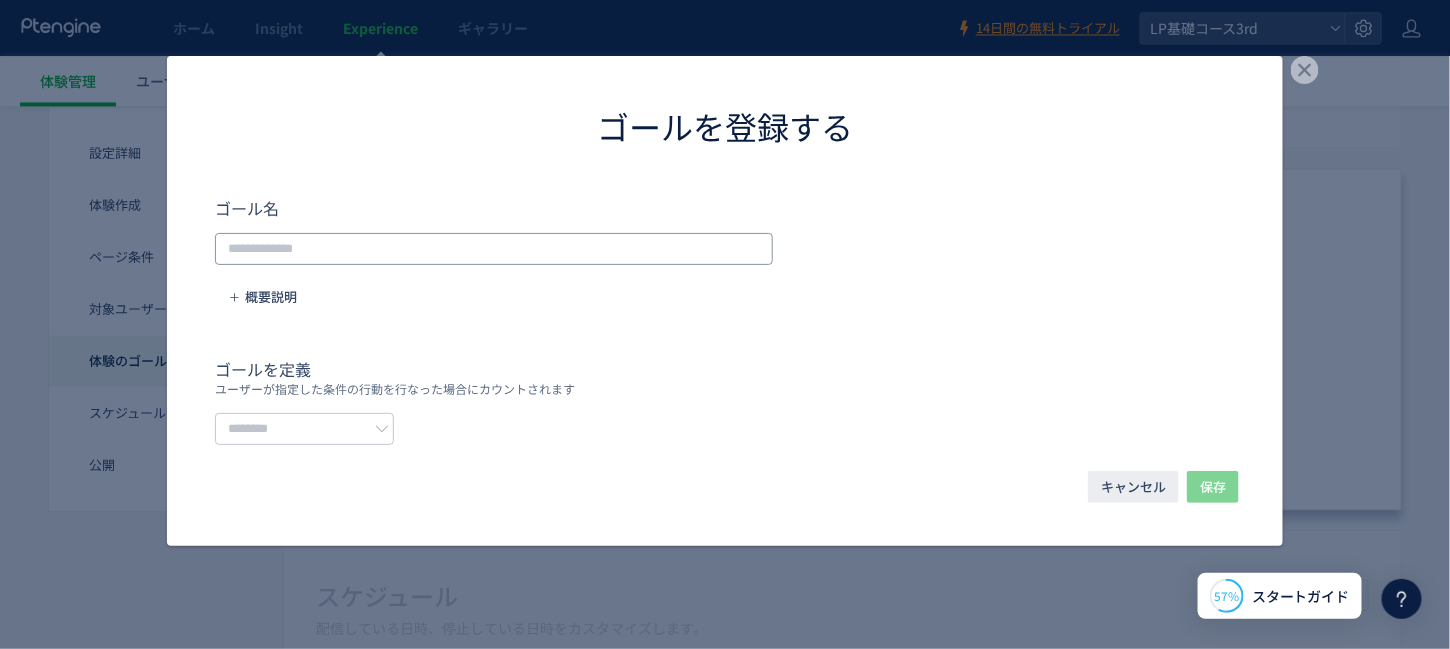 click 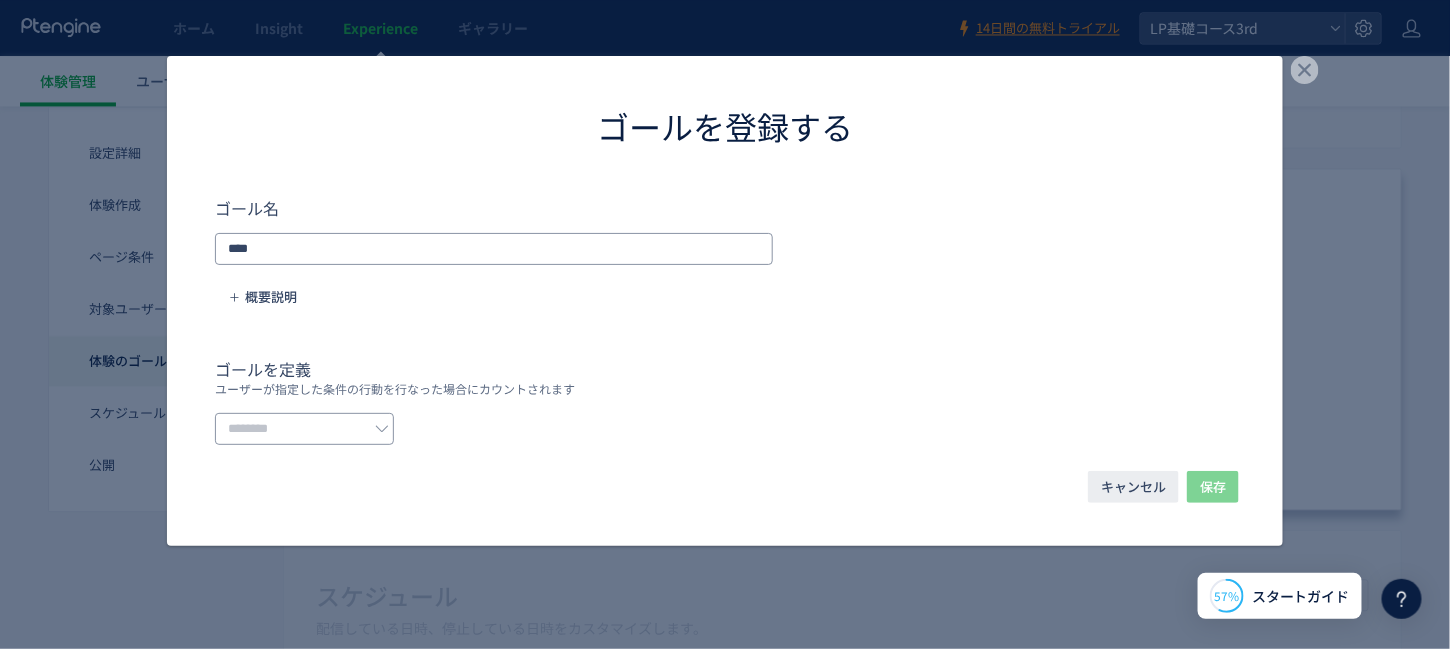 type on "****" 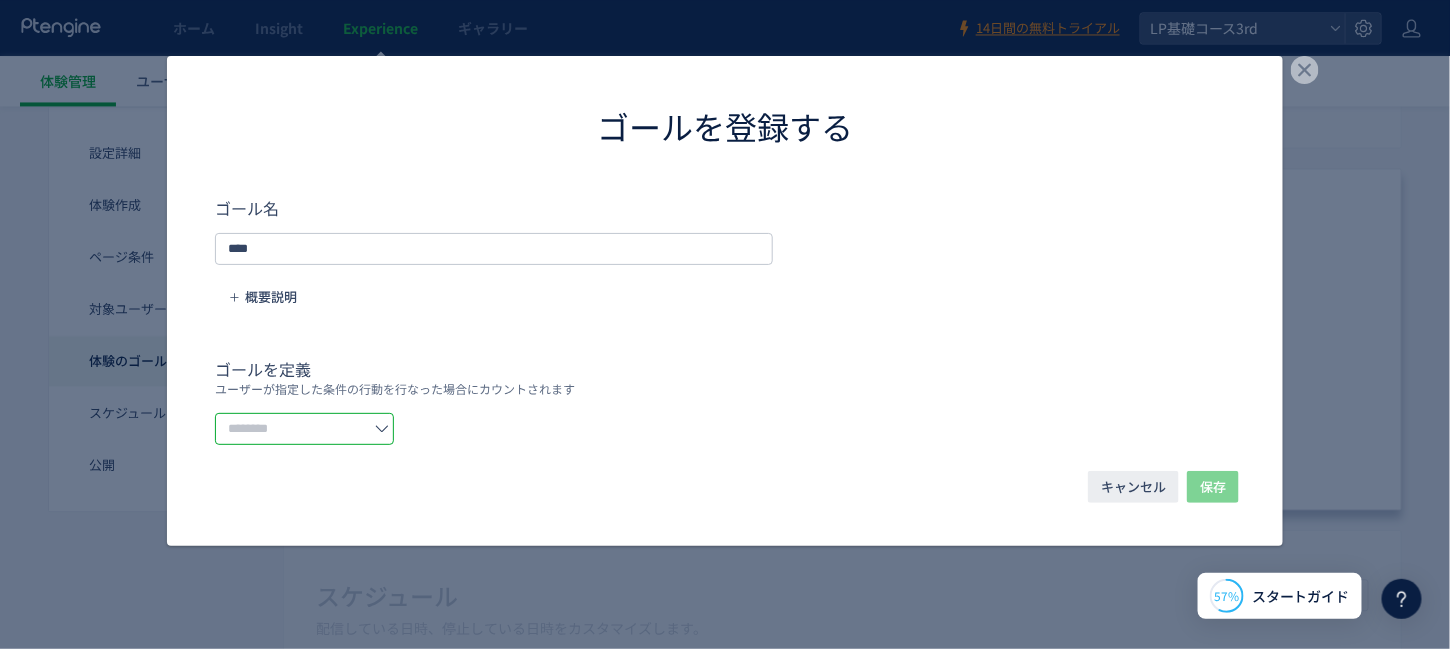 click 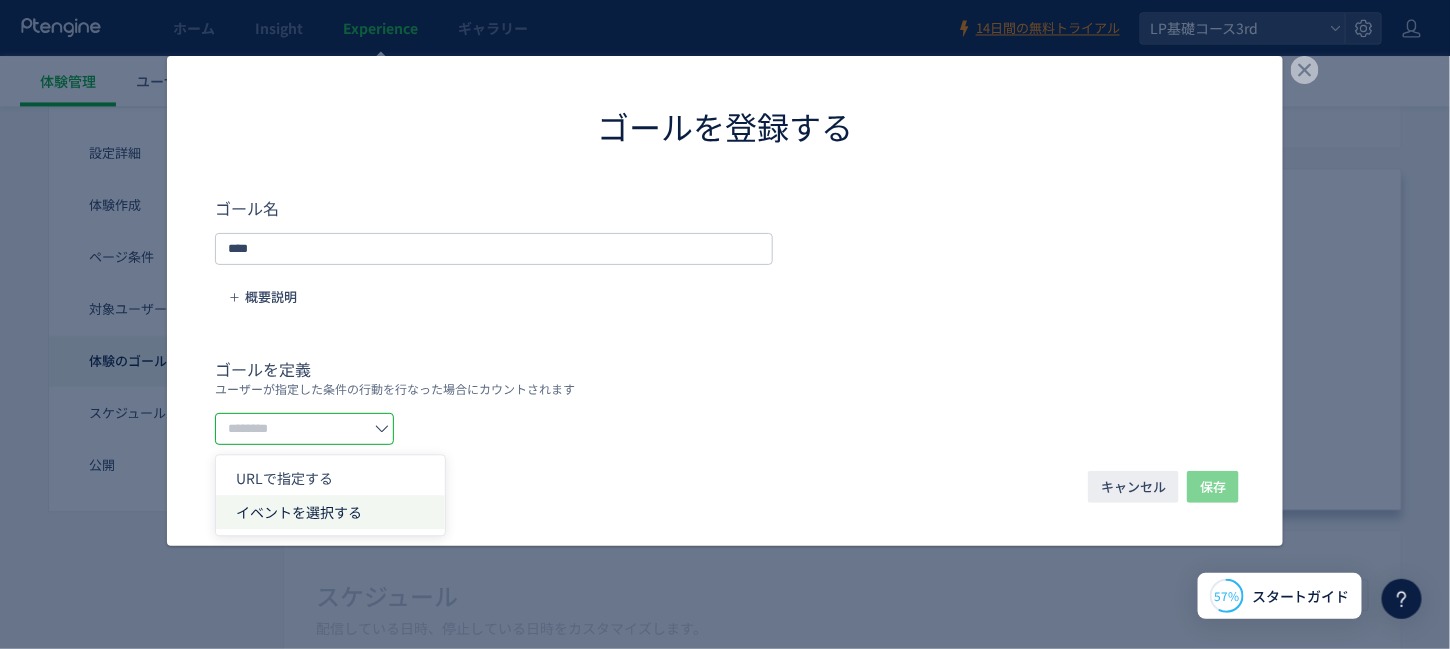 click on "イベントを選択する" 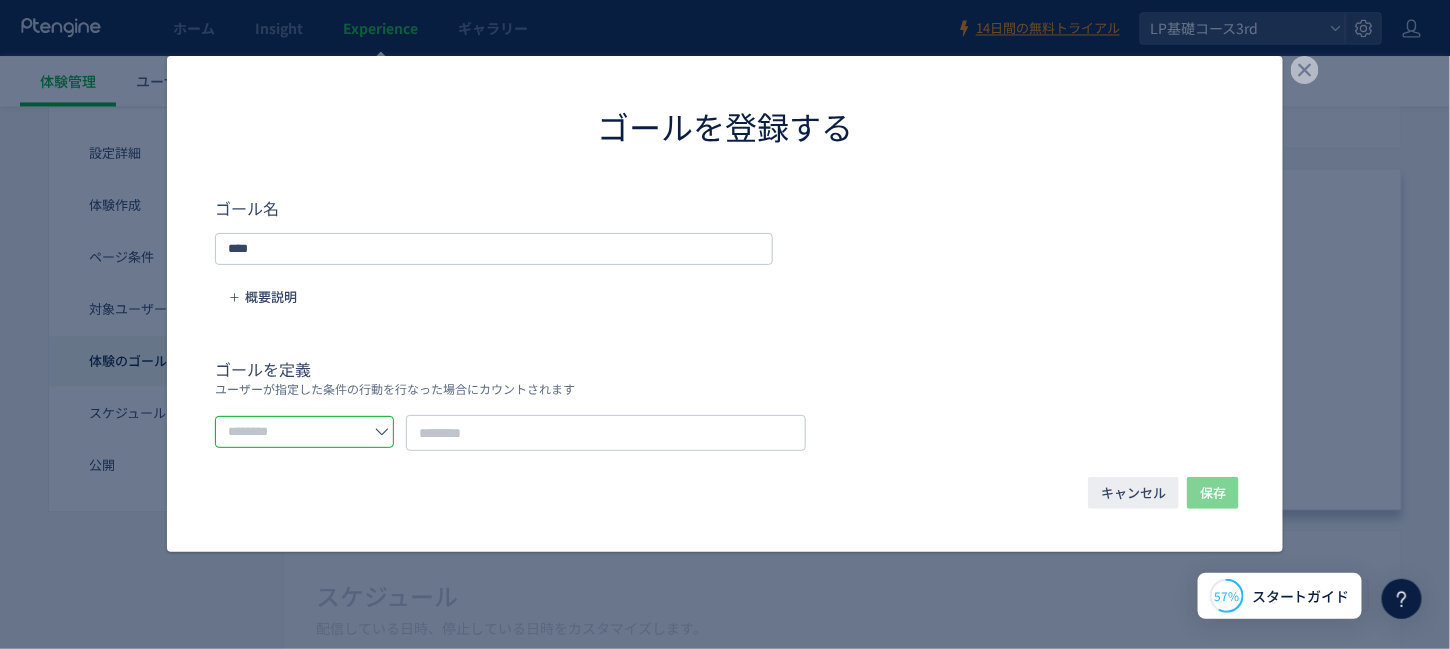 type on "*********" 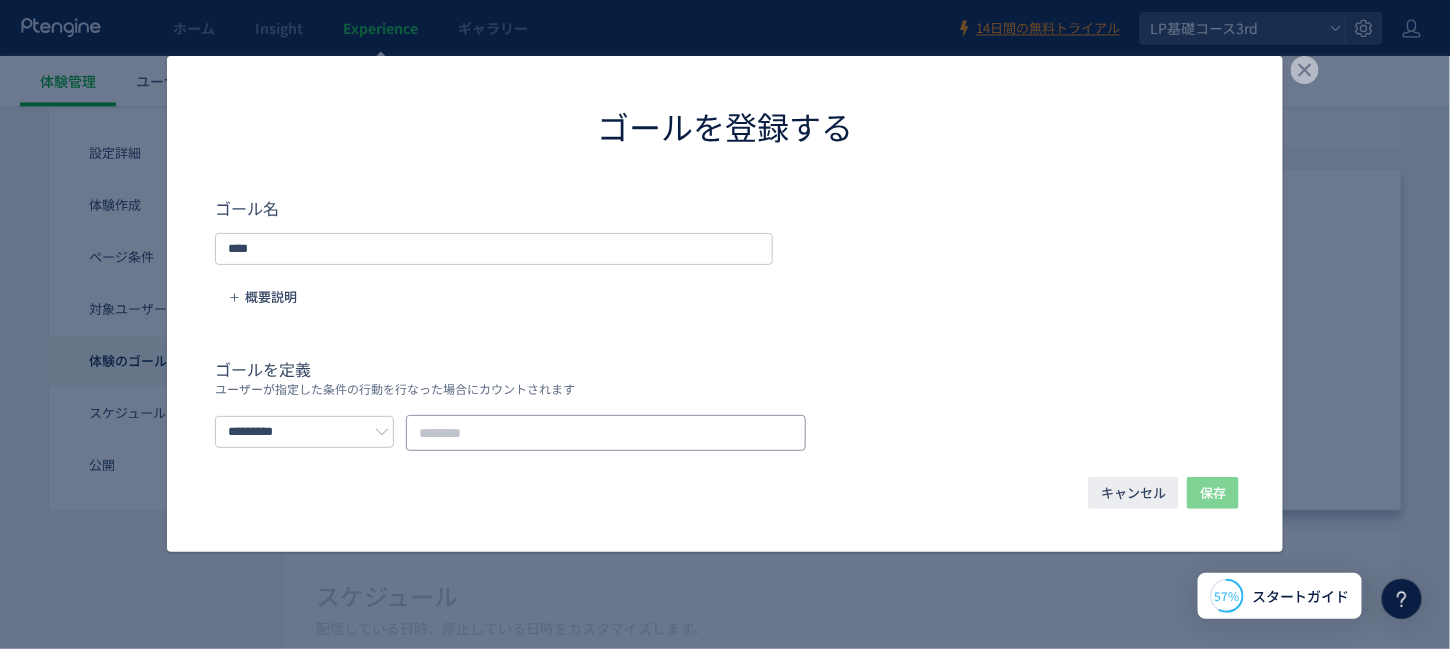 click 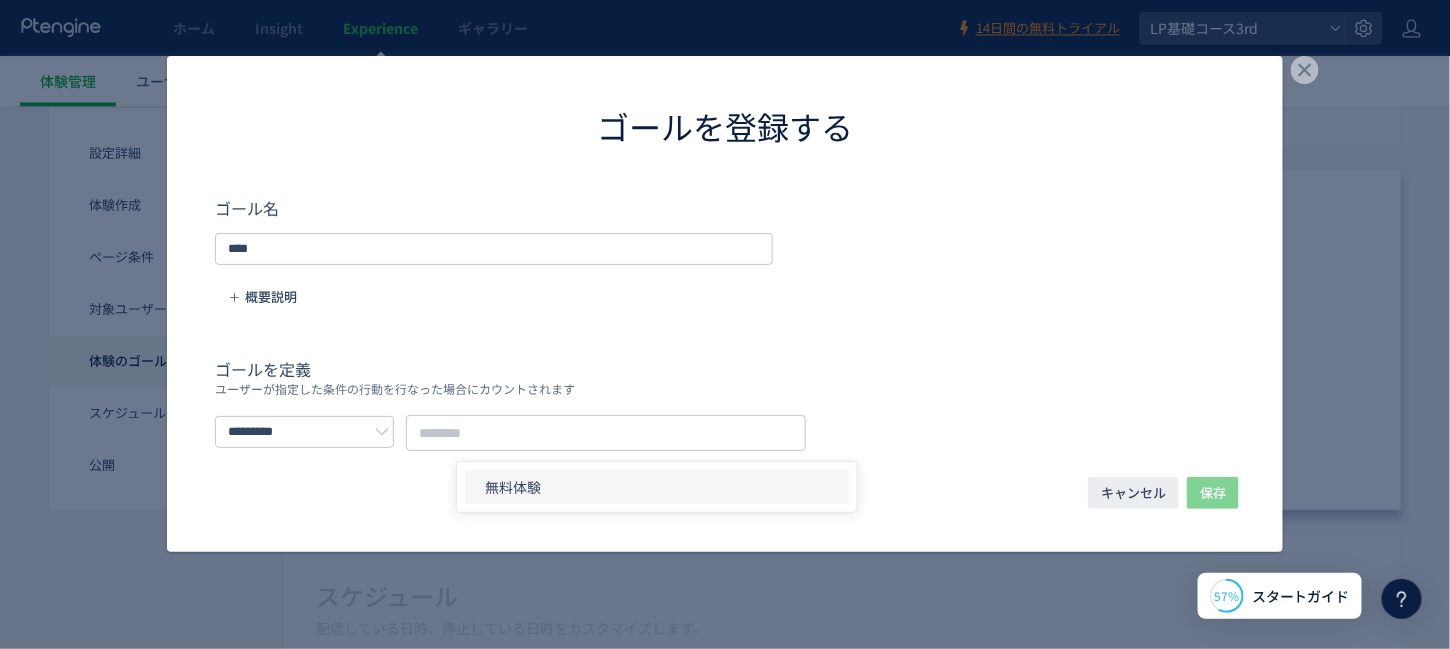 click on "無料体験" 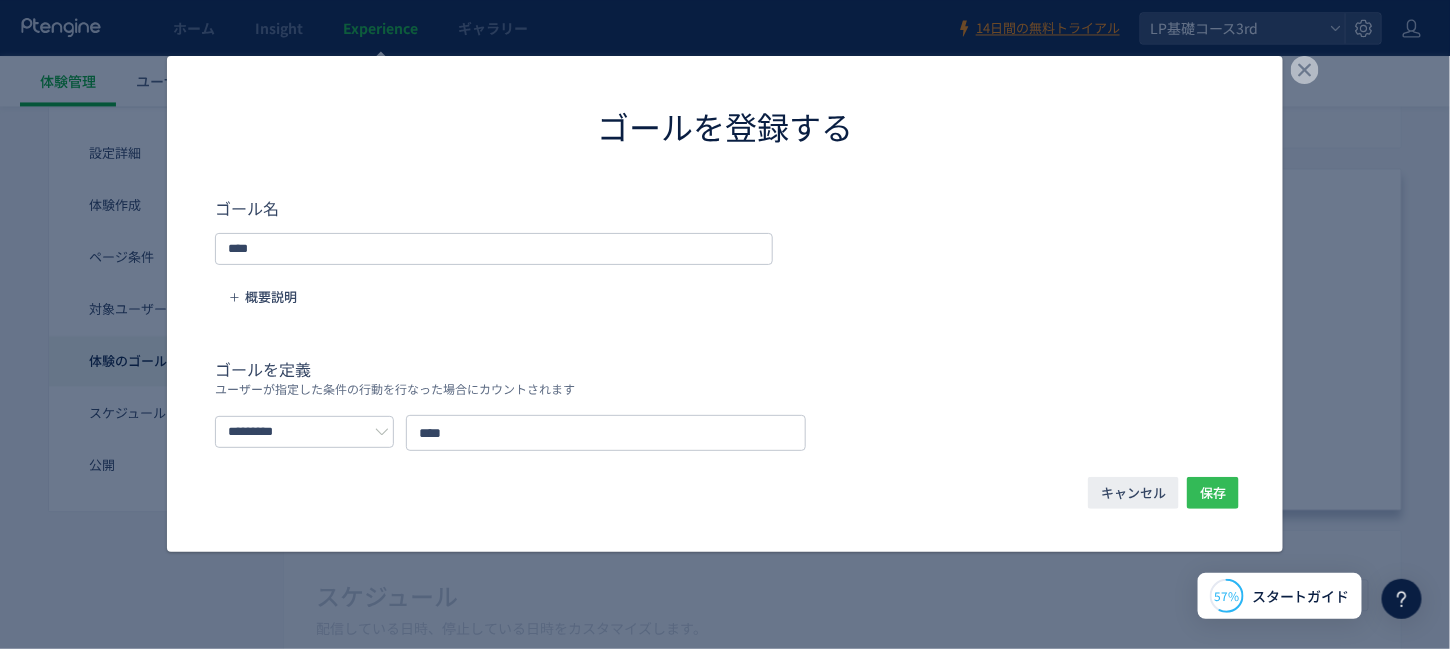 click on "保存" at bounding box center (1213, 493) 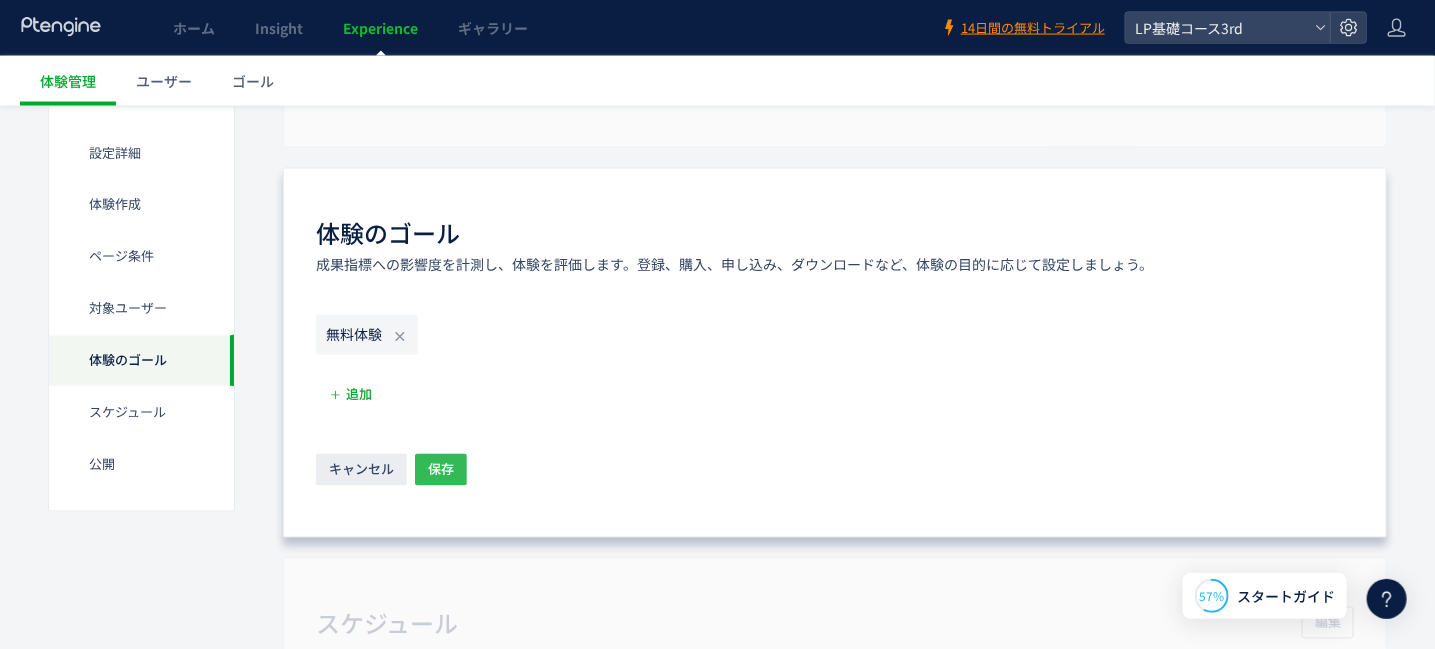 click on "保存" at bounding box center (441, 470) 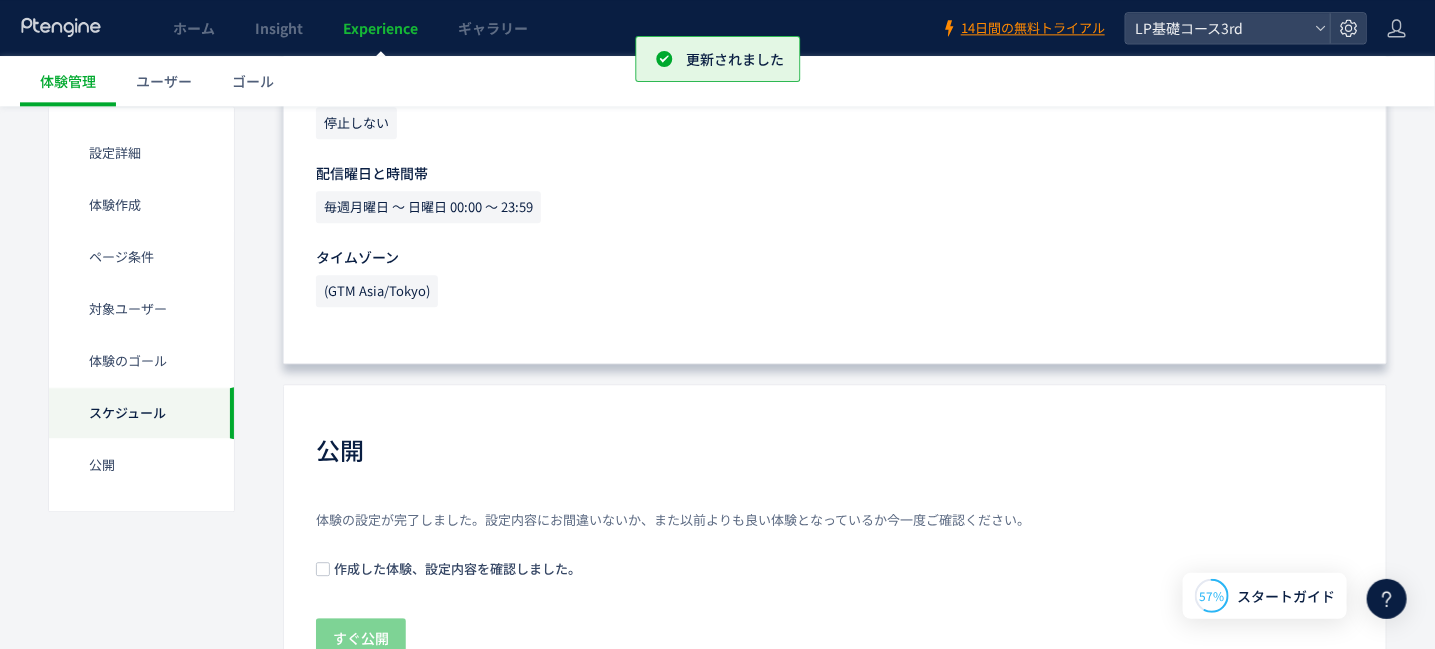 scroll, scrollTop: 2017, scrollLeft: 0, axis: vertical 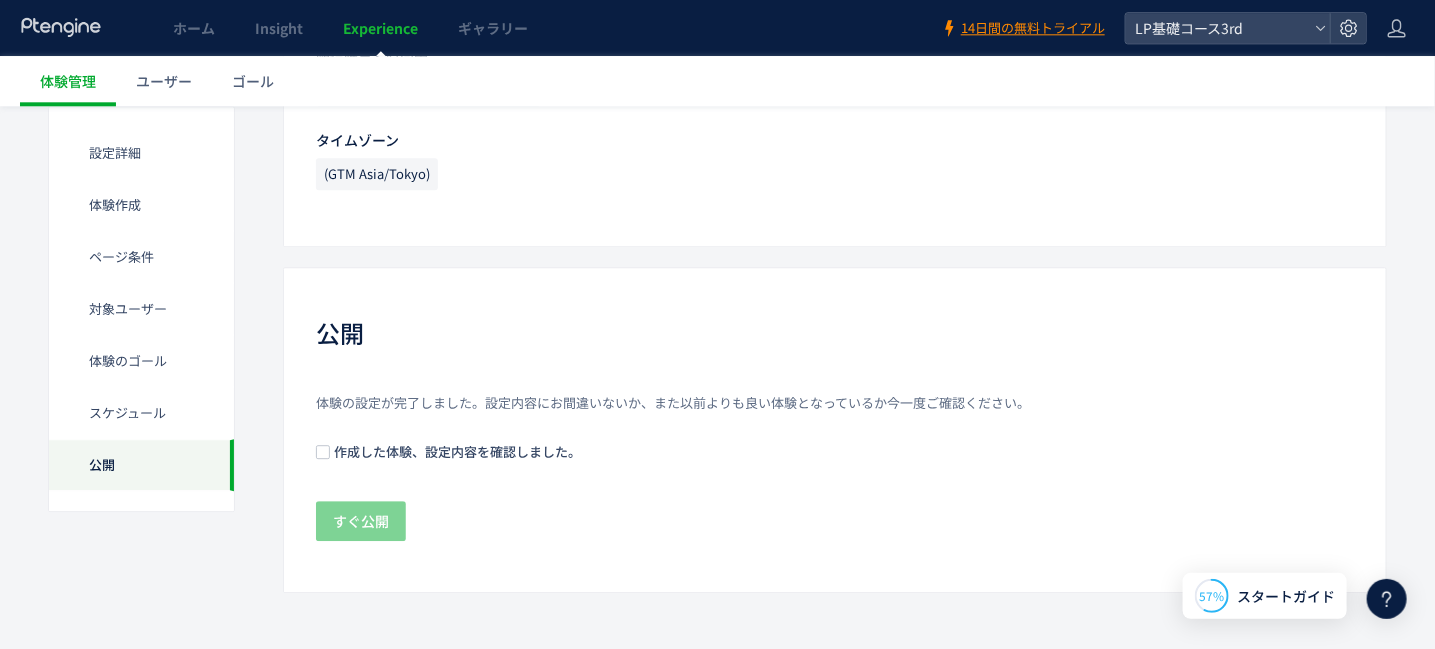 click on "作成した体験、設定内容を確認しました。" at bounding box center (455, 451) 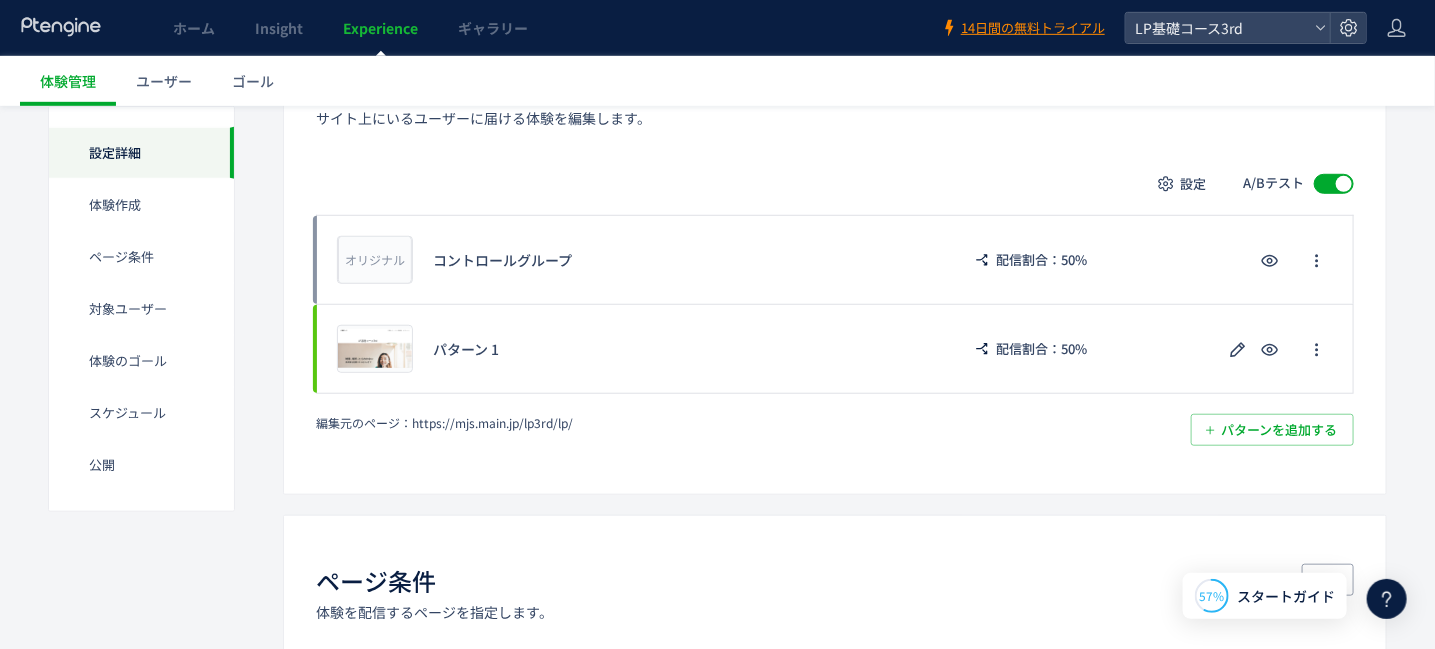 scroll, scrollTop: 0, scrollLeft: 0, axis: both 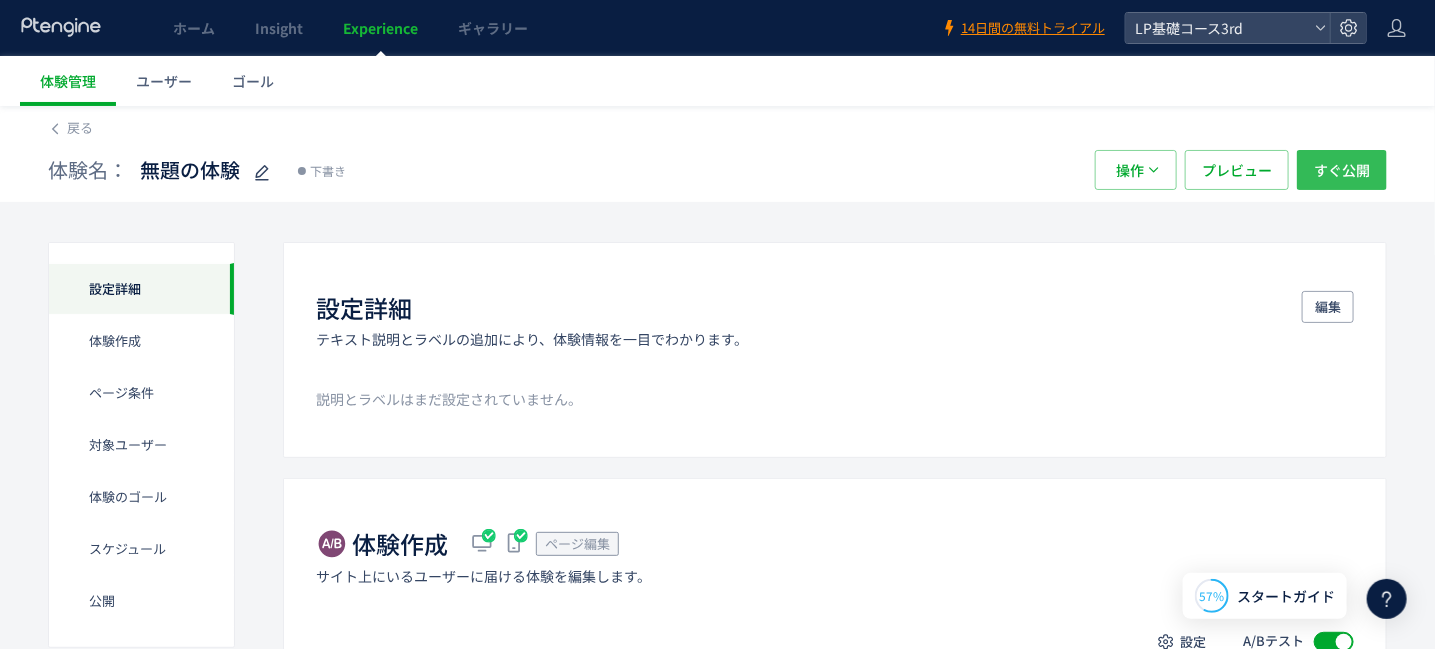 click on "すぐ公開" at bounding box center (1342, 170) 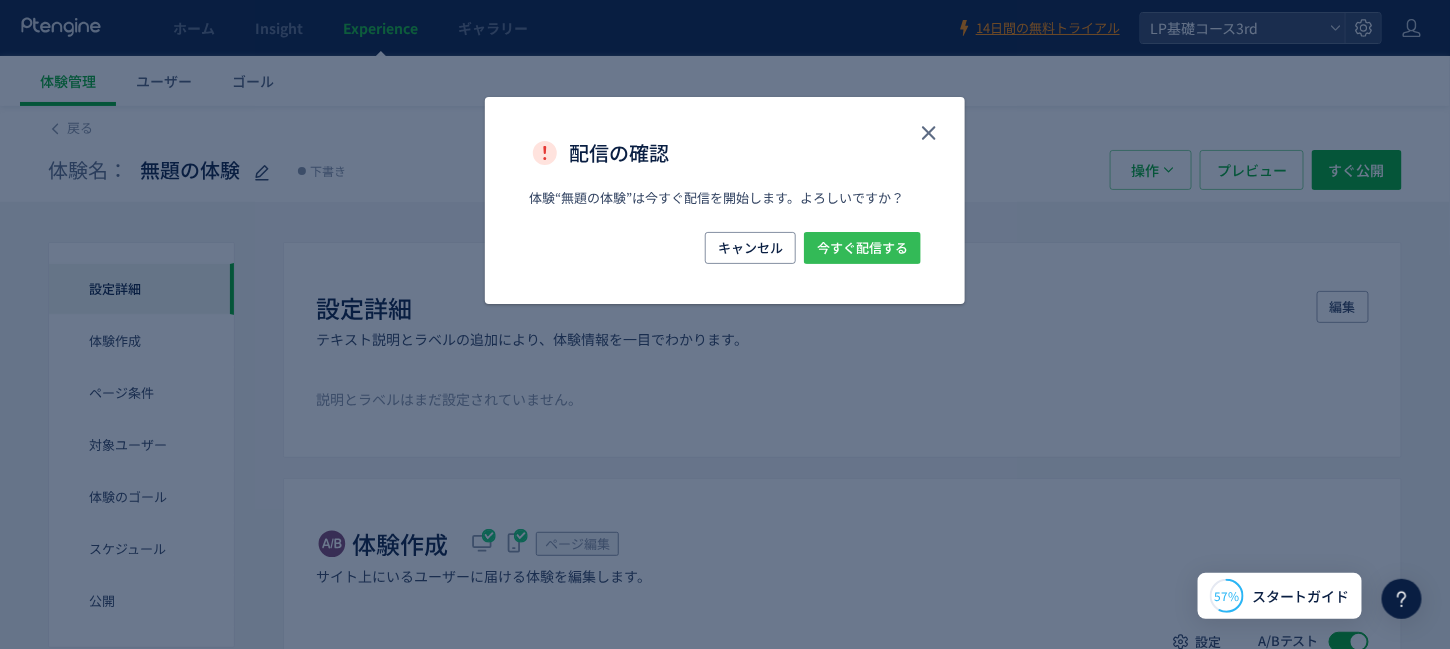 click on "今すぐ配信する" at bounding box center (862, 248) 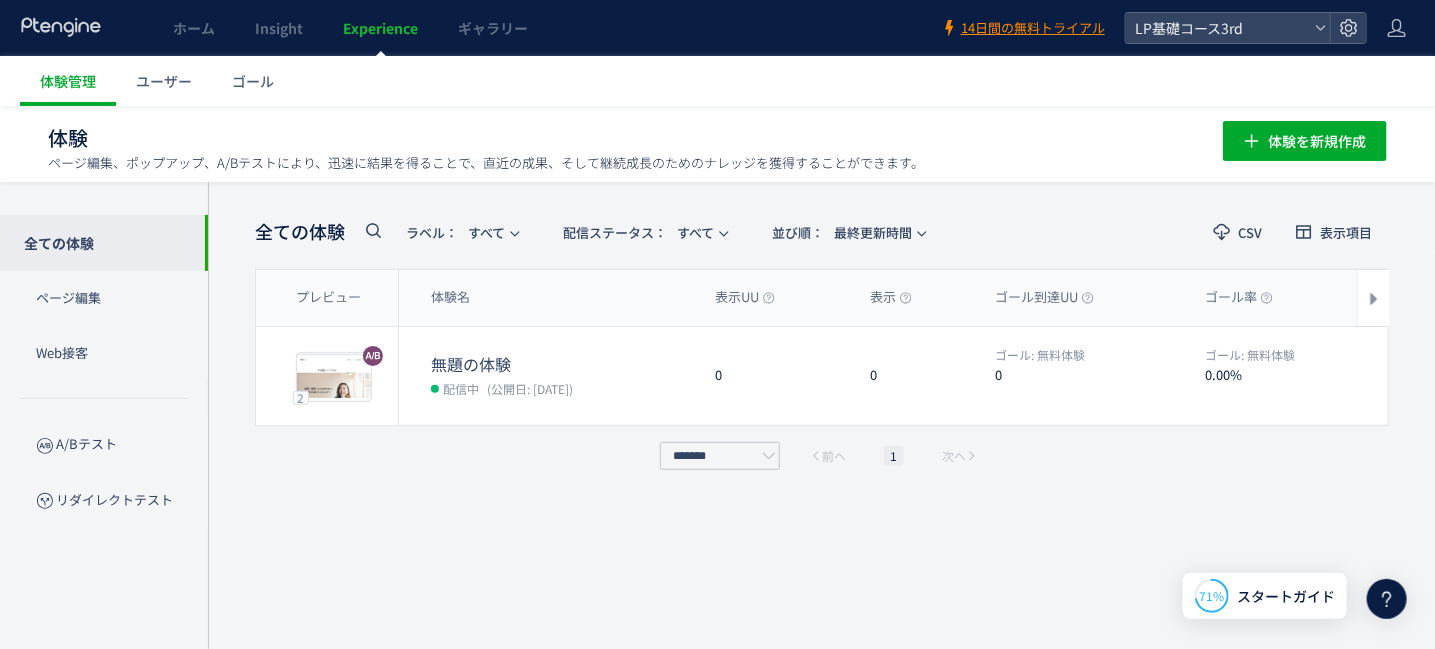 click on "全ての体験 ラベル：  すべて 配信ステータス​：  すべて 並び順：  最終更新時間 CSV 表示項目 プレビュー 体験名 表示UU 表示 ゴール到達UU ゴール率 最終更新時間 ラベル プレビュー 2 プレビュー 無題の体験 配信中 (公開日: [DATE]) 0 0 ゴール: 無料体験 0 ゴール: 無料体験 0.00% [DATE] -- 編集 レポート 2 プレビュー 編集 レポート ******* 前へ  1  次へ ヒートマップが表示できません キャンセル 確定 データがありません" at bounding box center (822, 415) 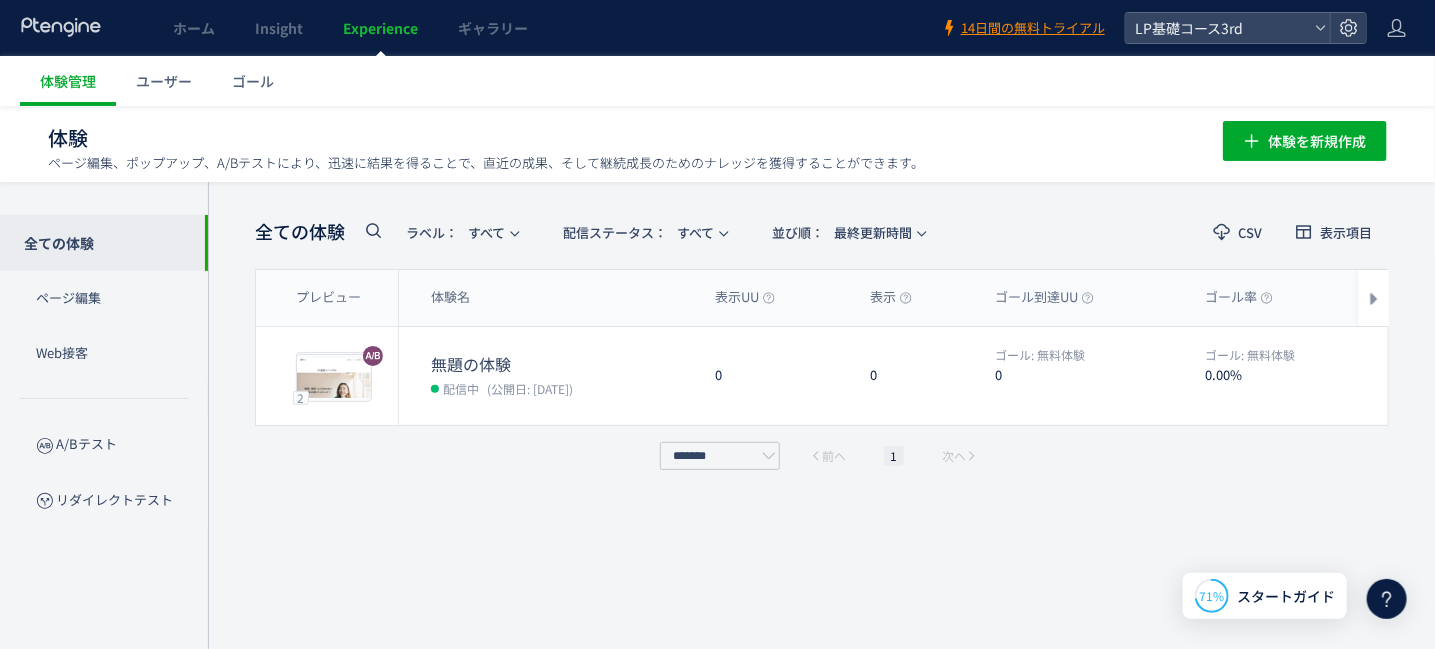 click on "全ての体験 ラベル：  すべて 配信ステータス​：  すべて 並び順：  最終更新時間 CSV 表示項目 プレビュー 体験名 表示UU 表示 ゴール到達UU ゴール率 最終更新時間 ラベル プレビュー 2 プレビュー 無題の体験 配信中 (公開日: [DATE]) 0 0 ゴール: 無料体験 0 ゴール: 無料体験 0.00% [DATE] -- 編集 レポート 2 プレビュー 編集 レポート ******* 前へ  1  次へ ヒートマップが表示できません キャンセル 確定 データがありません" at bounding box center [822, 415] 